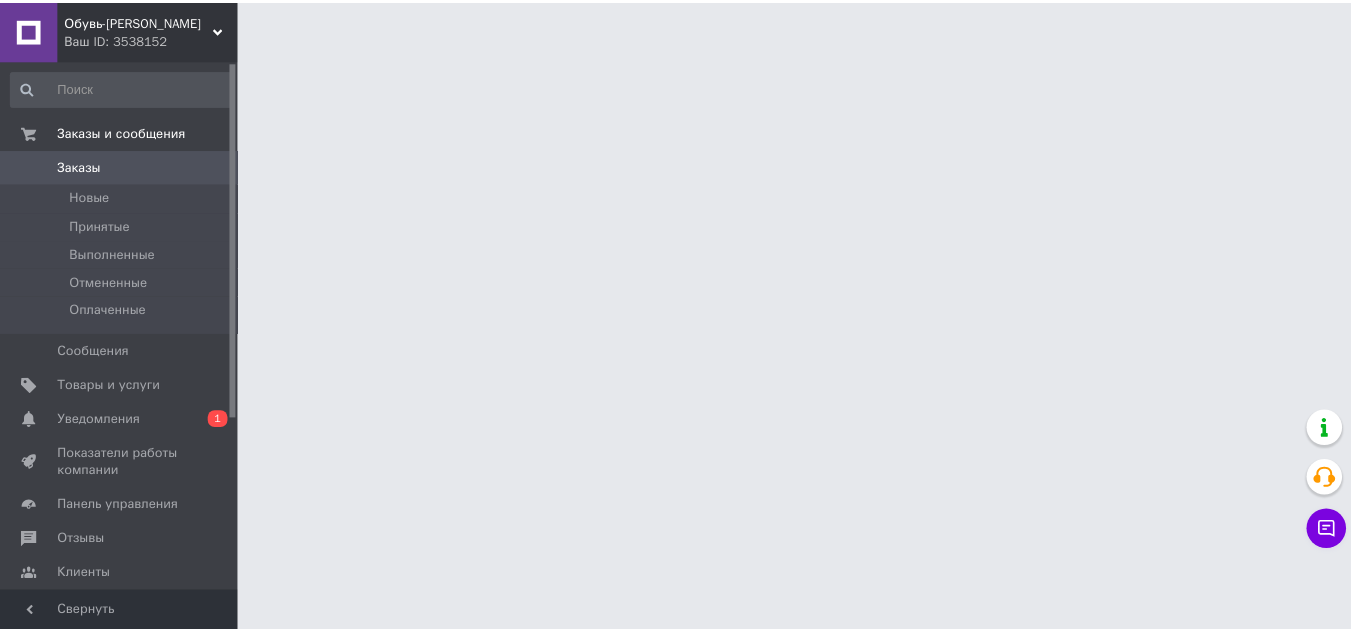 scroll, scrollTop: 0, scrollLeft: 0, axis: both 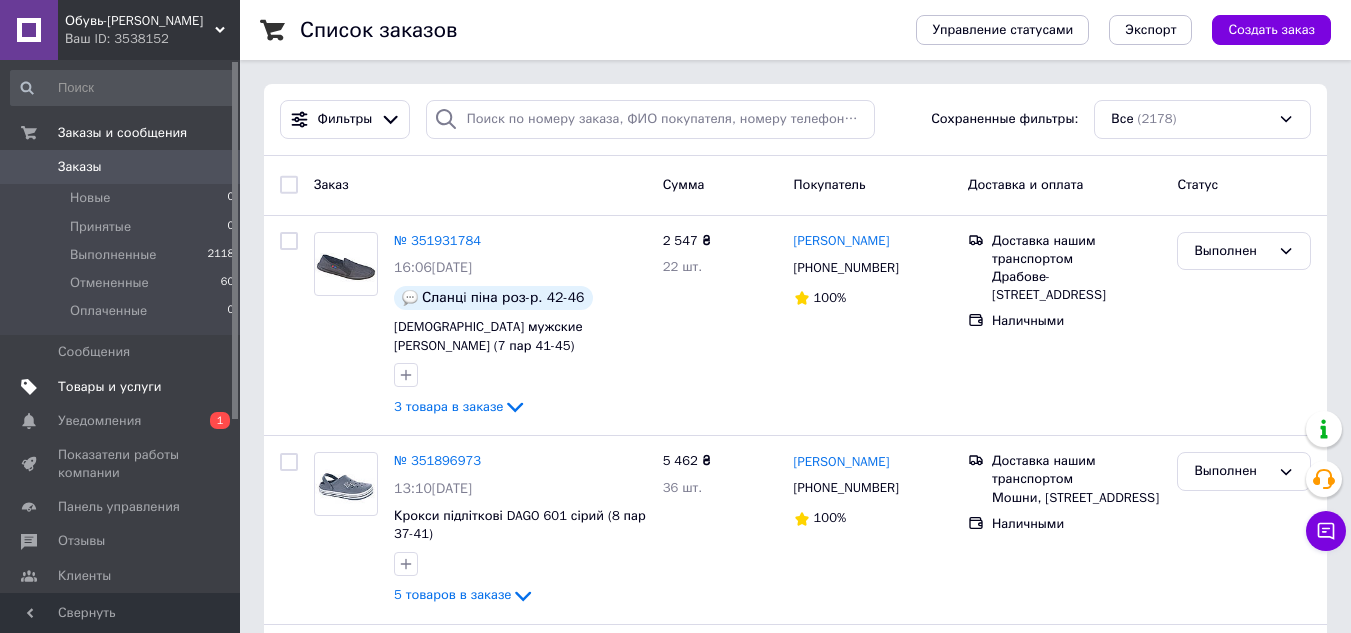 click on "Товары и услуги" at bounding box center (110, 387) 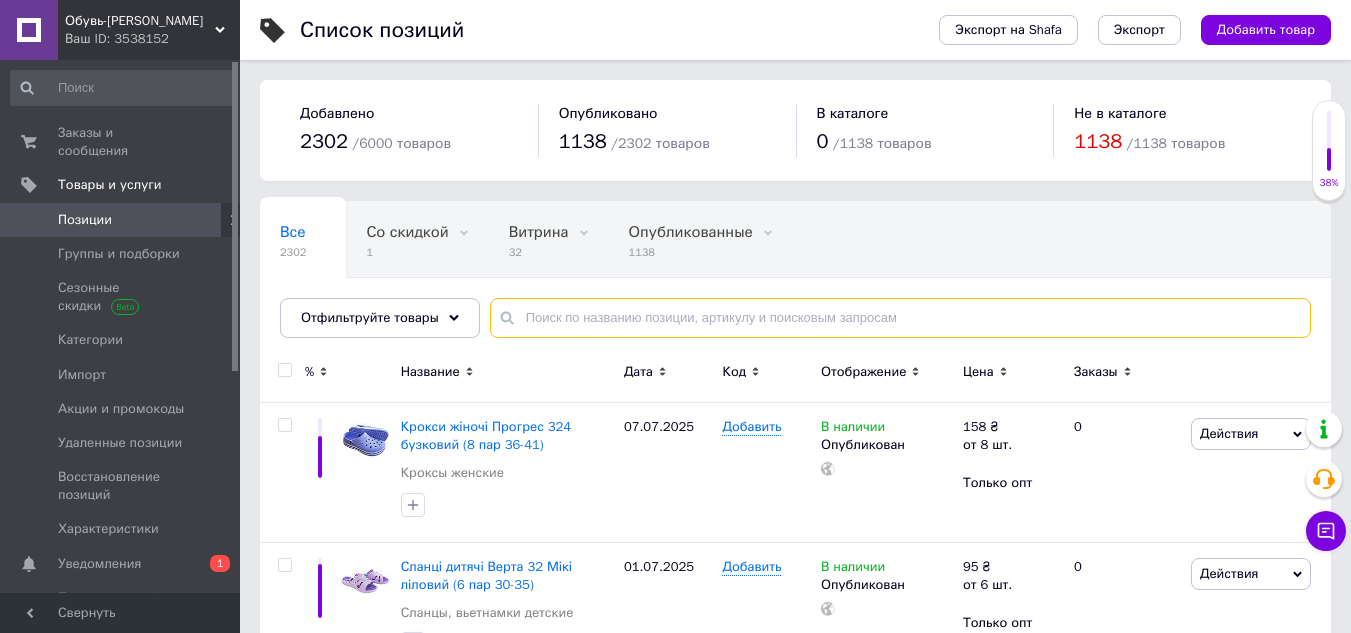 click at bounding box center (900, 318) 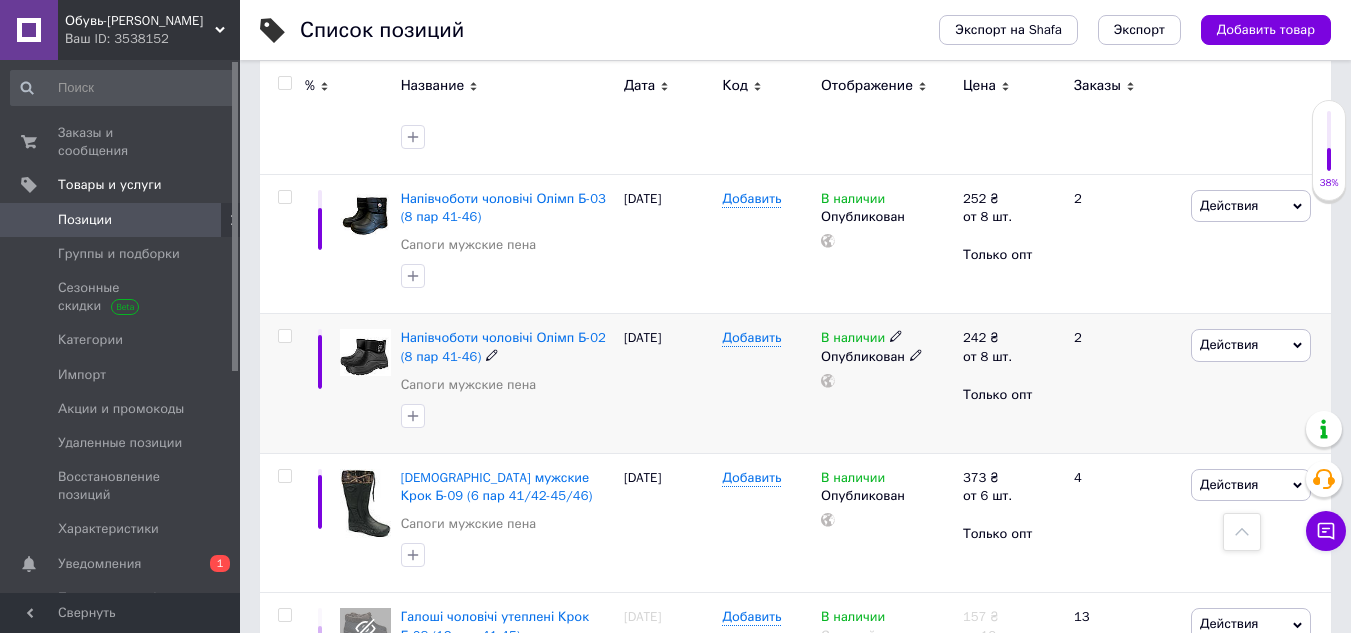 scroll, scrollTop: 2300, scrollLeft: 0, axis: vertical 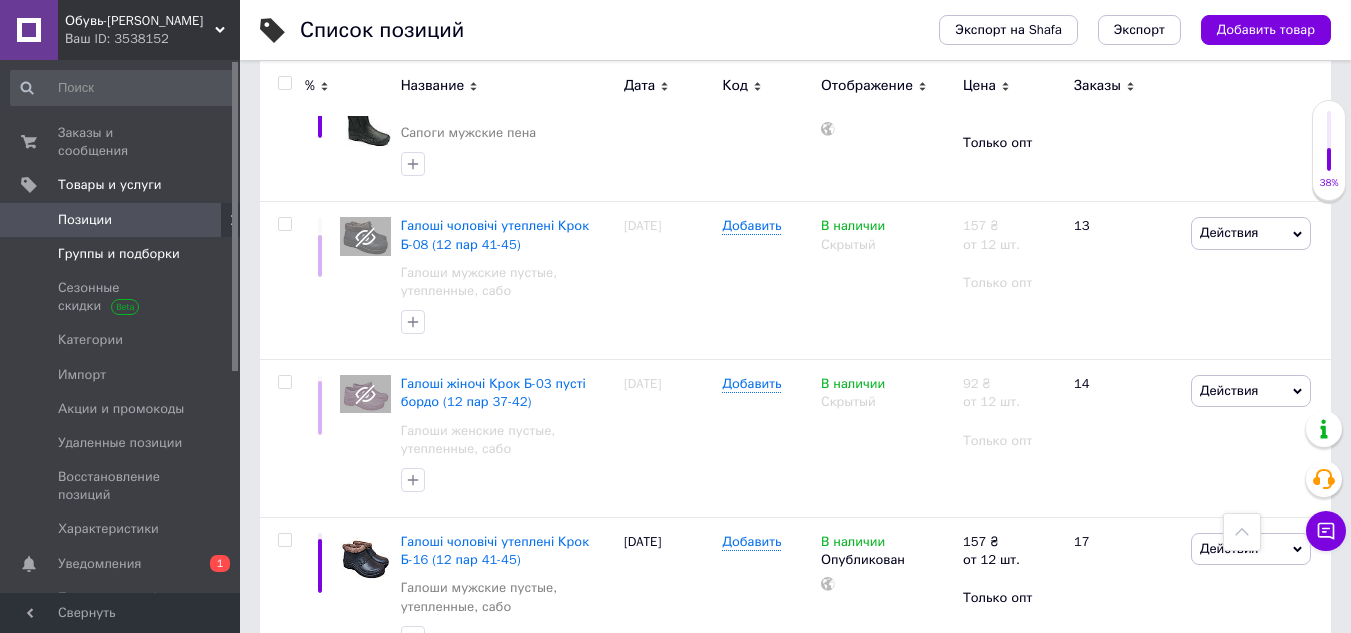 type on "Б06" 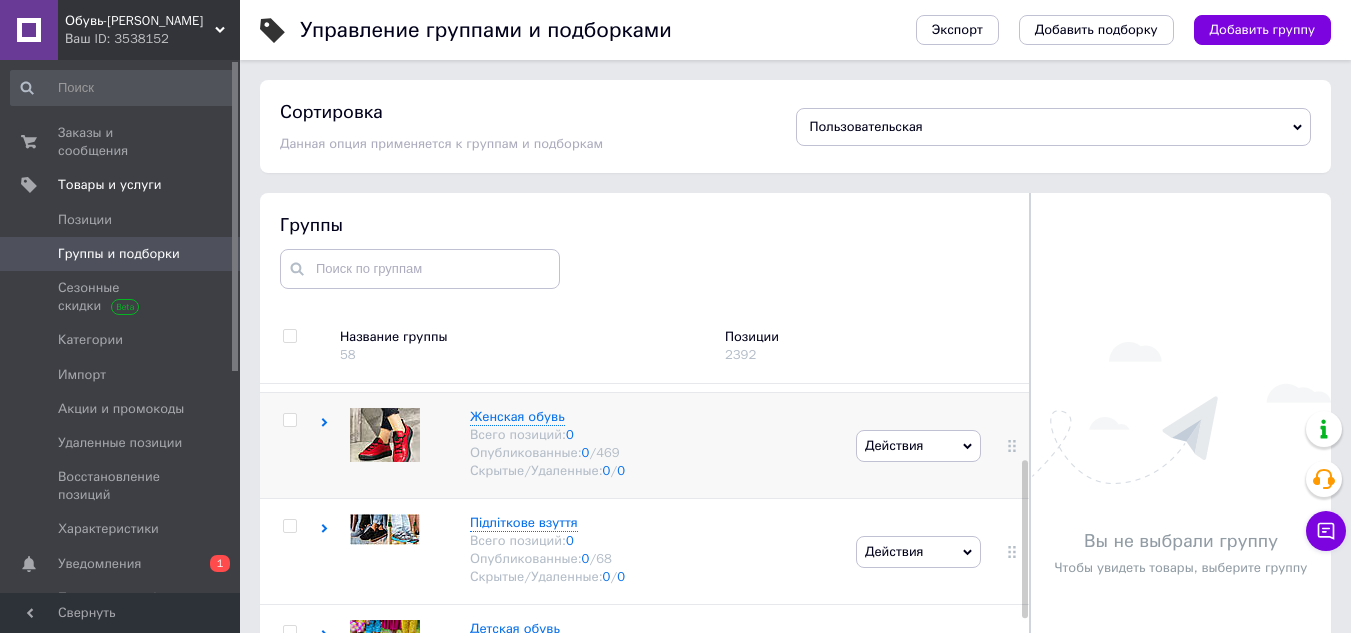 scroll, scrollTop: 100, scrollLeft: 0, axis: vertical 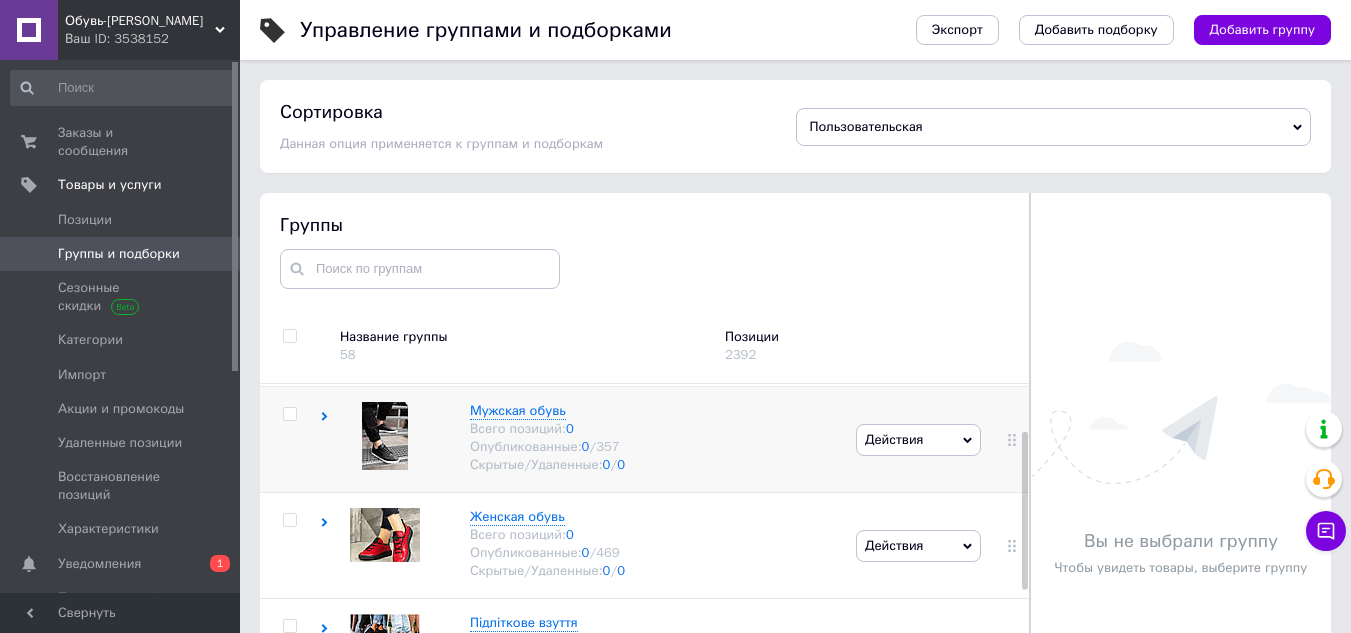 click 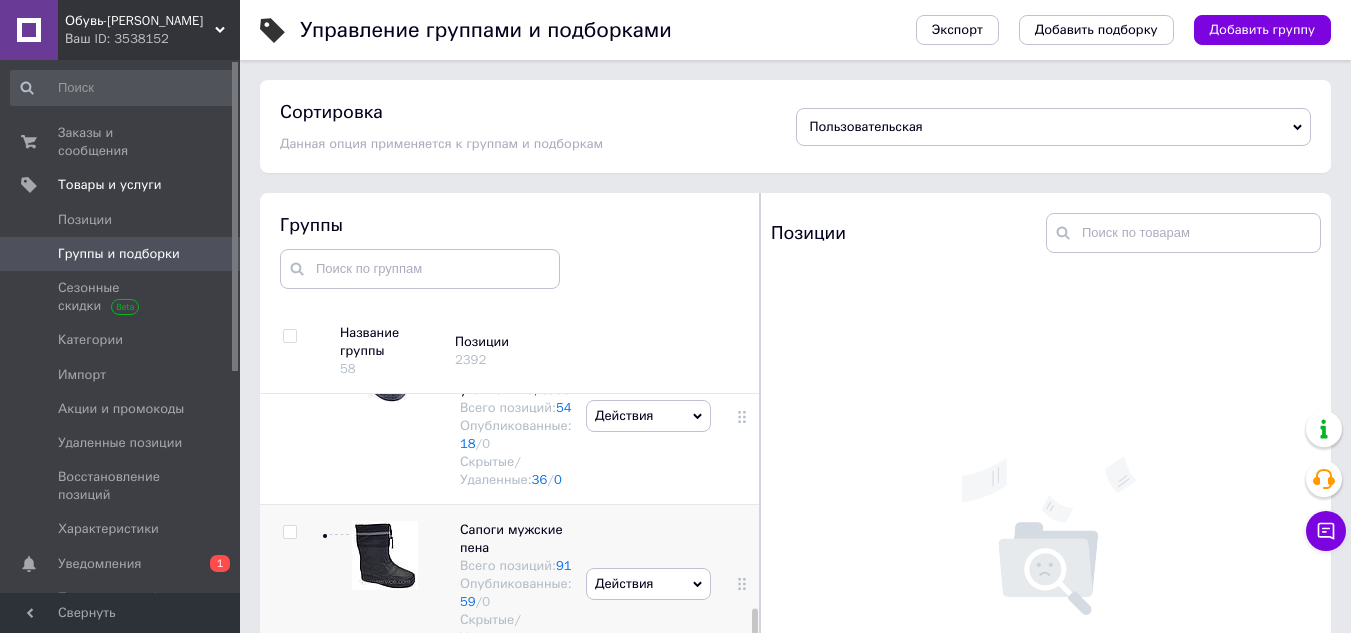 scroll, scrollTop: 2489, scrollLeft: 0, axis: vertical 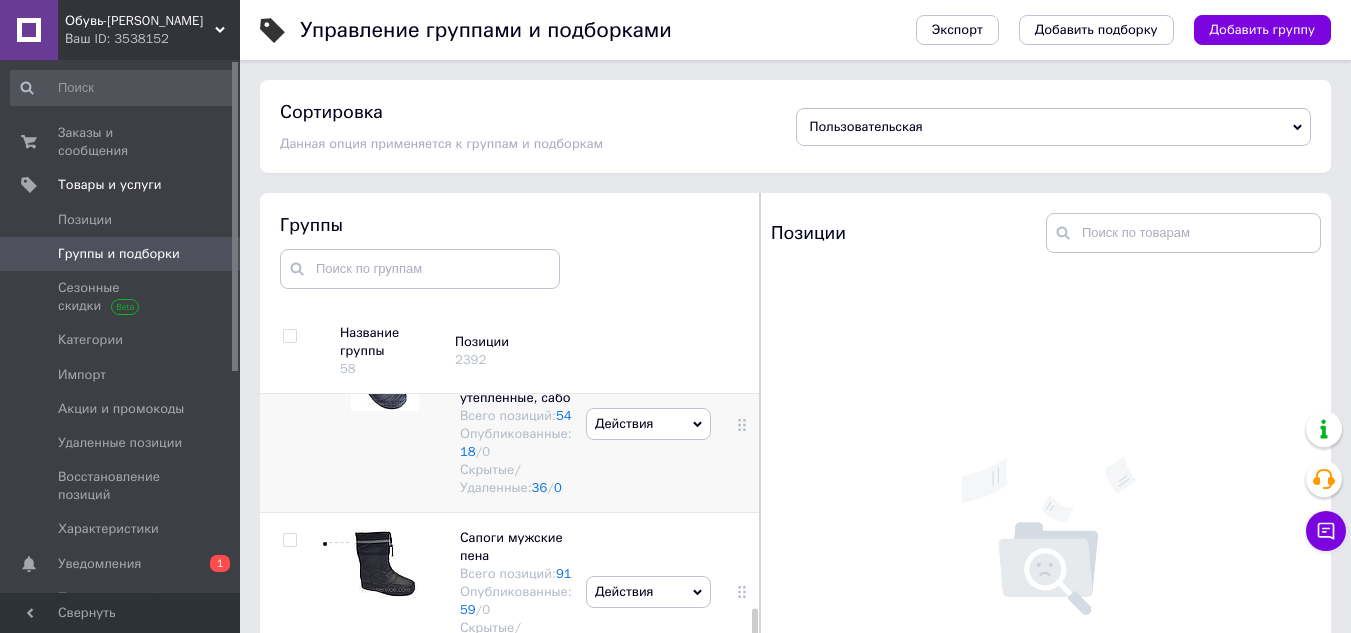 click at bounding box center (385, 381) 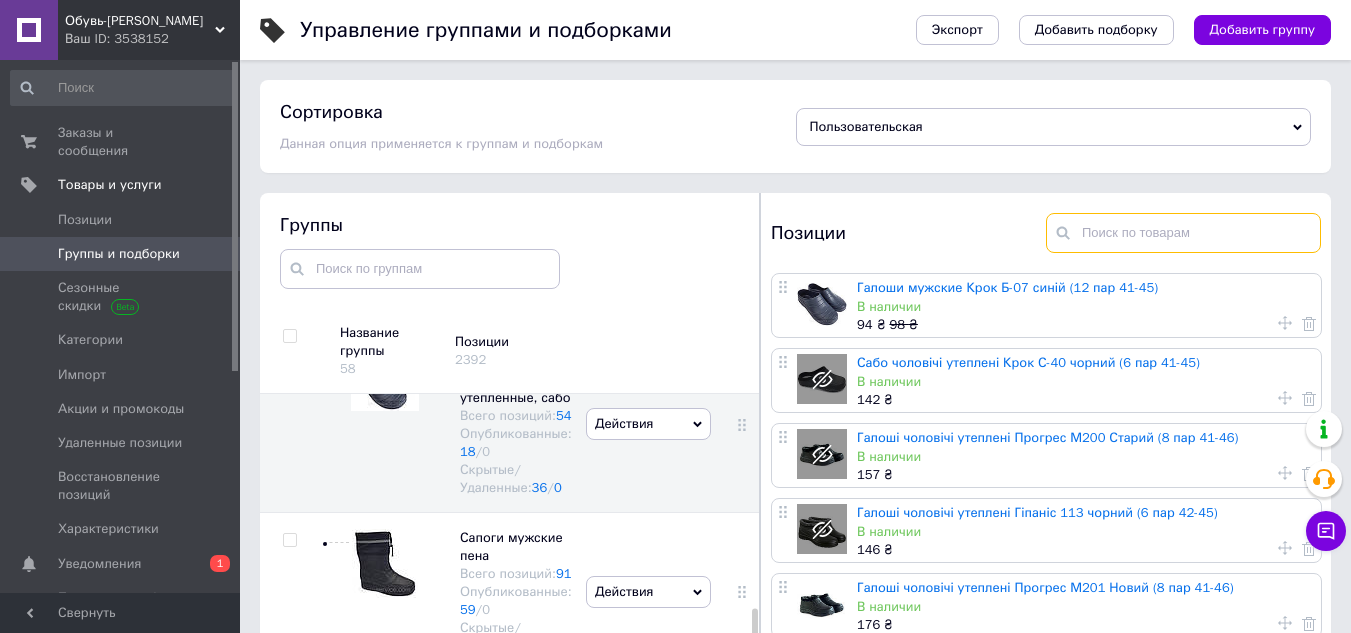 click at bounding box center (1183, 233) 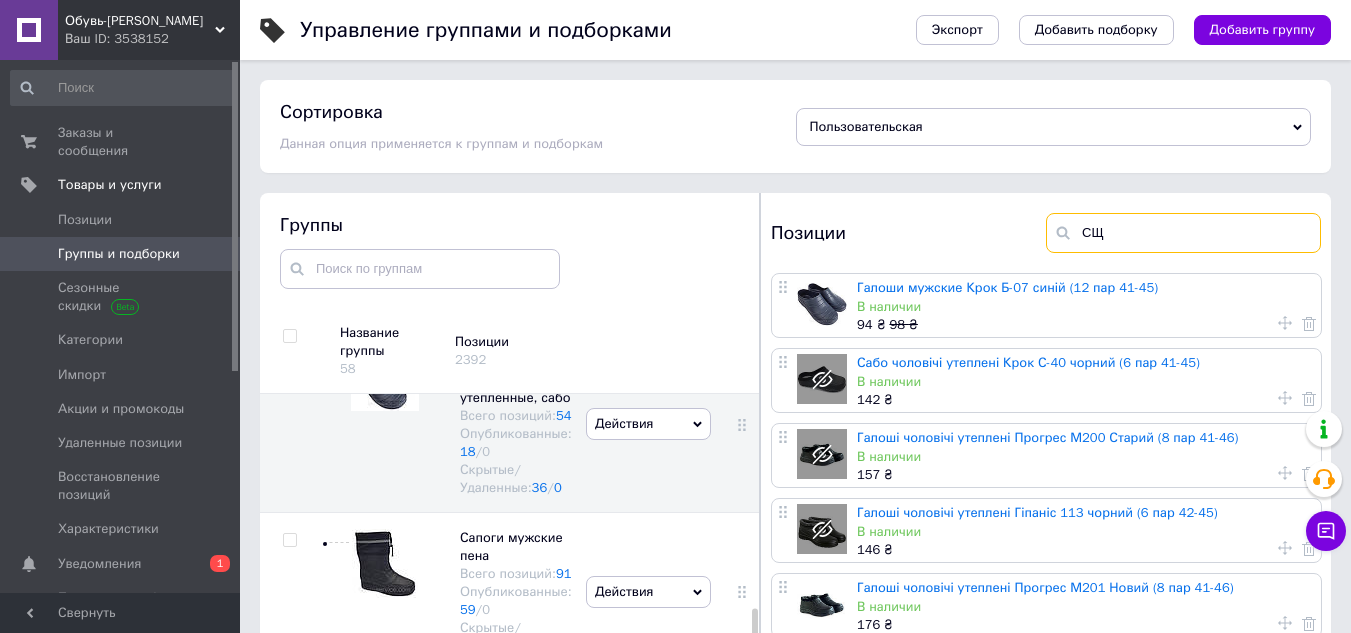 type on "С" 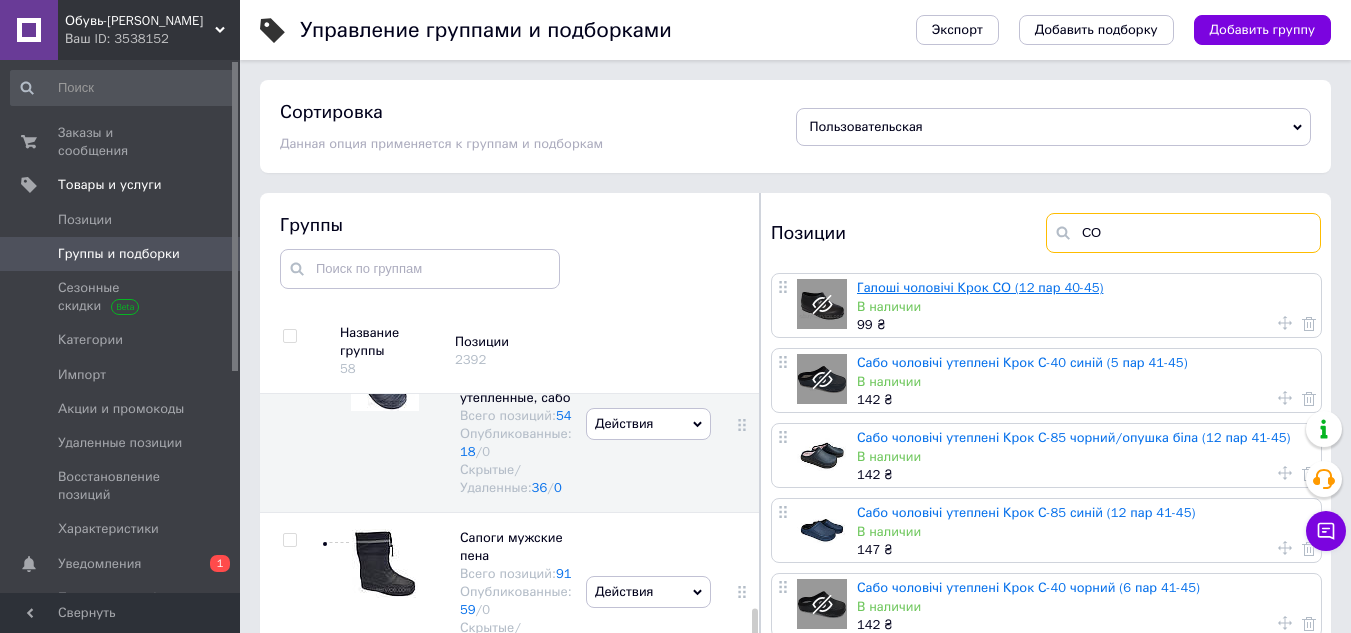 type on "СО" 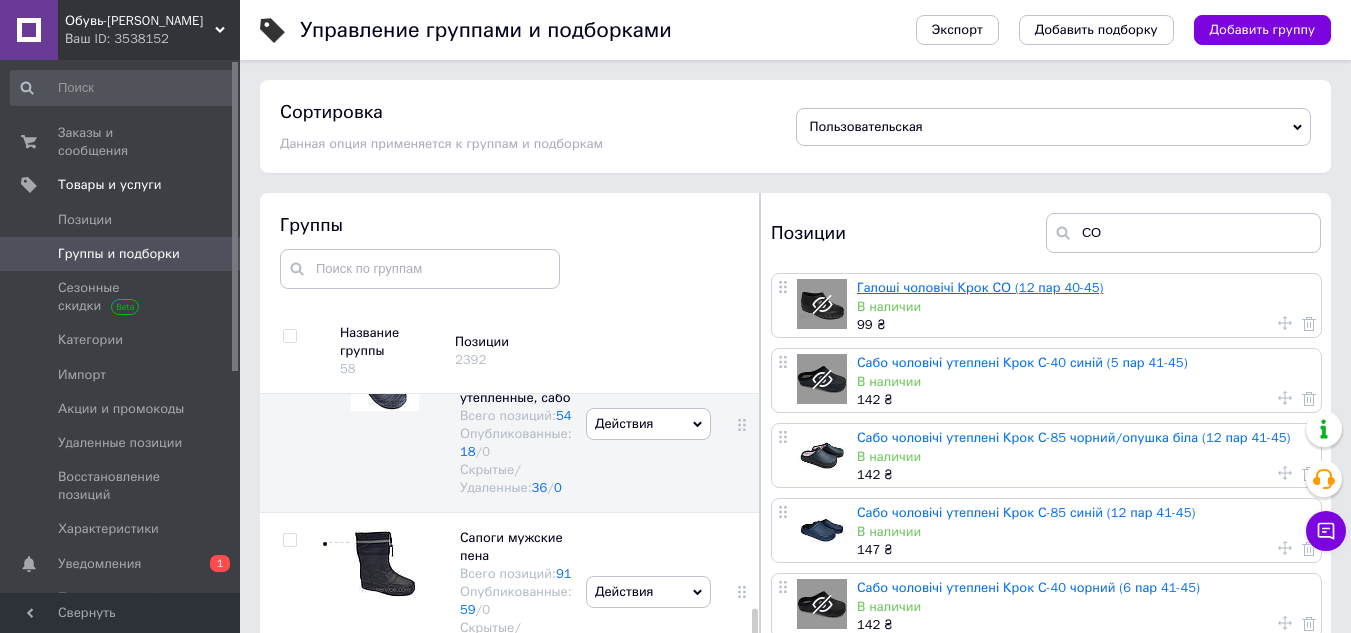 click on "Галоші чоловічі Крок СО (12 пар 40-45)" at bounding box center (980, 287) 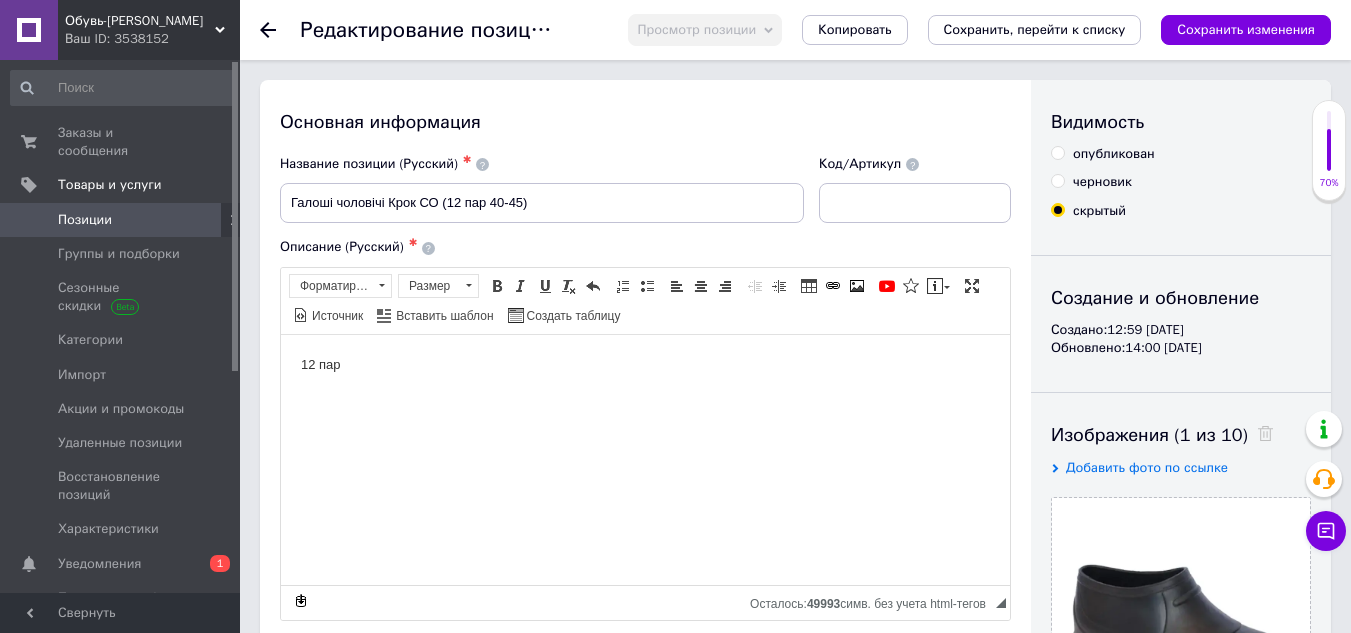 scroll, scrollTop: 0, scrollLeft: 0, axis: both 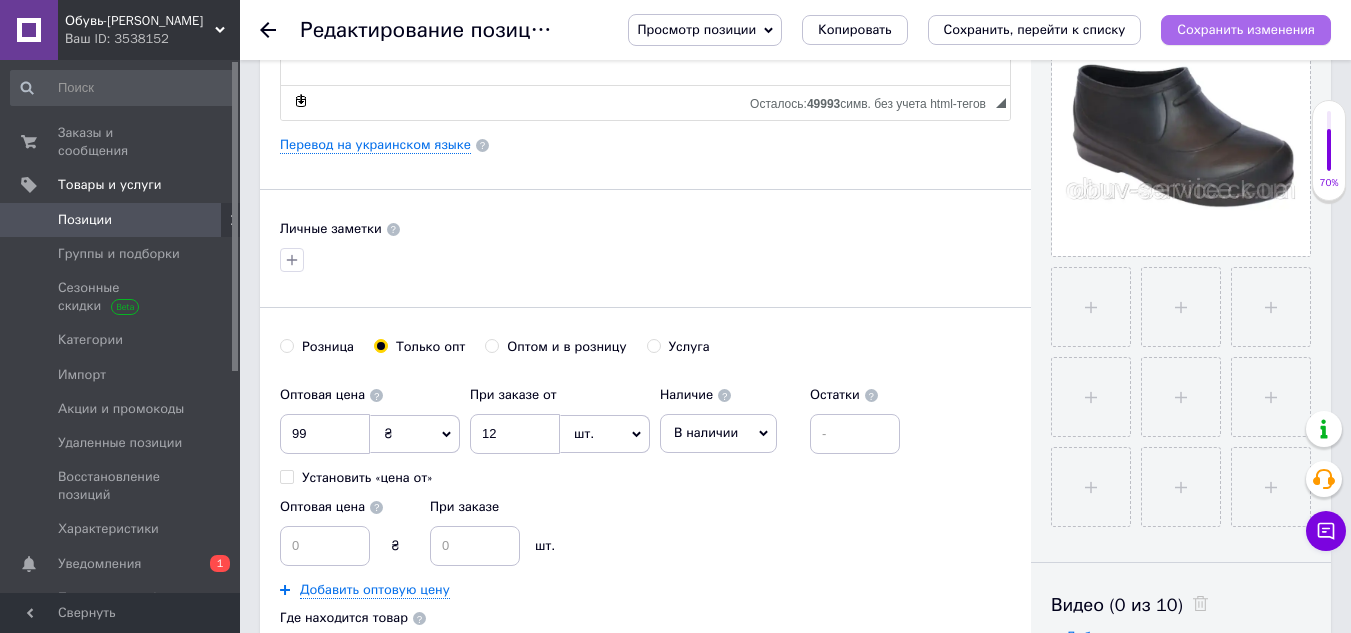 click on "Сохранить изменения" at bounding box center (1246, 29) 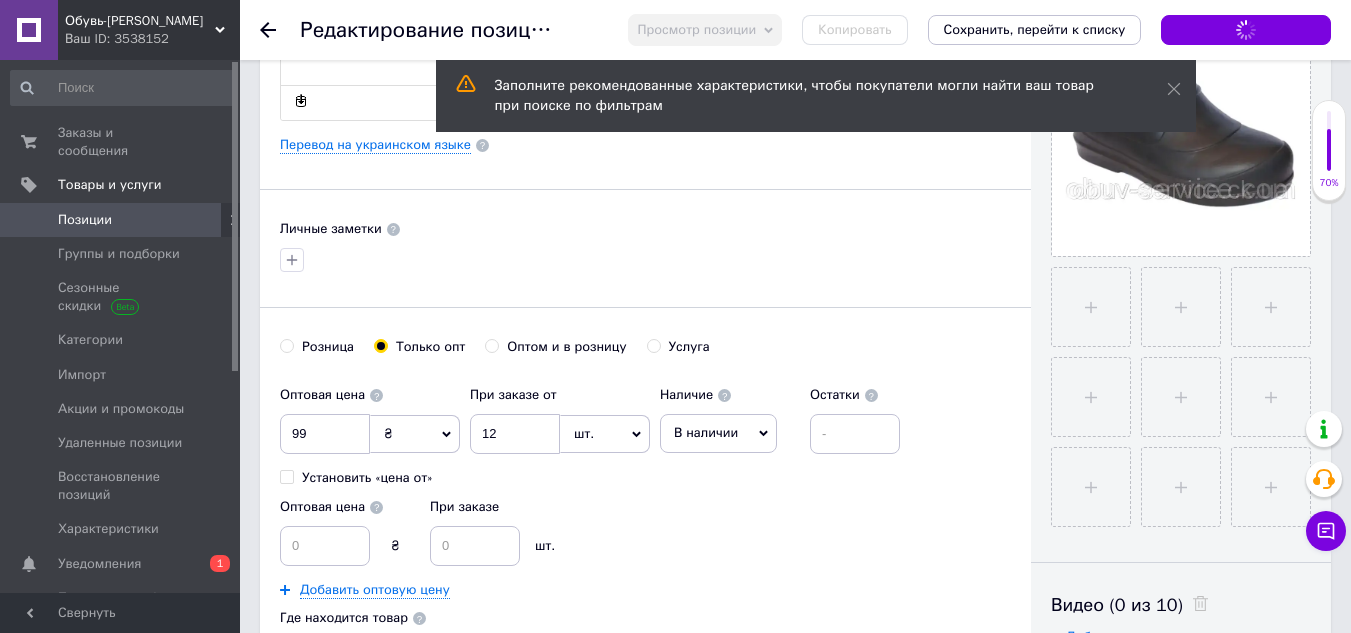 scroll, scrollTop: 0, scrollLeft: 0, axis: both 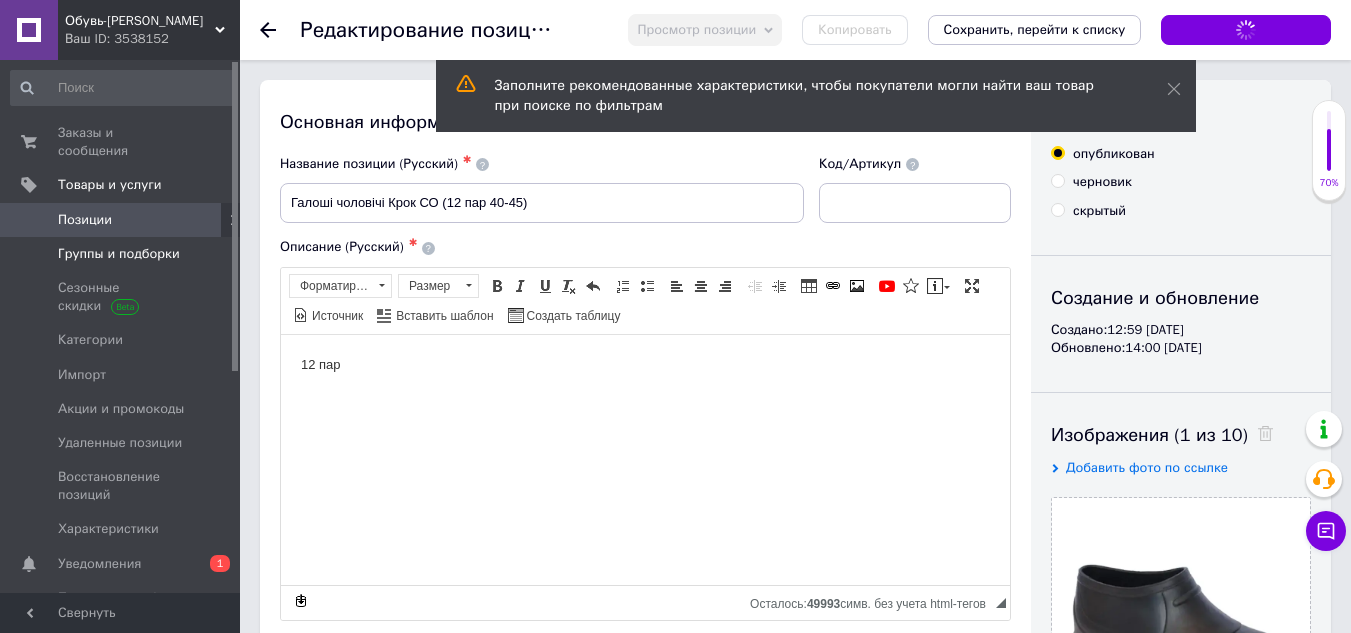 click on "Группы и подборки" at bounding box center (119, 254) 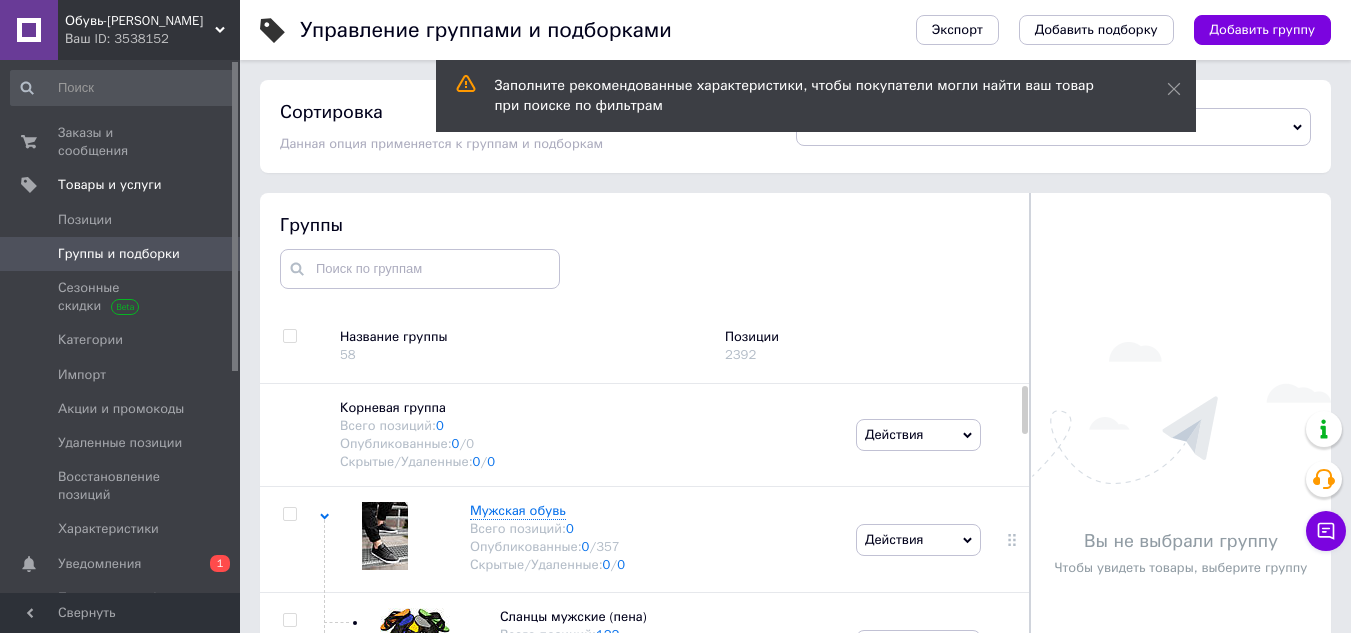 scroll, scrollTop: 108, scrollLeft: 0, axis: vertical 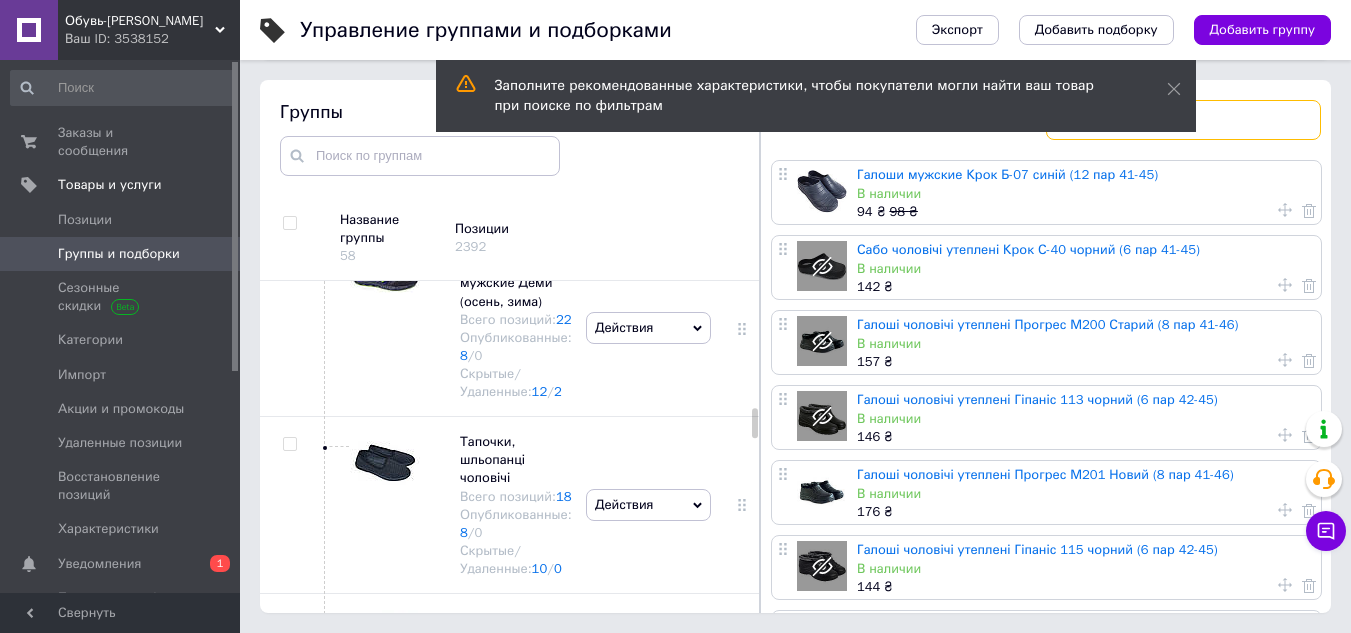 click at bounding box center (1183, 120) 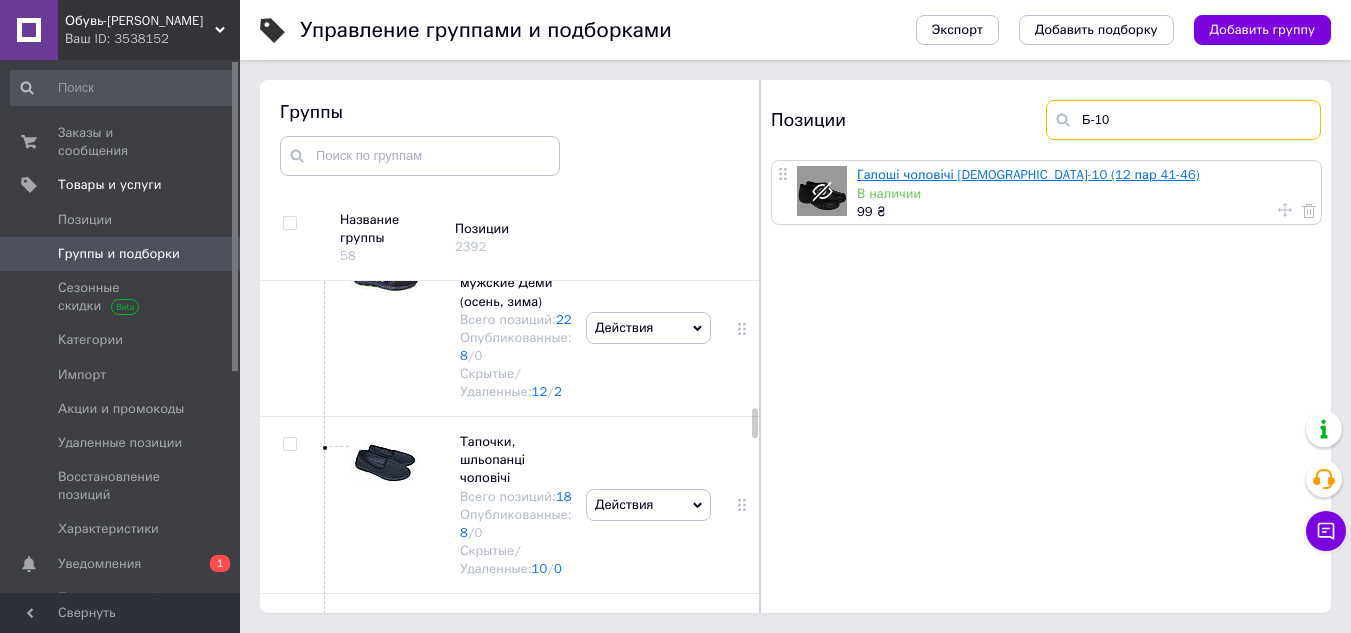 type on "Б-10" 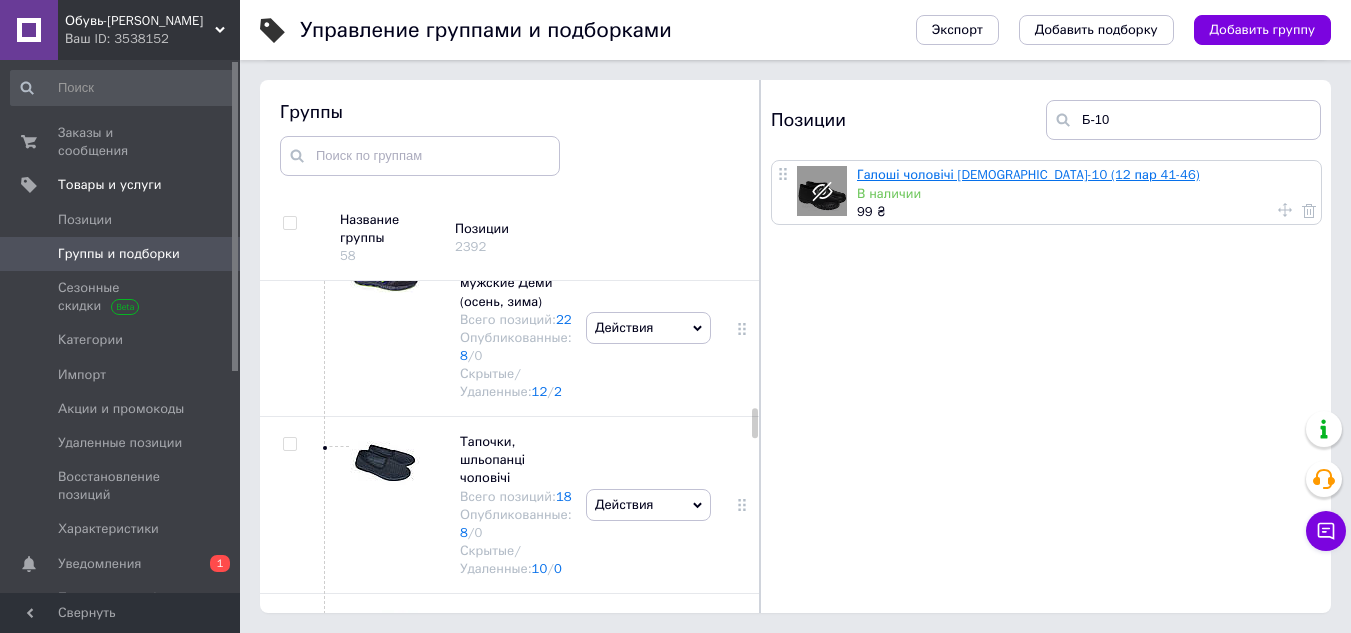click on "Галоші чоловічі [DEMOGRAPHIC_DATA]-10 (12 пар 41-46)" at bounding box center [1028, 174] 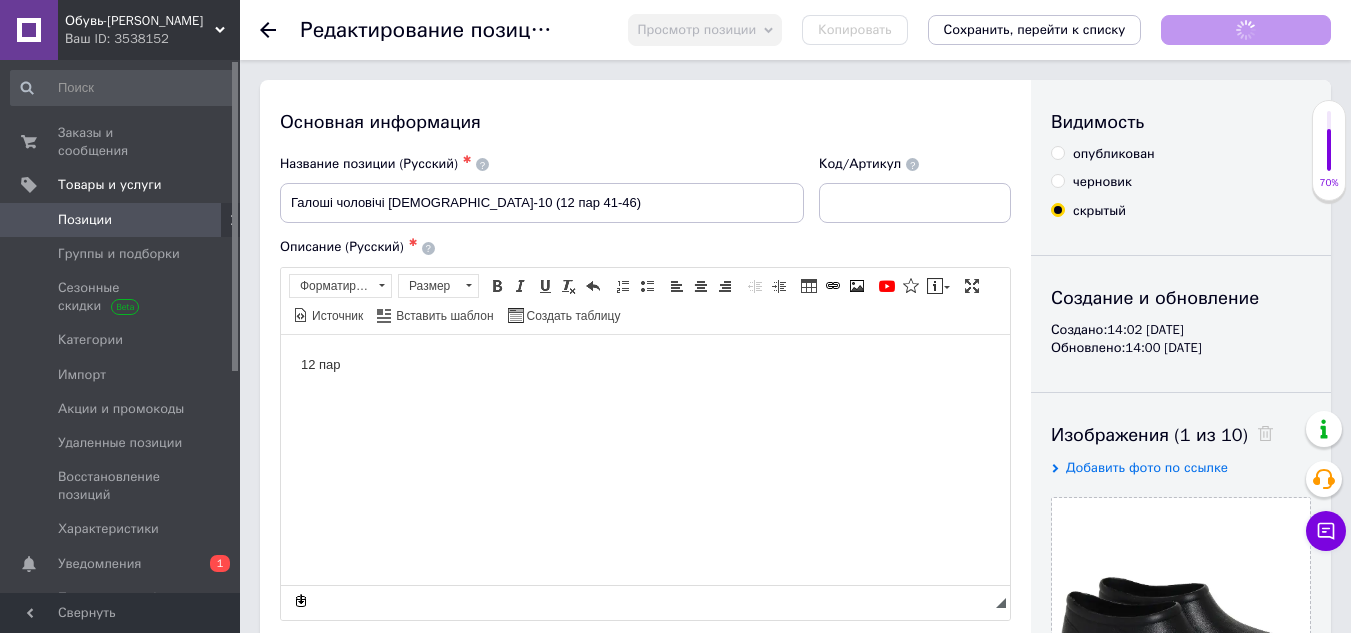 scroll, scrollTop: 0, scrollLeft: 0, axis: both 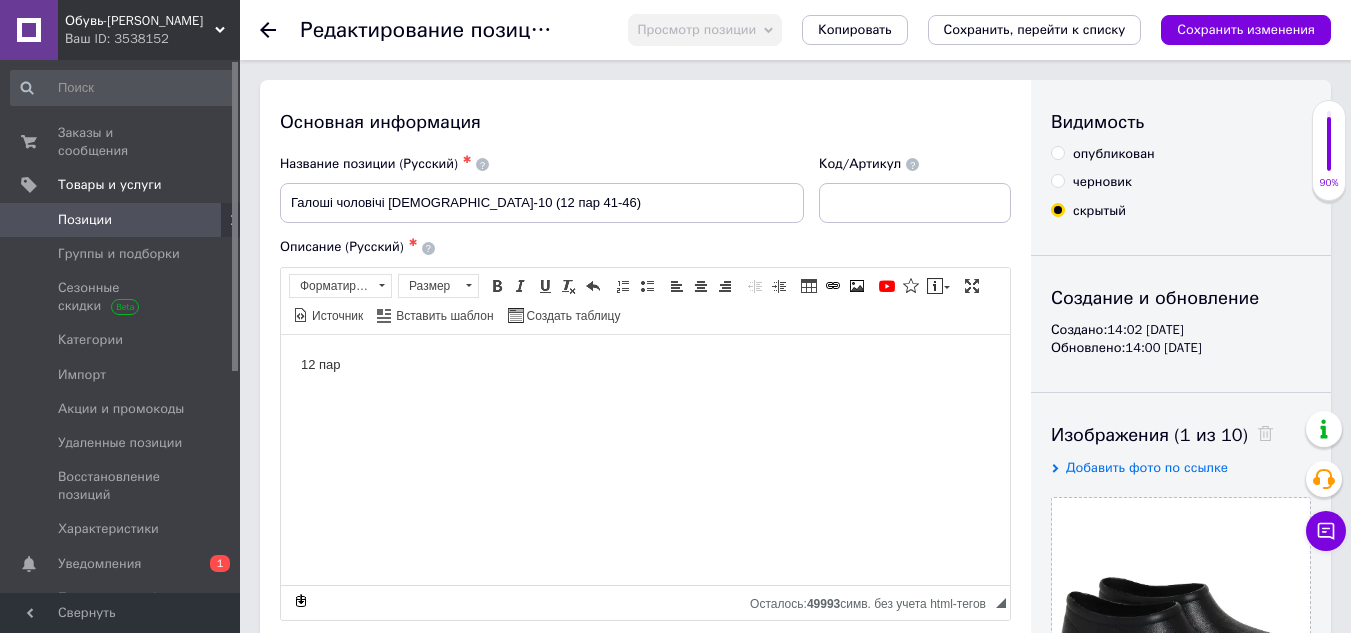 click on "опубликован" at bounding box center (1057, 152) 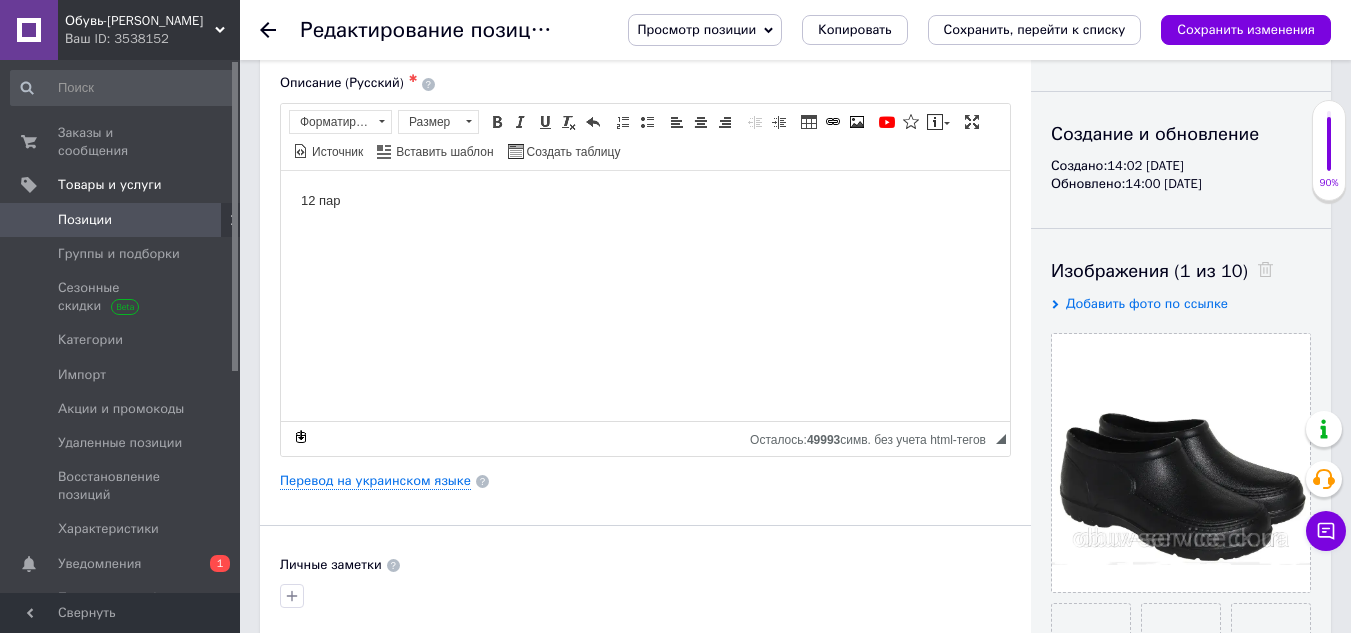 scroll, scrollTop: 0, scrollLeft: 0, axis: both 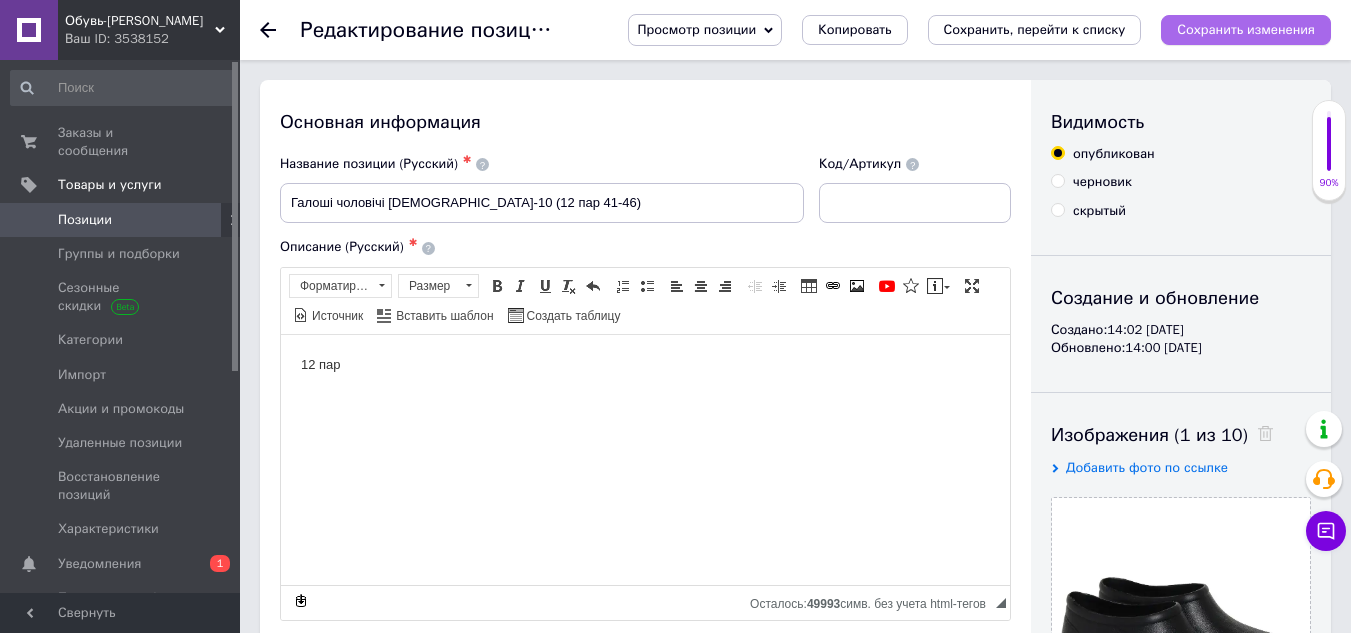 click on "Сохранить изменения" at bounding box center [1246, 29] 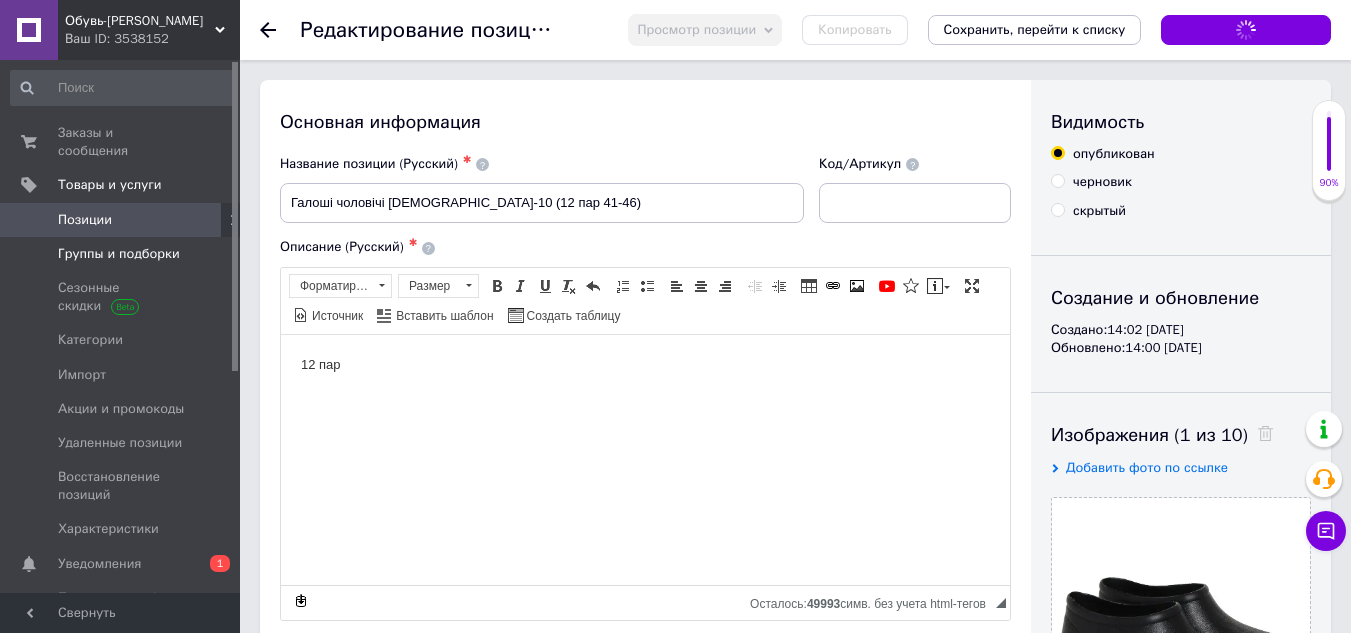 click on "Группы и подборки" at bounding box center (119, 254) 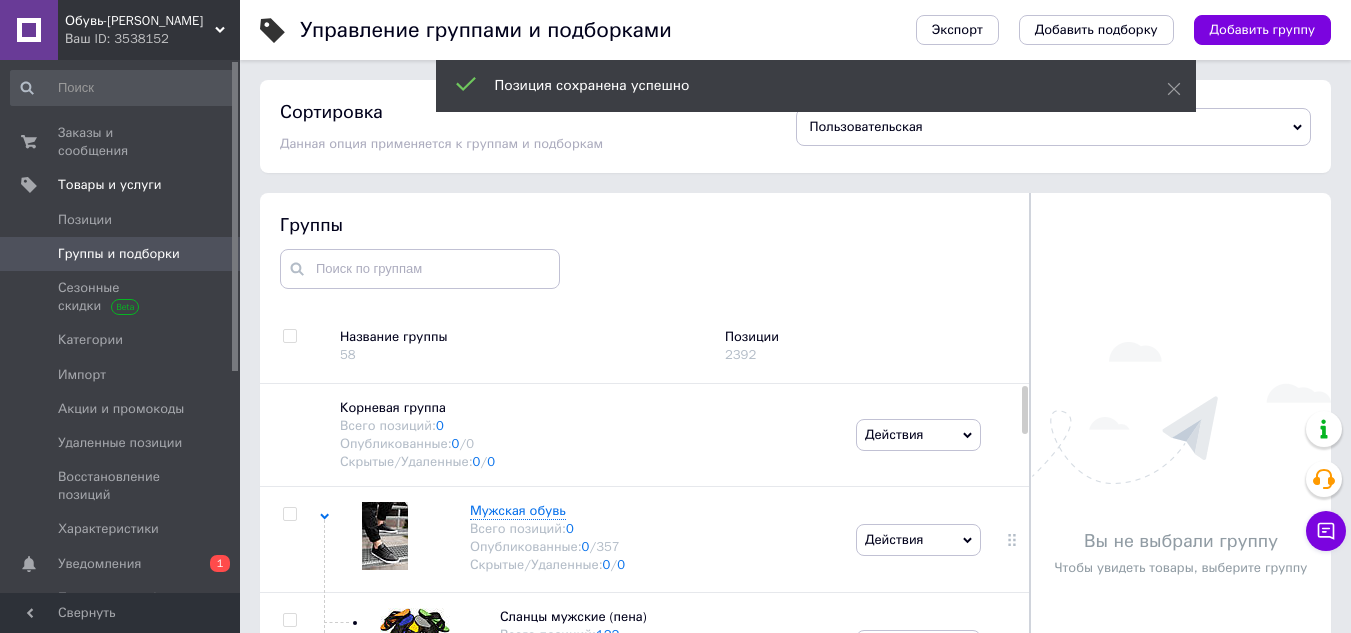 scroll, scrollTop: 99, scrollLeft: 0, axis: vertical 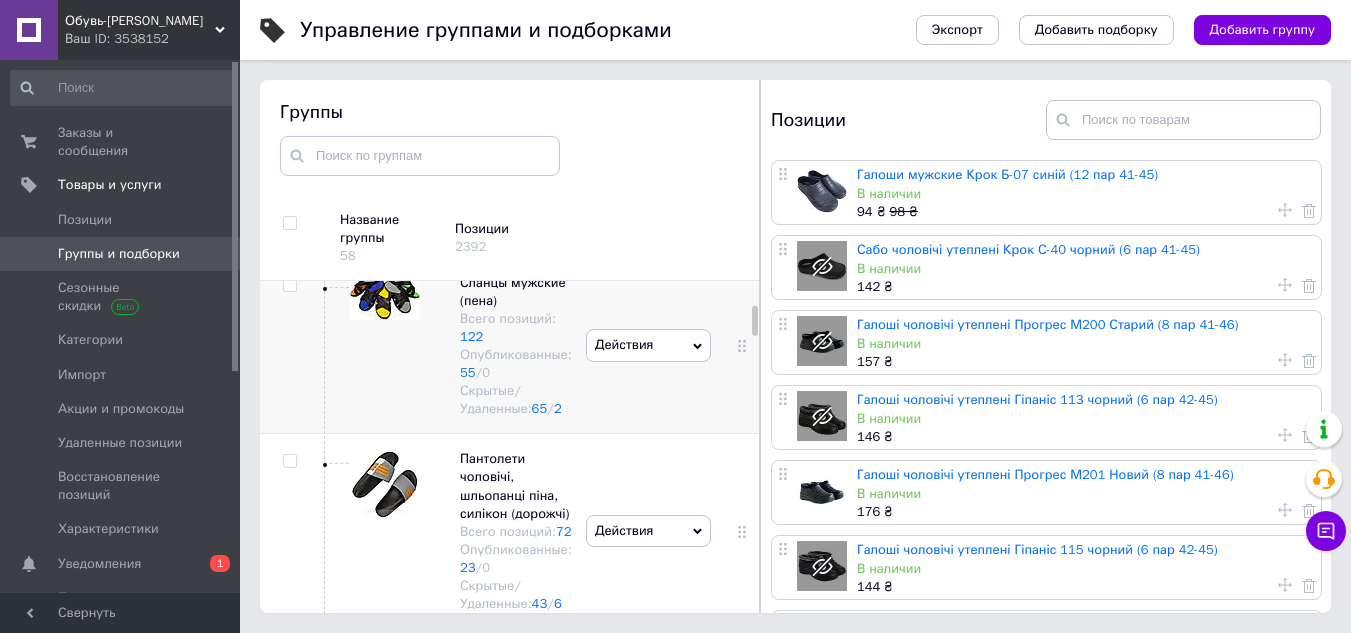 click at bounding box center [385, 297] 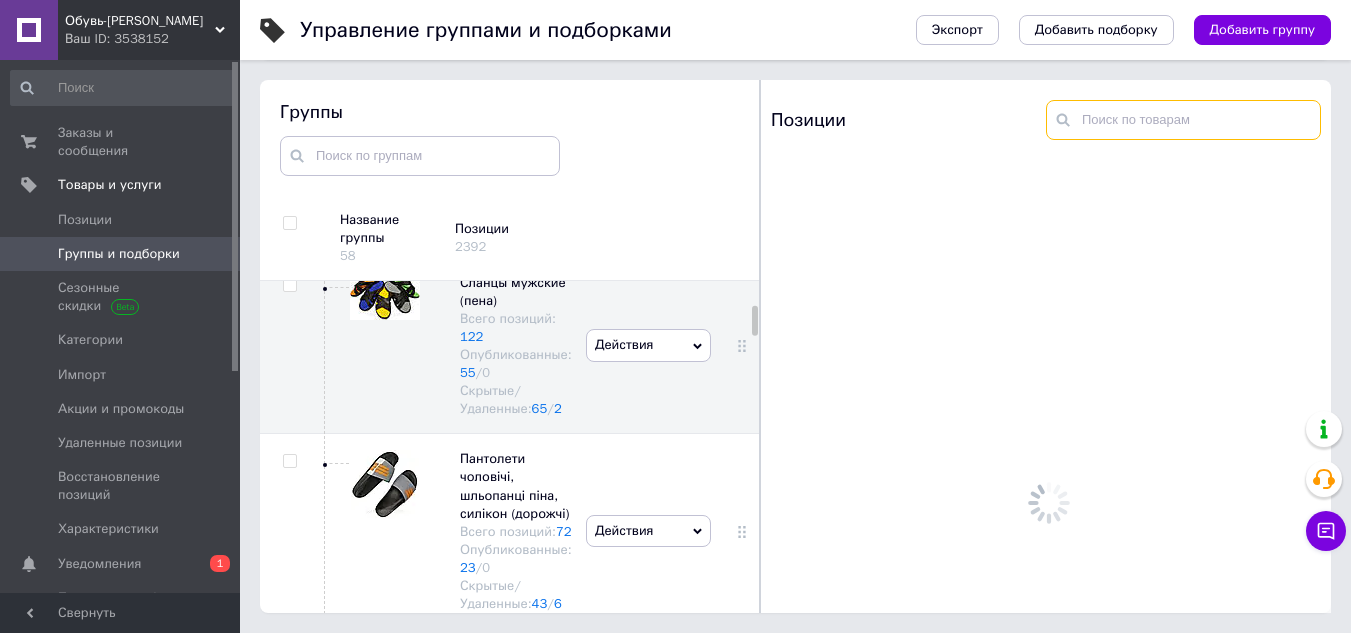 click at bounding box center [1183, 120] 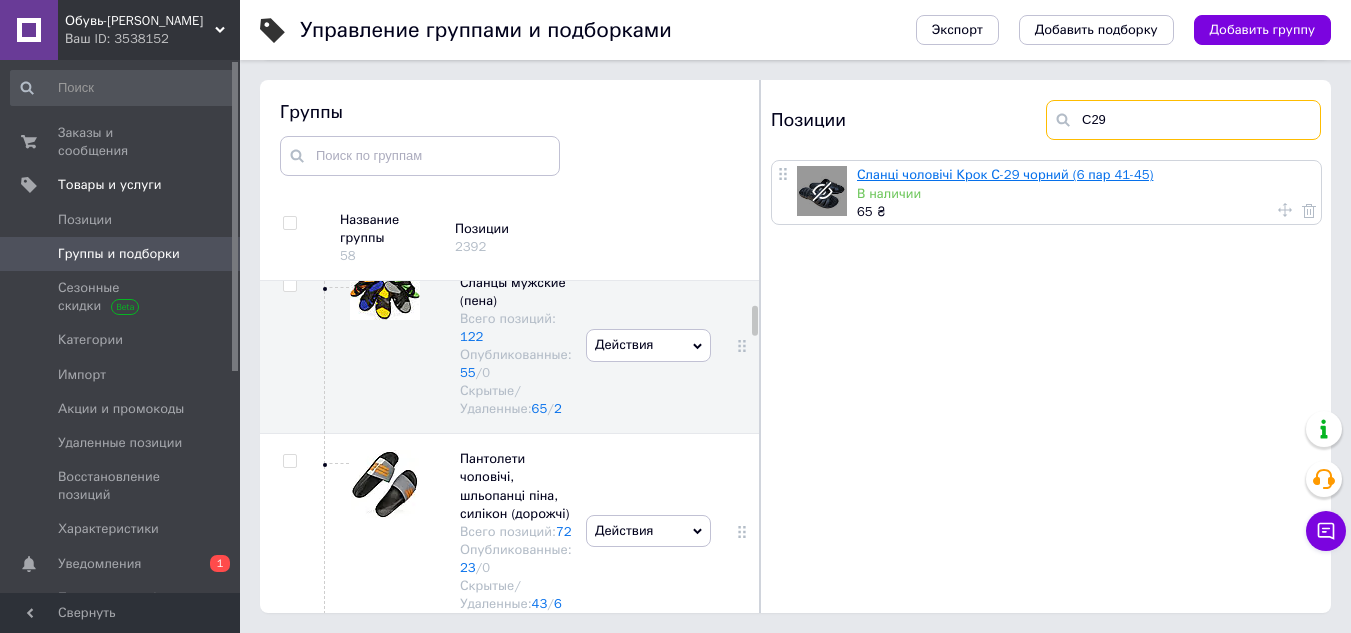 type on "С29" 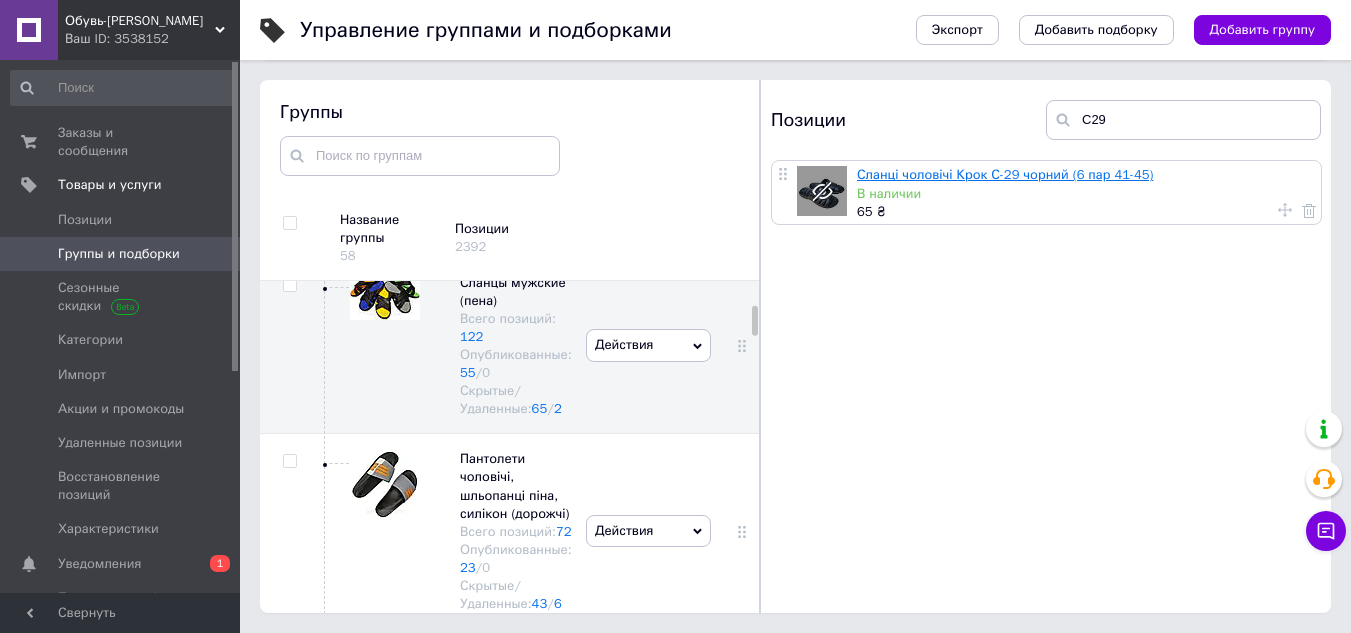 click on "Сланці чоловічі Крок С-29 чорний (6 пар 41-45)" at bounding box center [1005, 174] 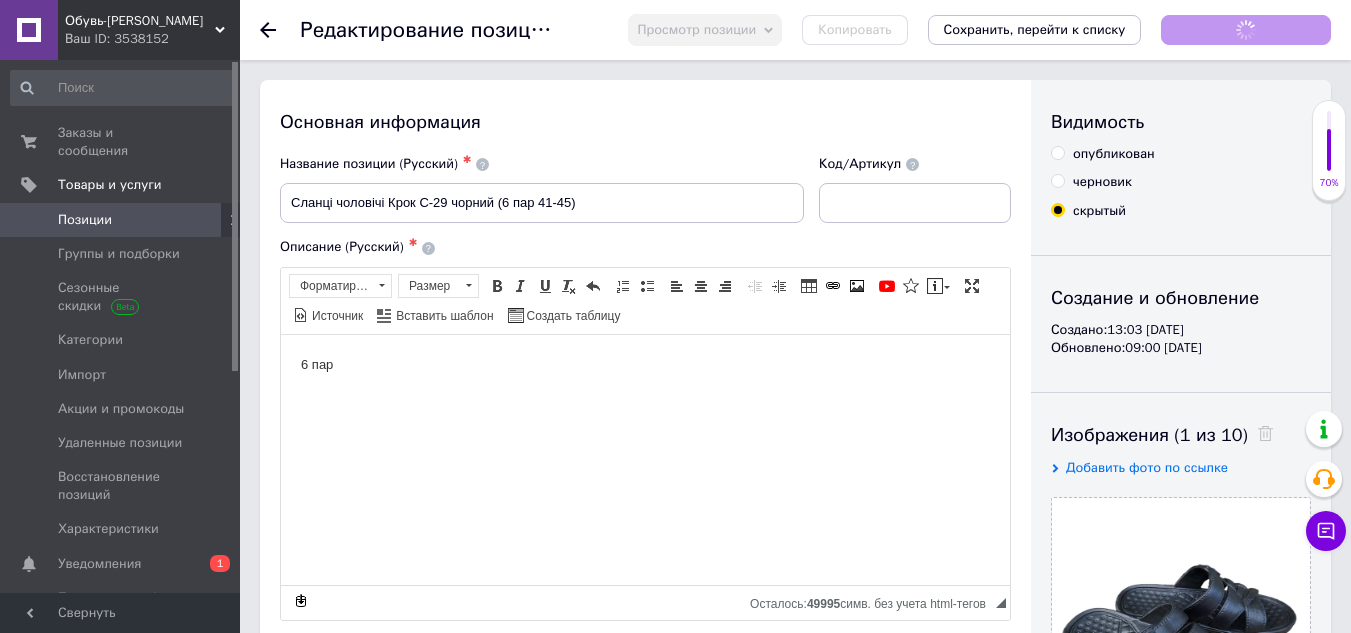 scroll, scrollTop: 0, scrollLeft: 0, axis: both 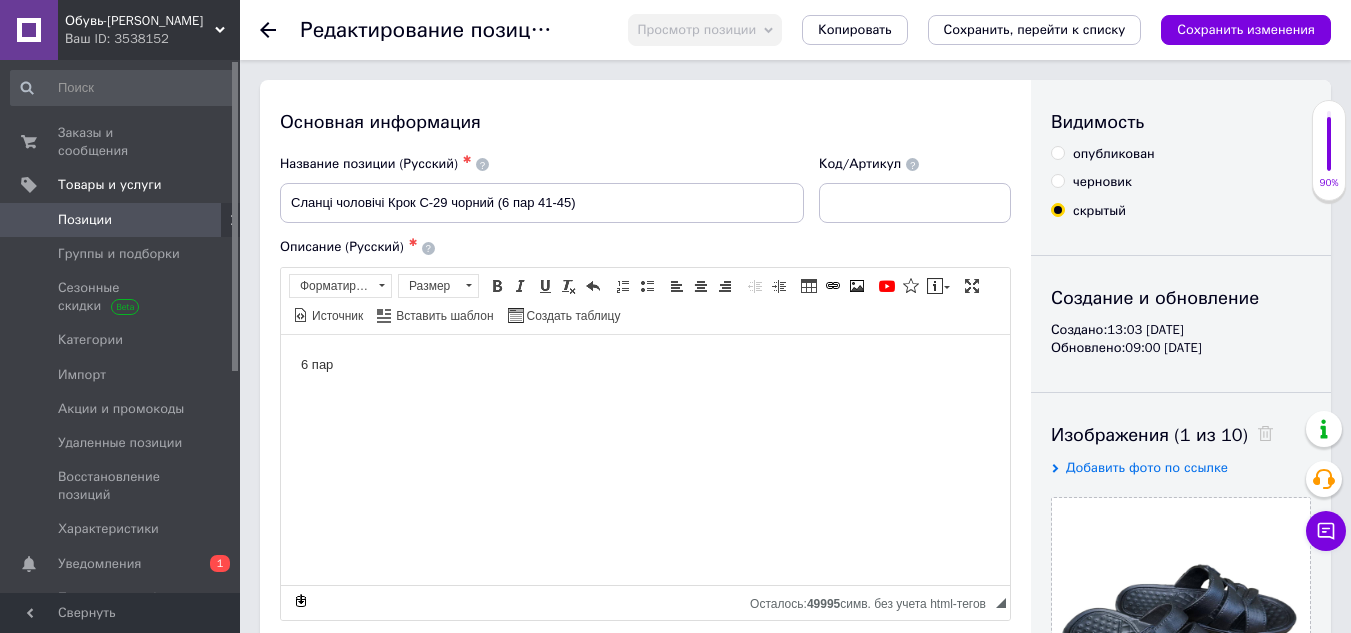 click on "опубликован" at bounding box center [1057, 152] 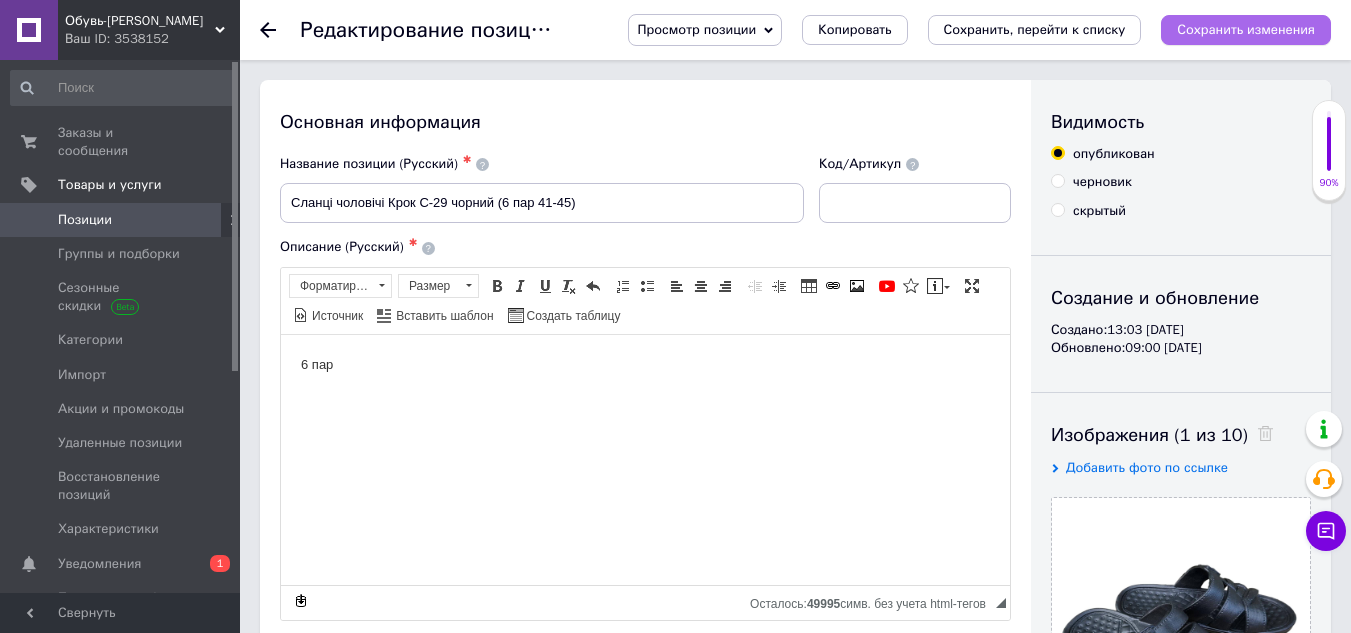 click on "Сохранить изменения" at bounding box center (1246, 29) 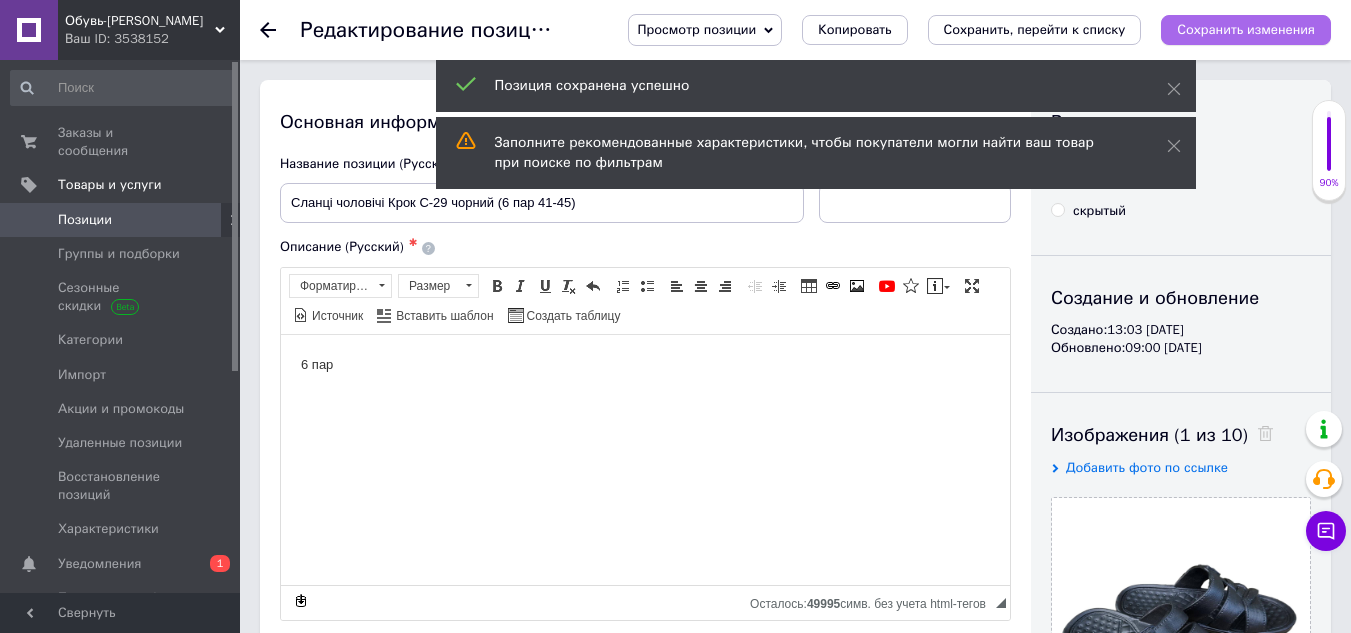 click on "Сохранить изменения" at bounding box center [1246, 29] 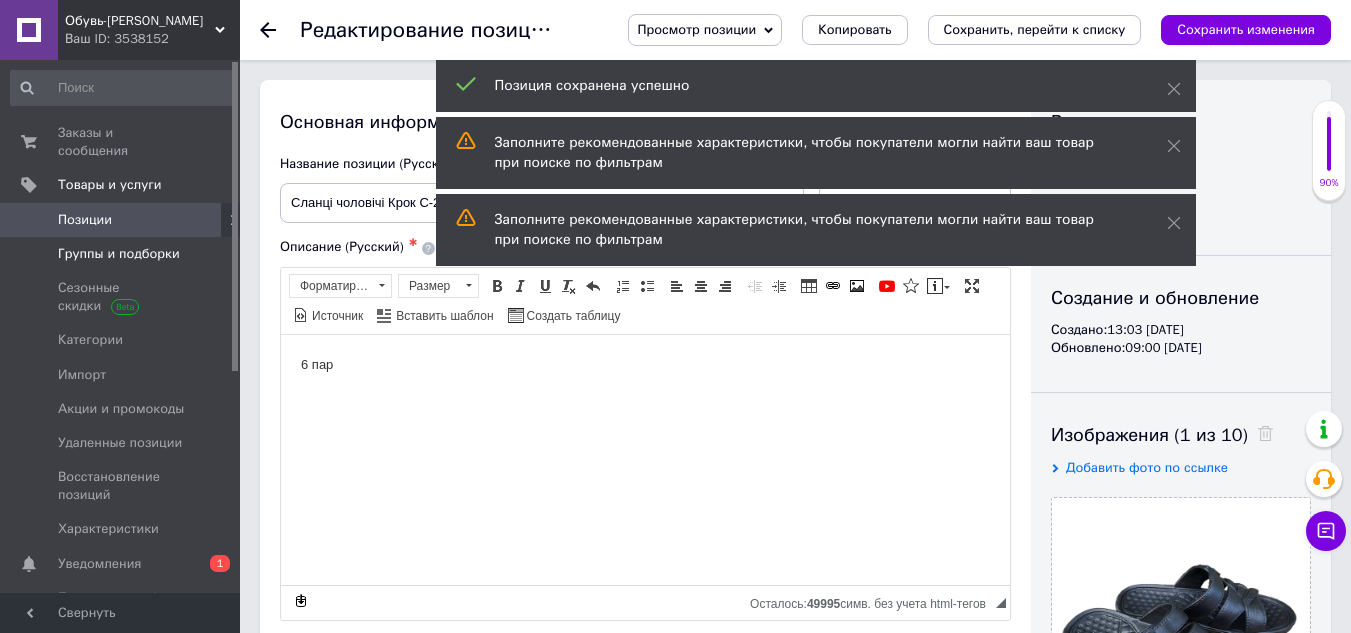 click on "Группы и подборки" at bounding box center [119, 254] 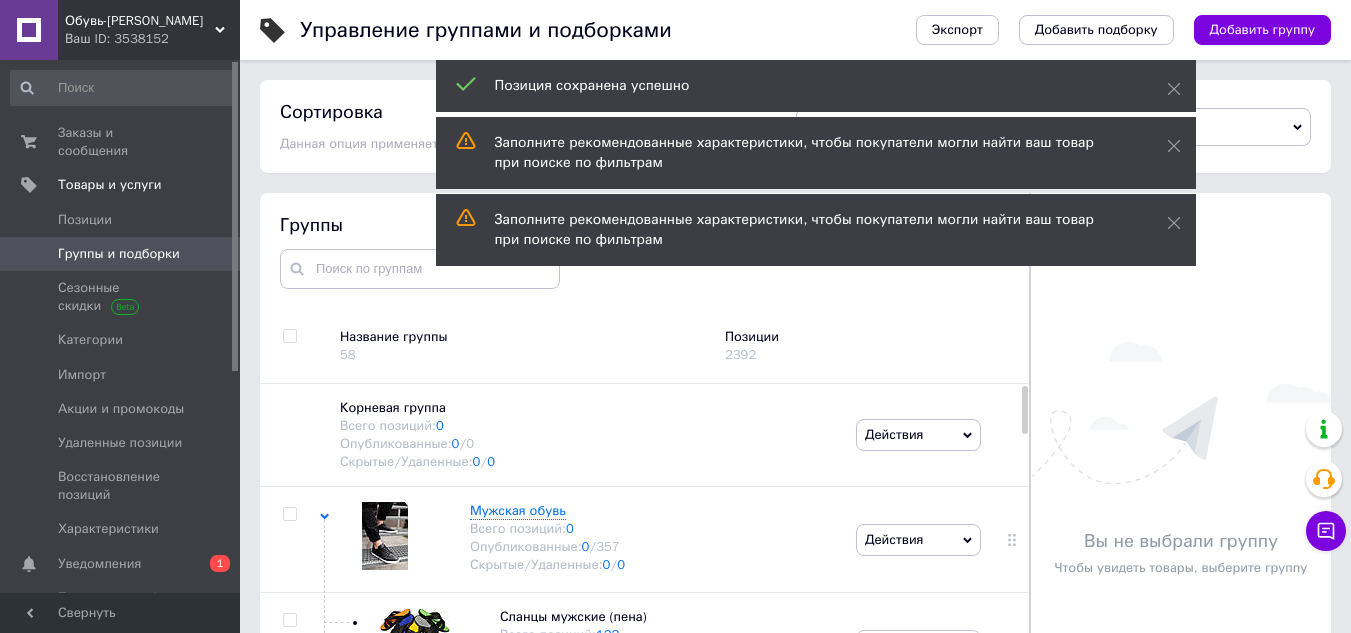 scroll, scrollTop: 99, scrollLeft: 0, axis: vertical 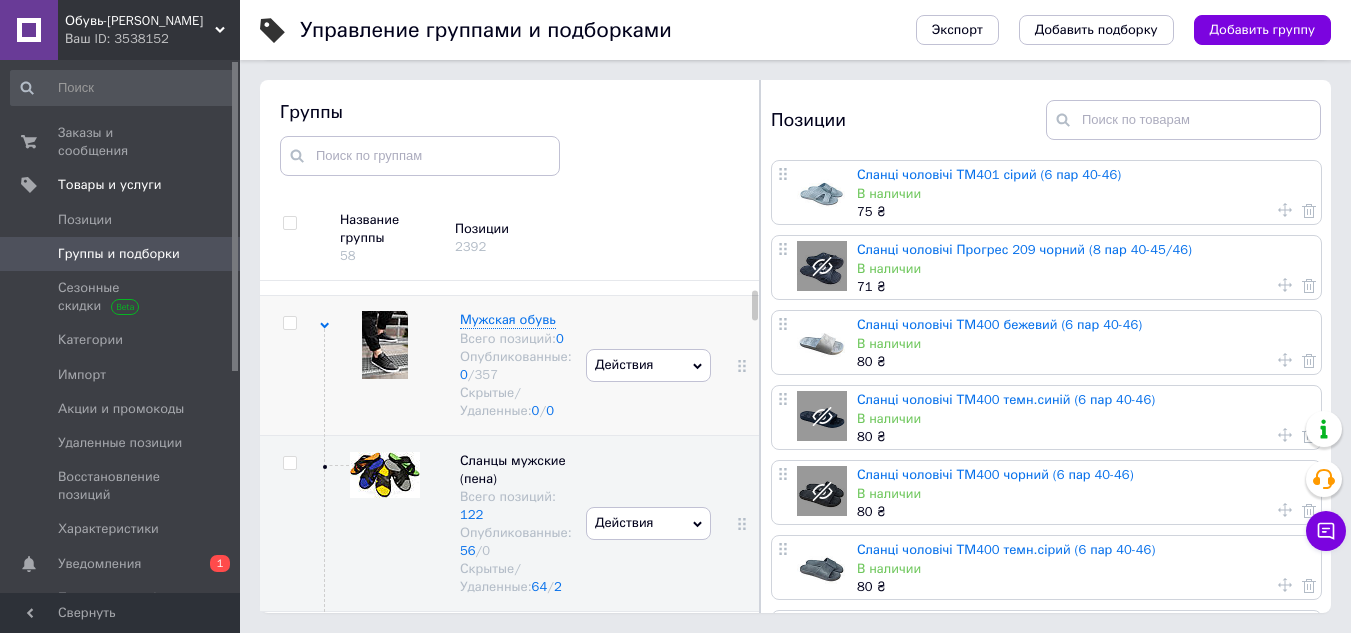 click 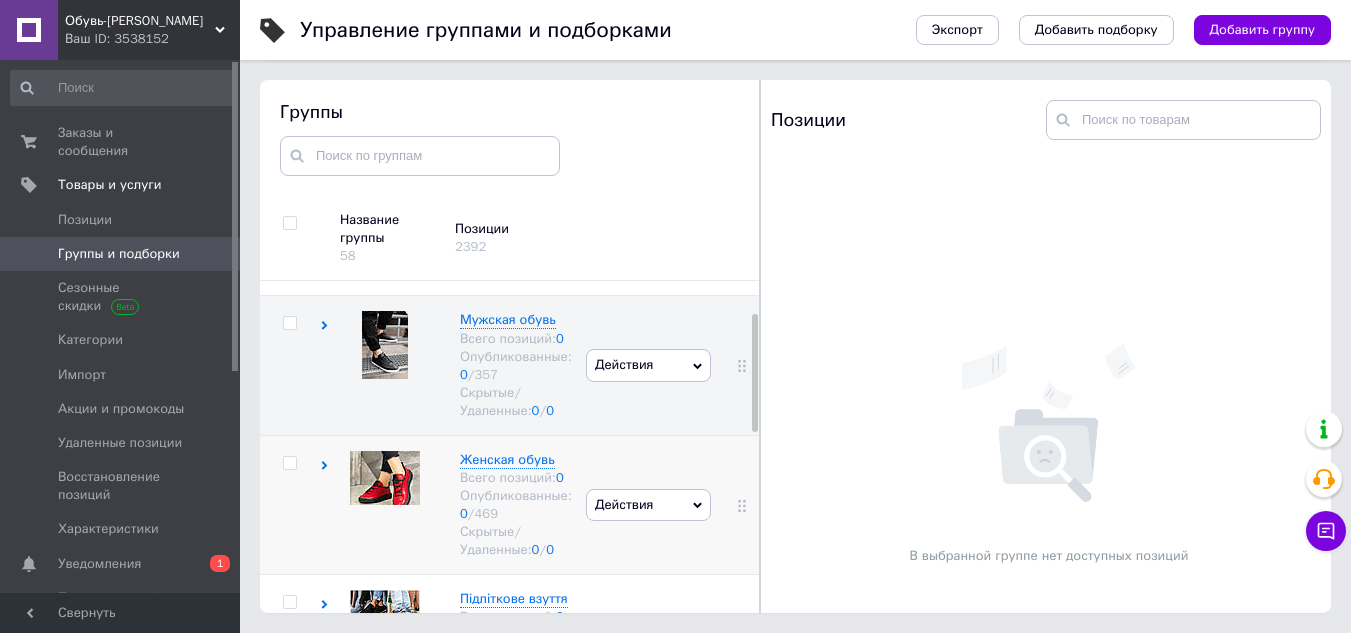 click 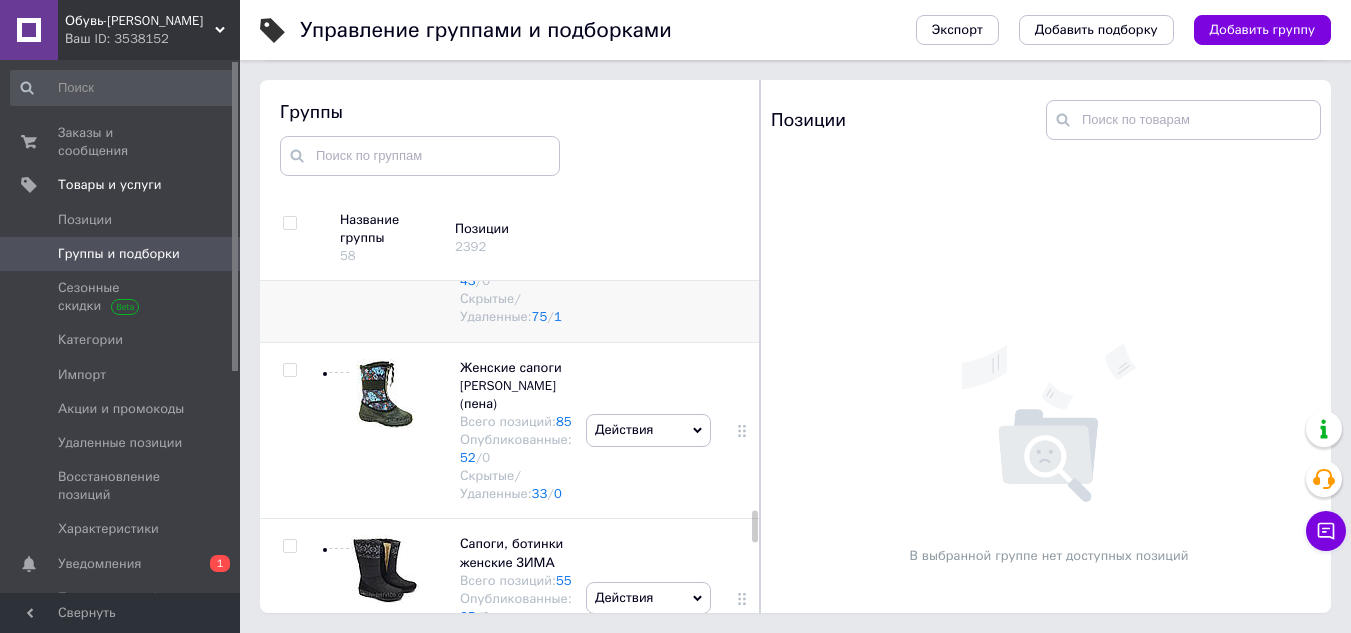 scroll, scrollTop: 2388, scrollLeft: 0, axis: vertical 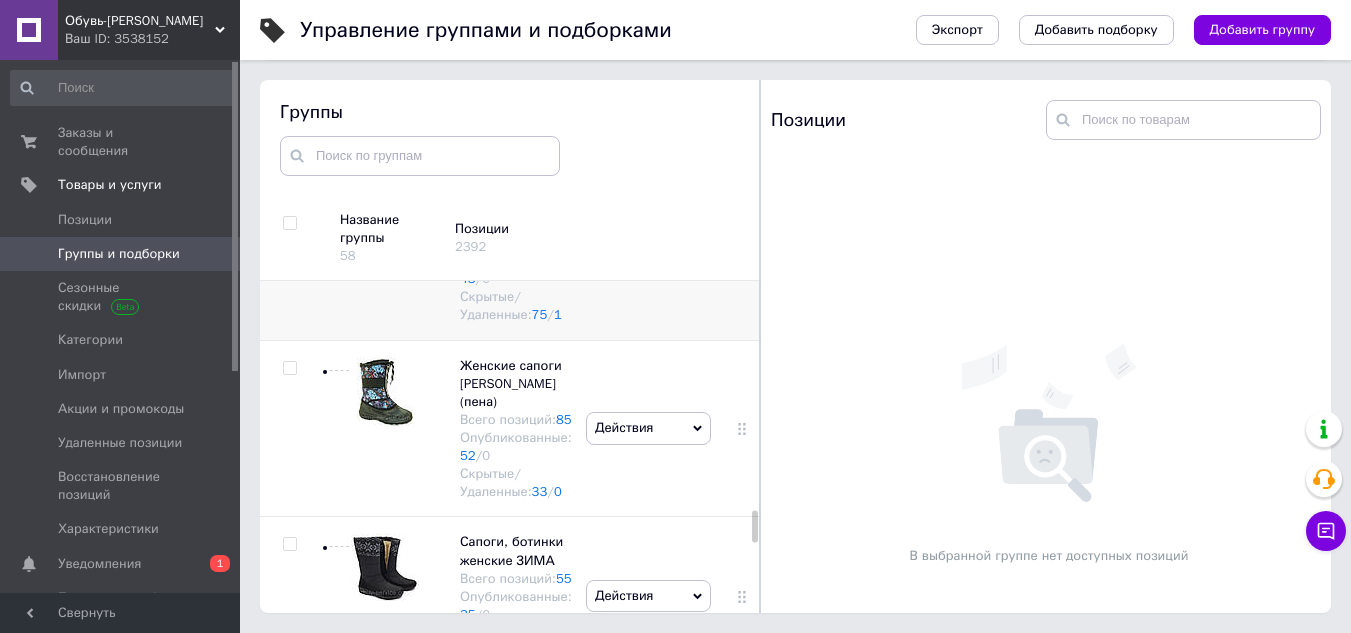 click at bounding box center [385, 183] 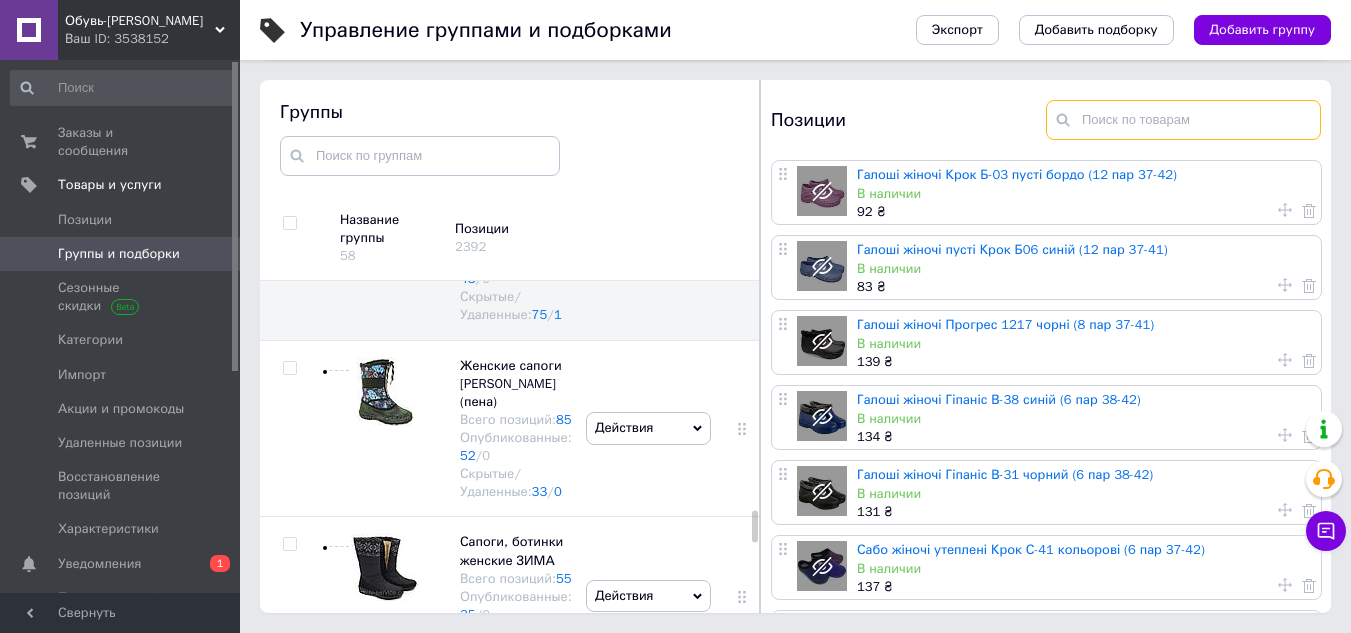 click at bounding box center [1183, 120] 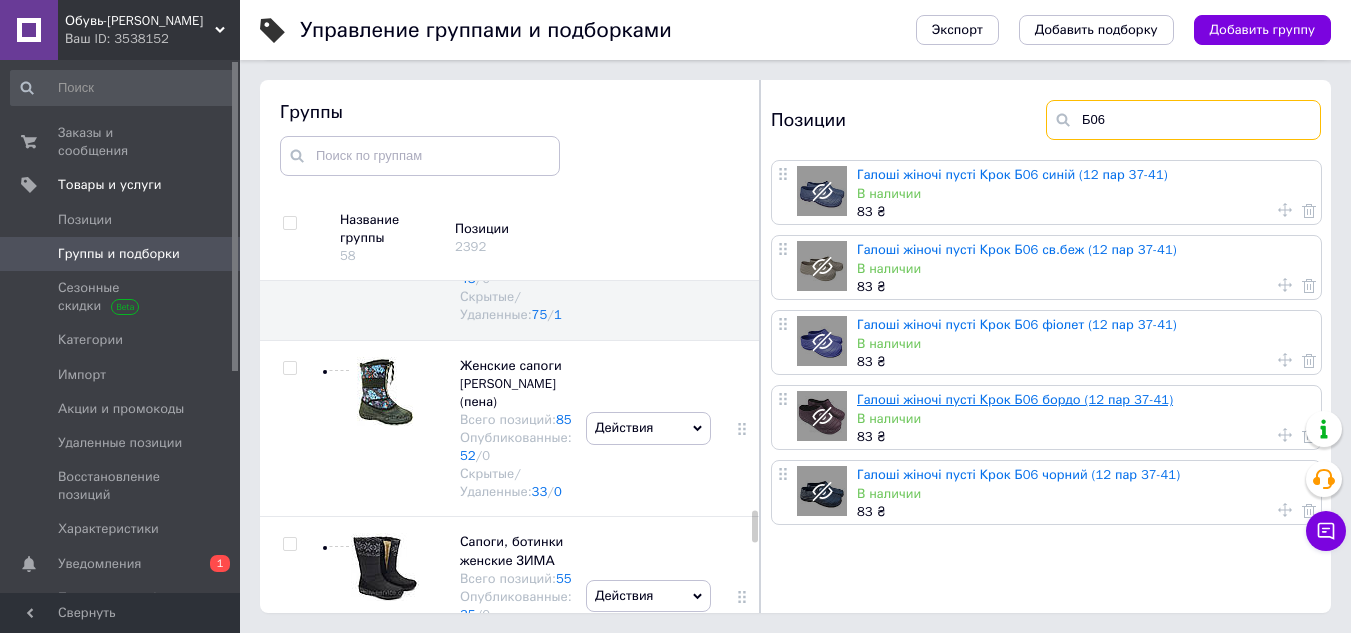 type on "Б06" 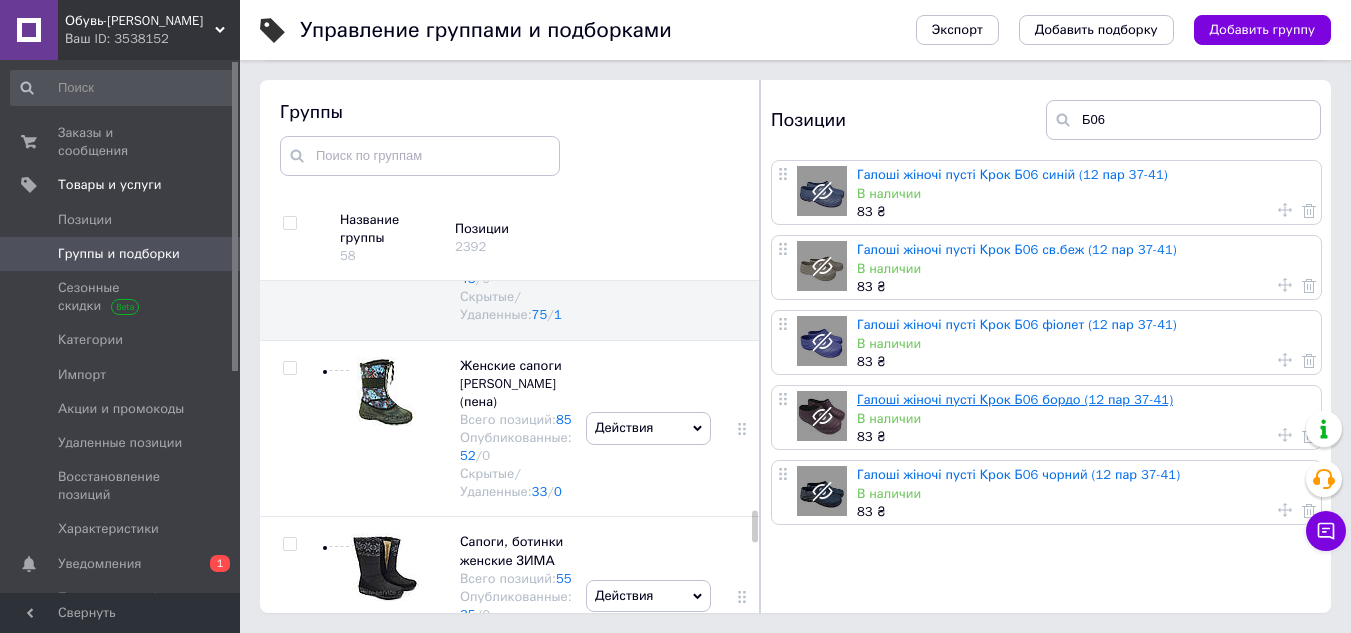 click on "Галоші жіночі пусті Крок Б06 бордо (12 пар 37-41)" at bounding box center [1015, 399] 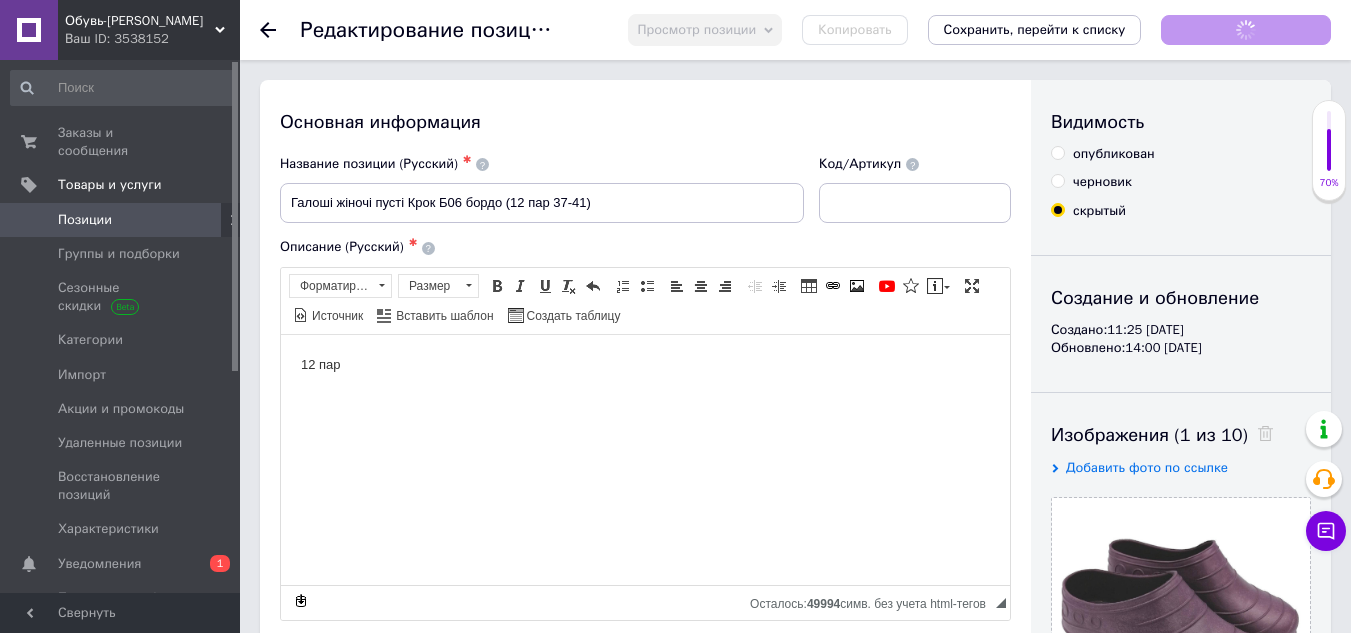 scroll, scrollTop: 0, scrollLeft: 0, axis: both 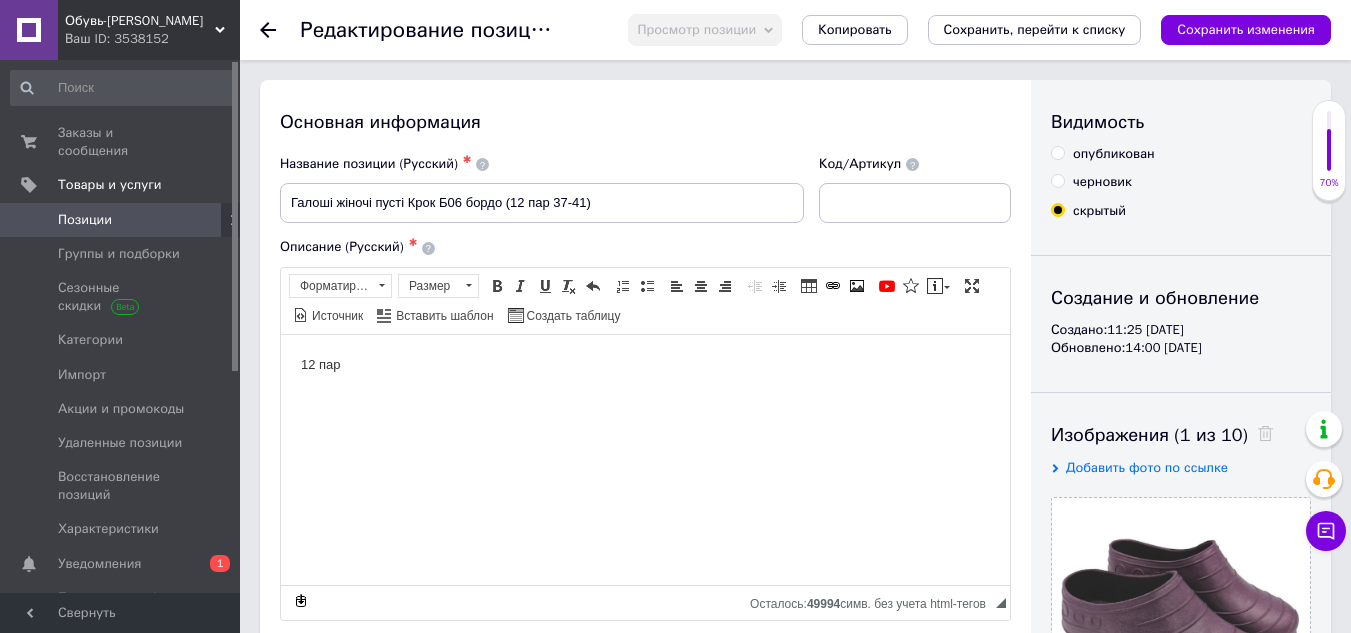click on "опубликован" at bounding box center [1057, 152] 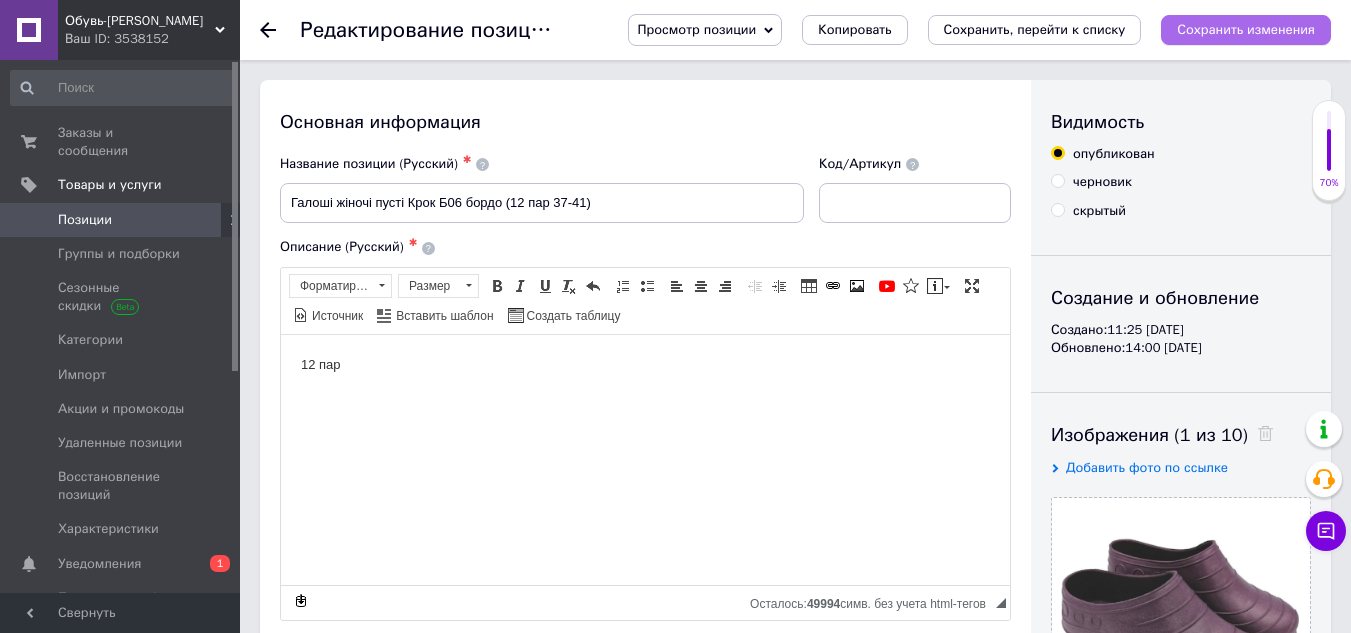 click on "Сохранить изменения" at bounding box center (1246, 29) 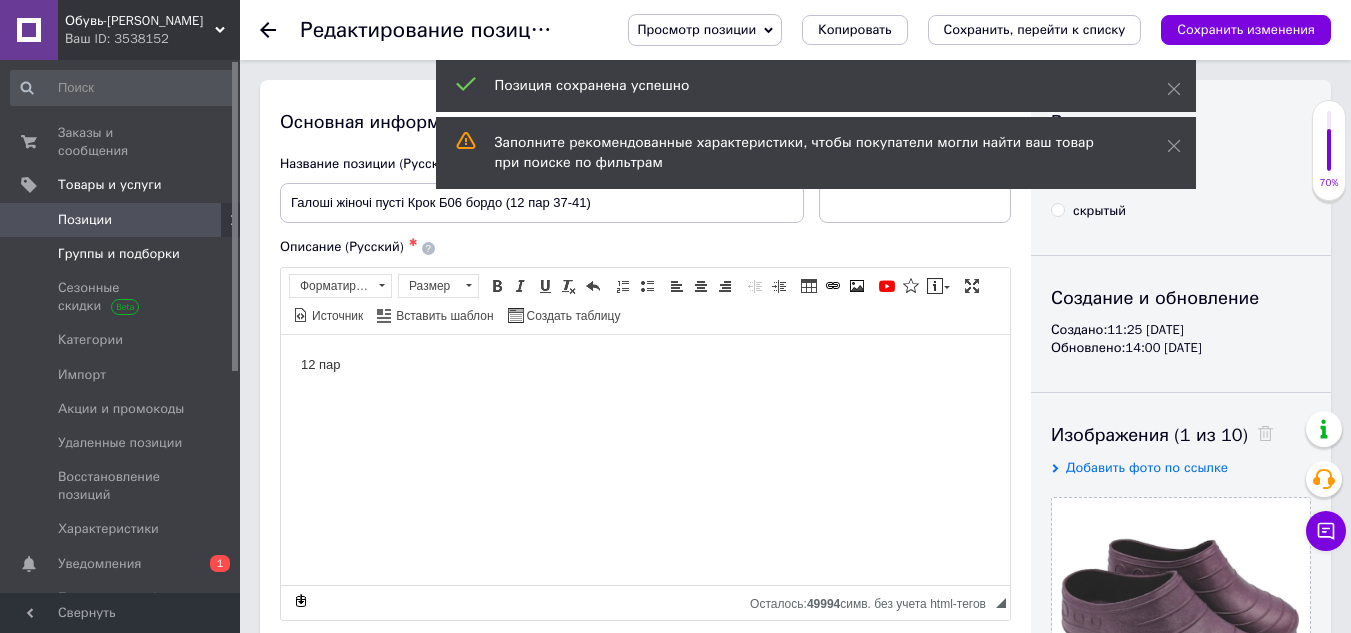 click on "Группы и подборки" at bounding box center [119, 254] 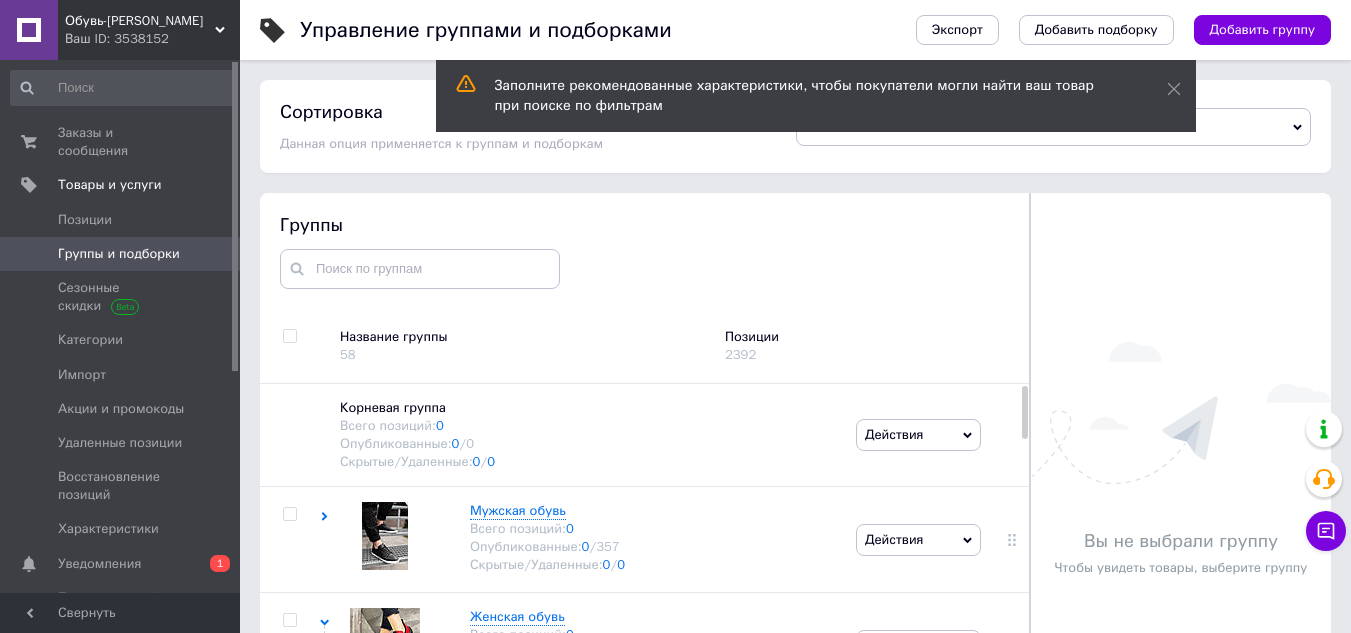 scroll, scrollTop: 108, scrollLeft: 0, axis: vertical 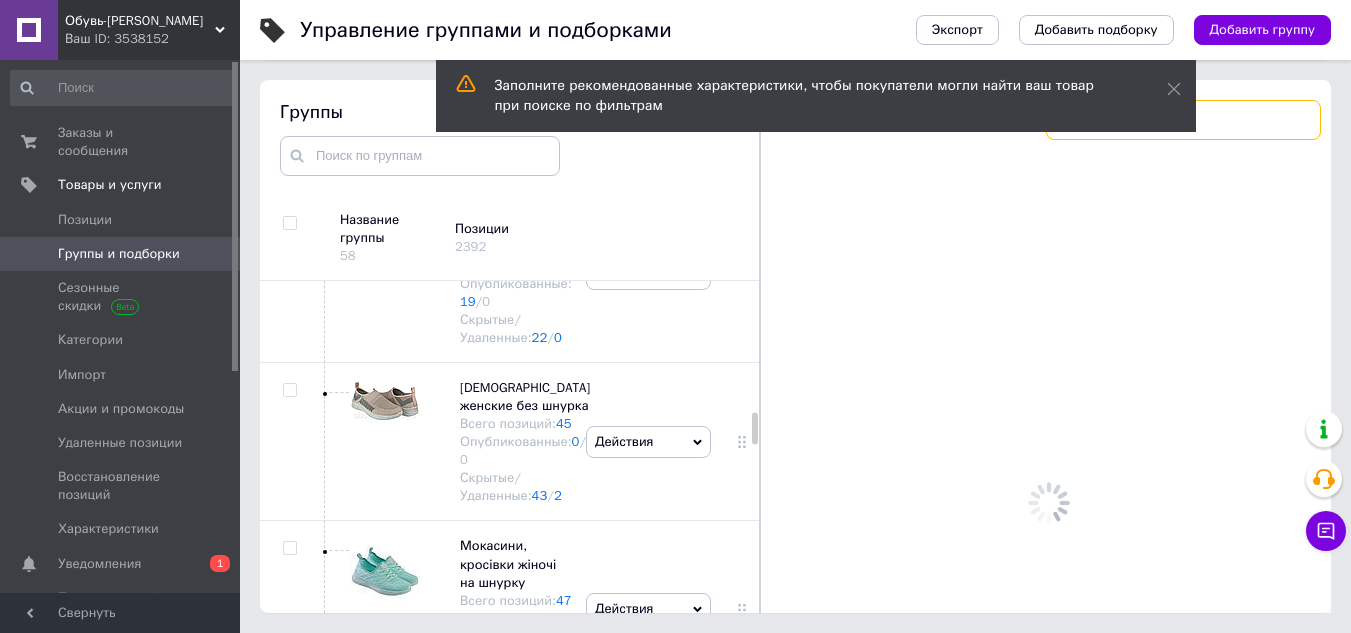 click at bounding box center [1183, 120] 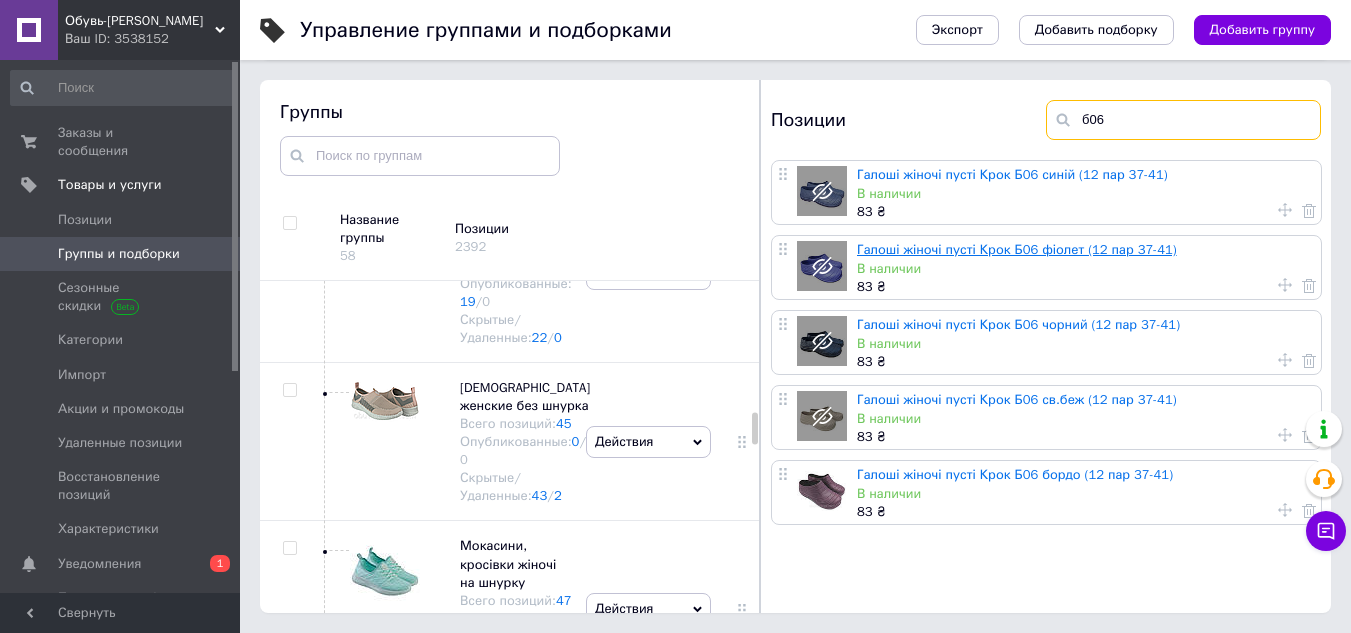 type on "б06" 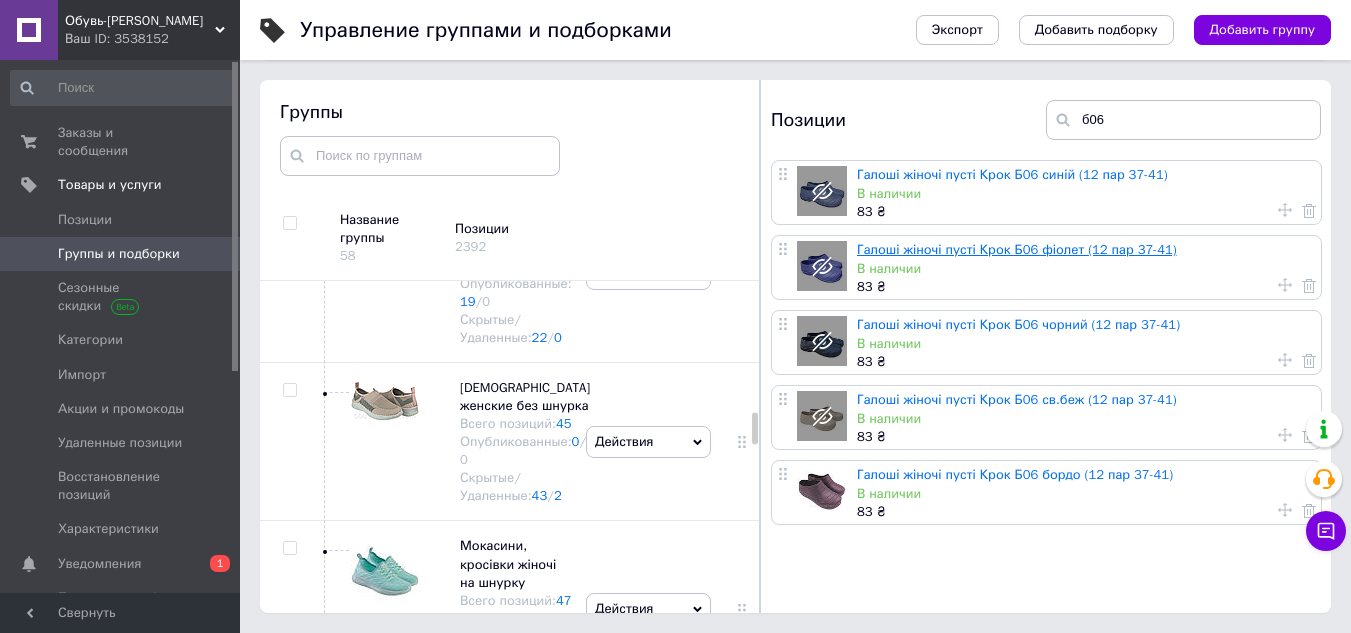 click on "Галоші жіночі пусті Крок Б06 фіолет (12 пар 37-41)" at bounding box center (1017, 249) 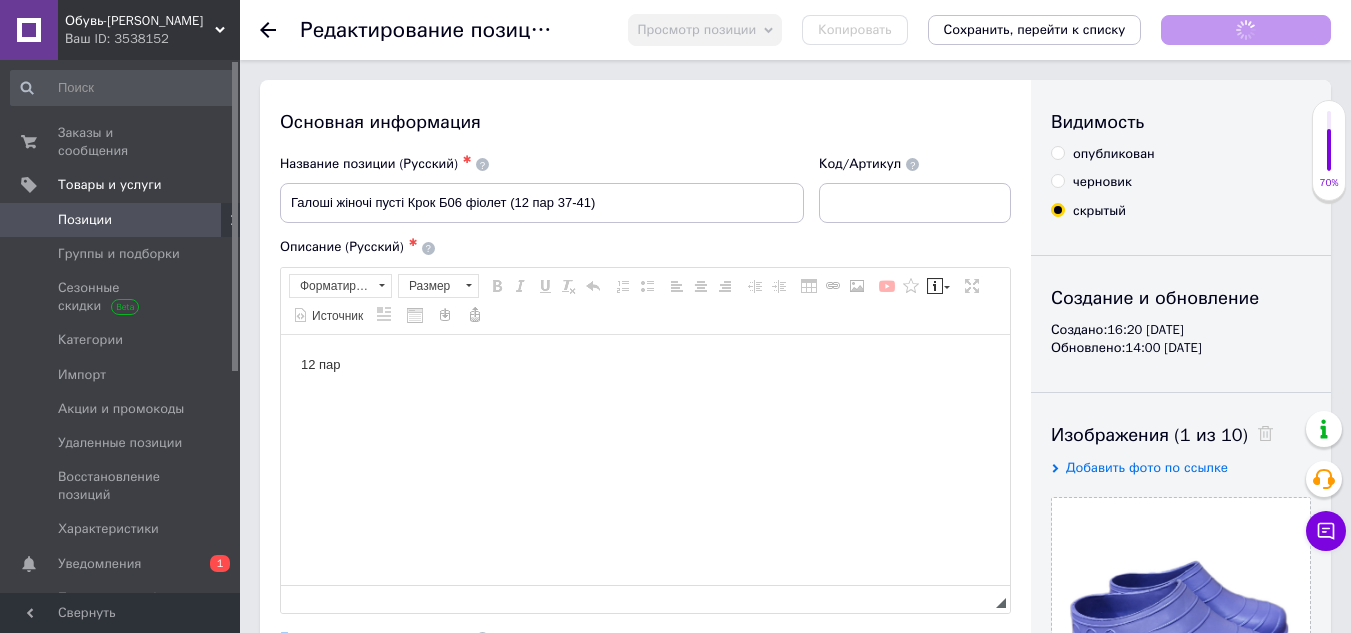 scroll, scrollTop: 0, scrollLeft: 0, axis: both 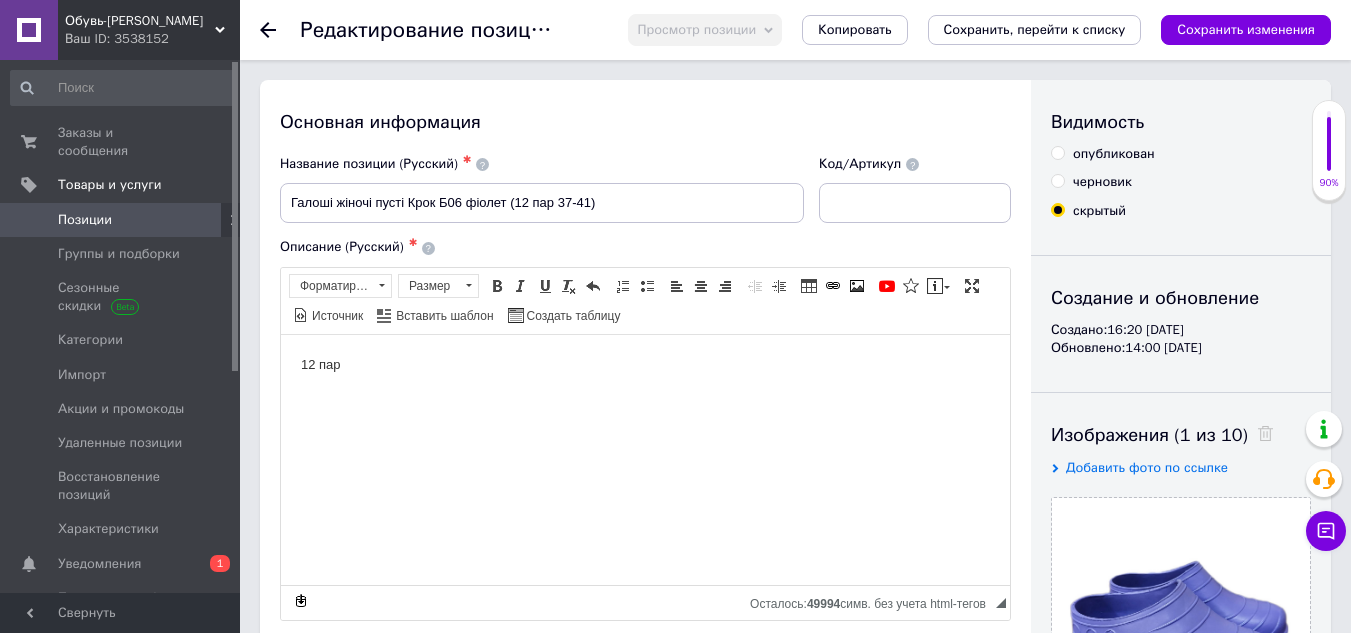 click on "опубликован" at bounding box center [1103, 154] 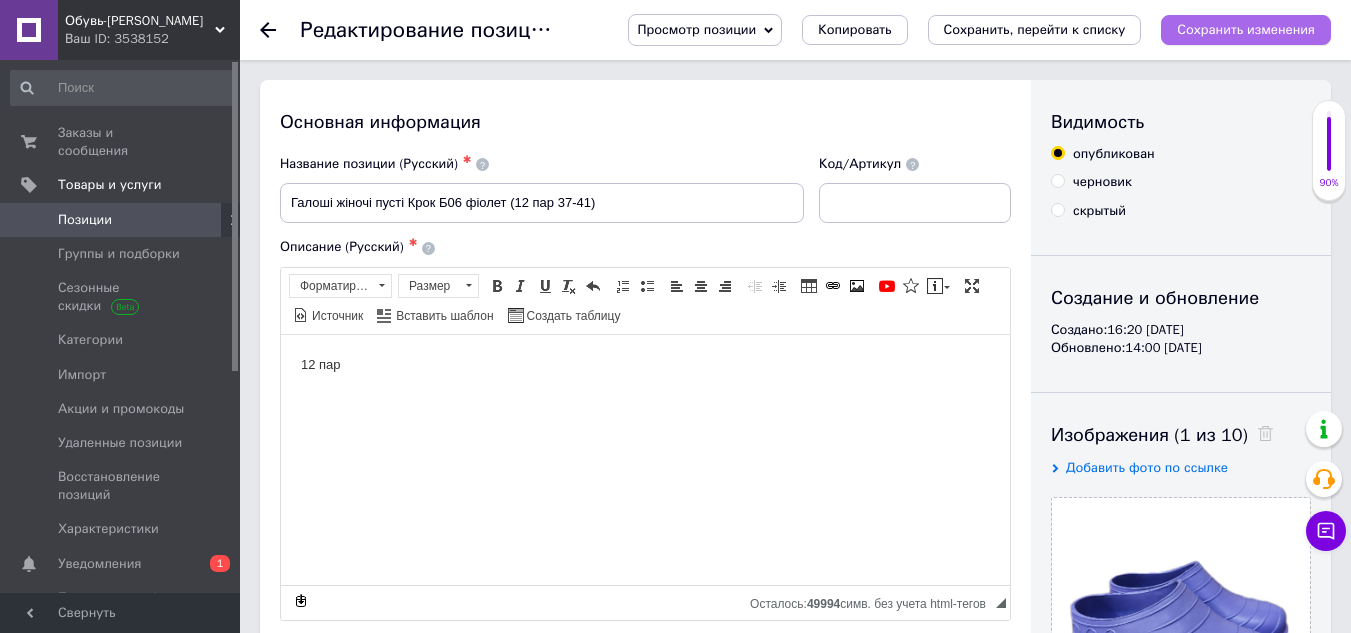 click on "Сохранить изменения" at bounding box center [1246, 29] 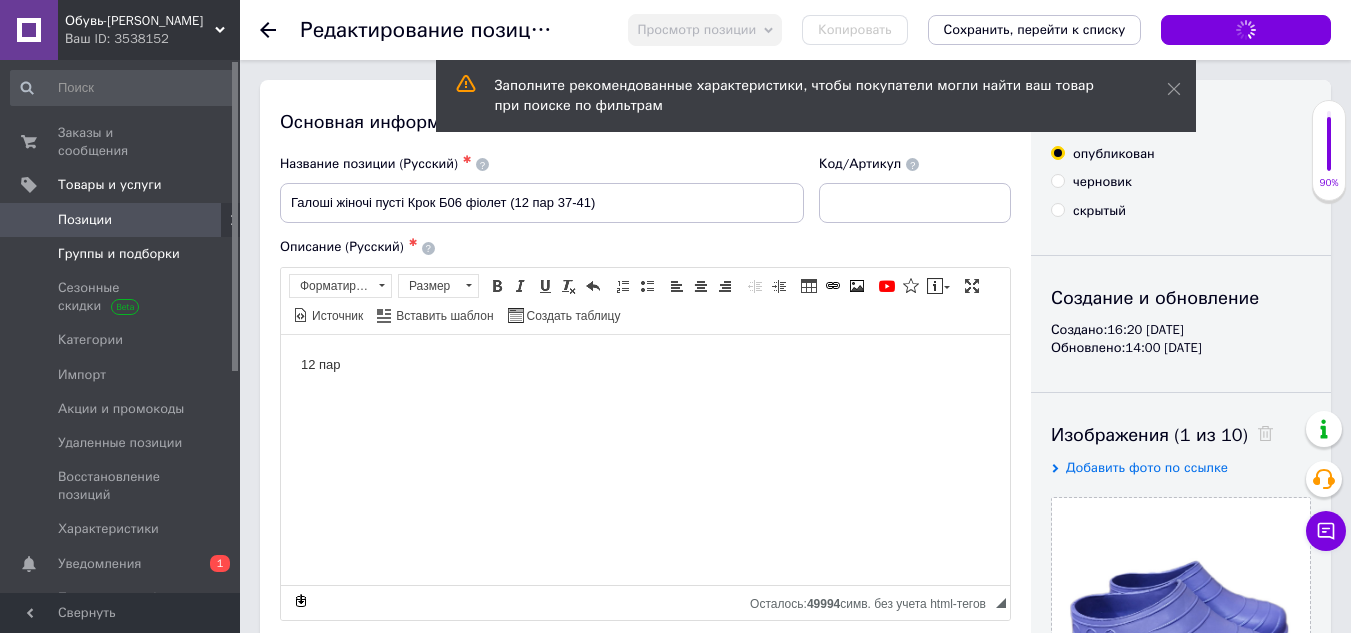 click on "Группы и подборки" at bounding box center (119, 254) 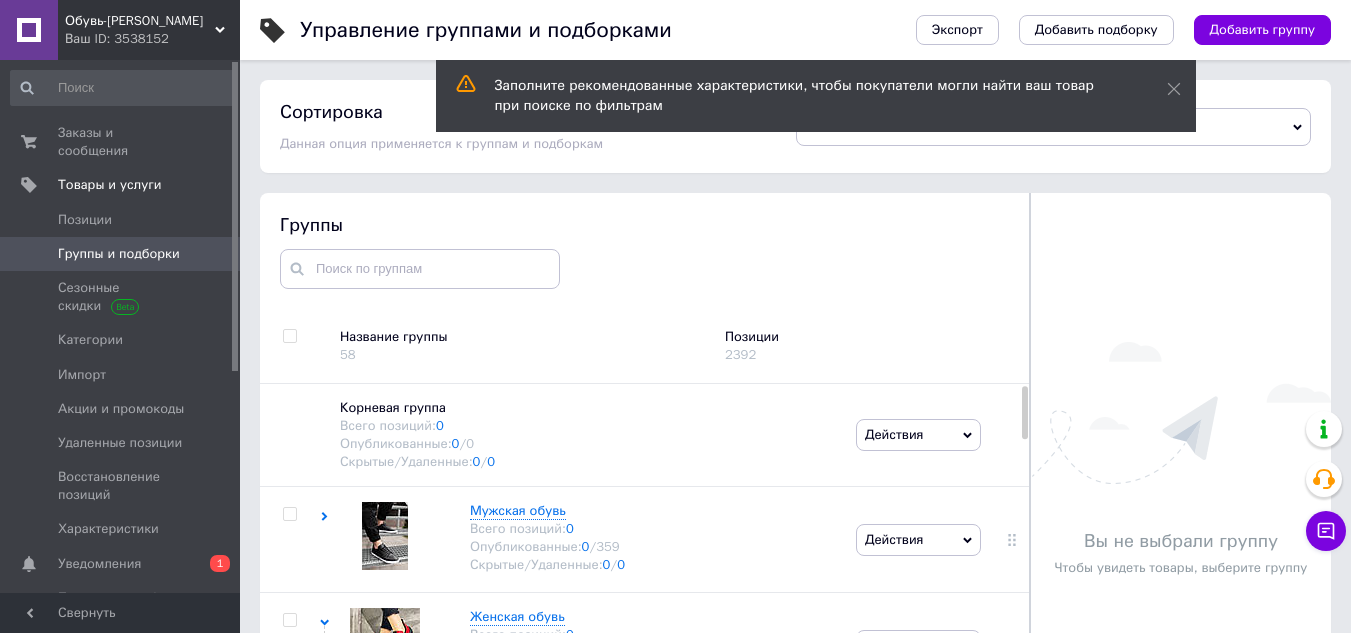 scroll, scrollTop: 113, scrollLeft: 0, axis: vertical 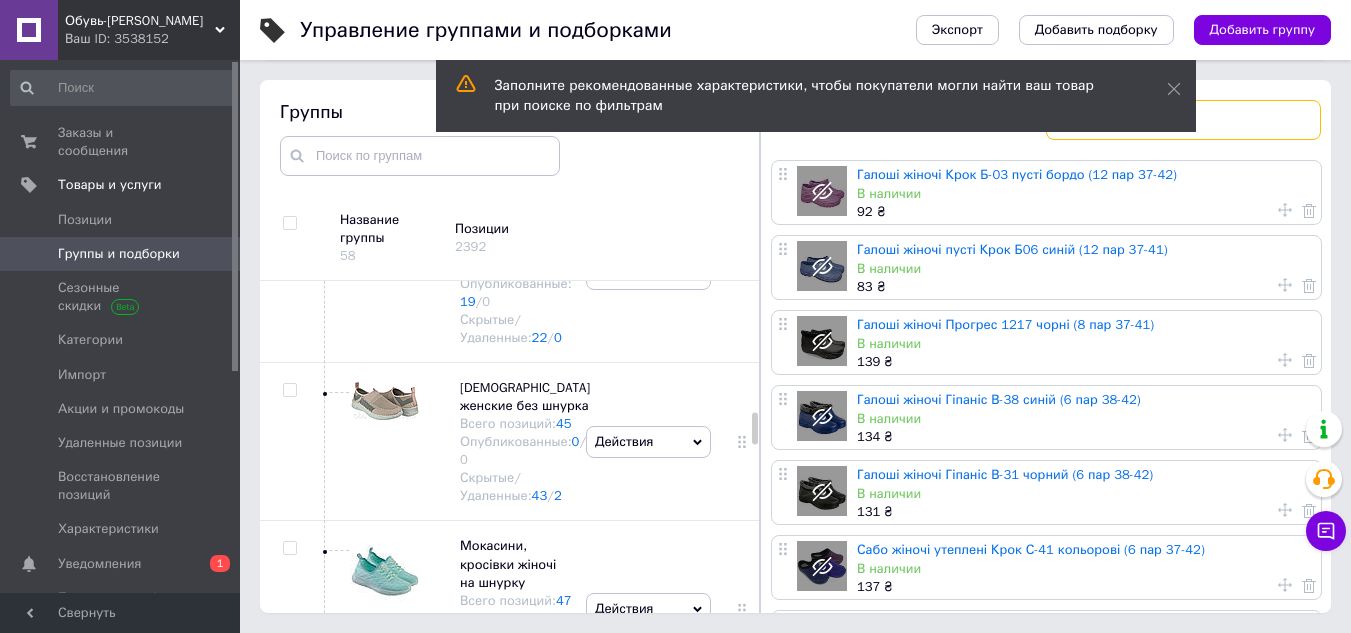 click at bounding box center (1183, 120) 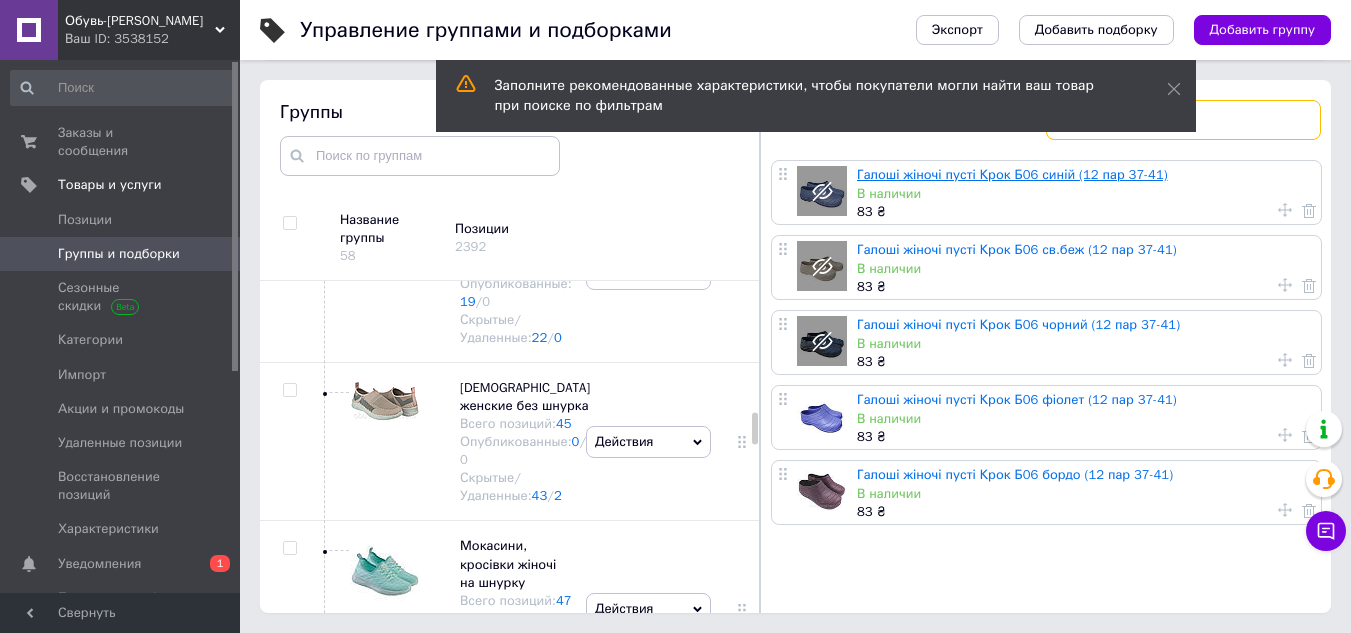 type on "б06" 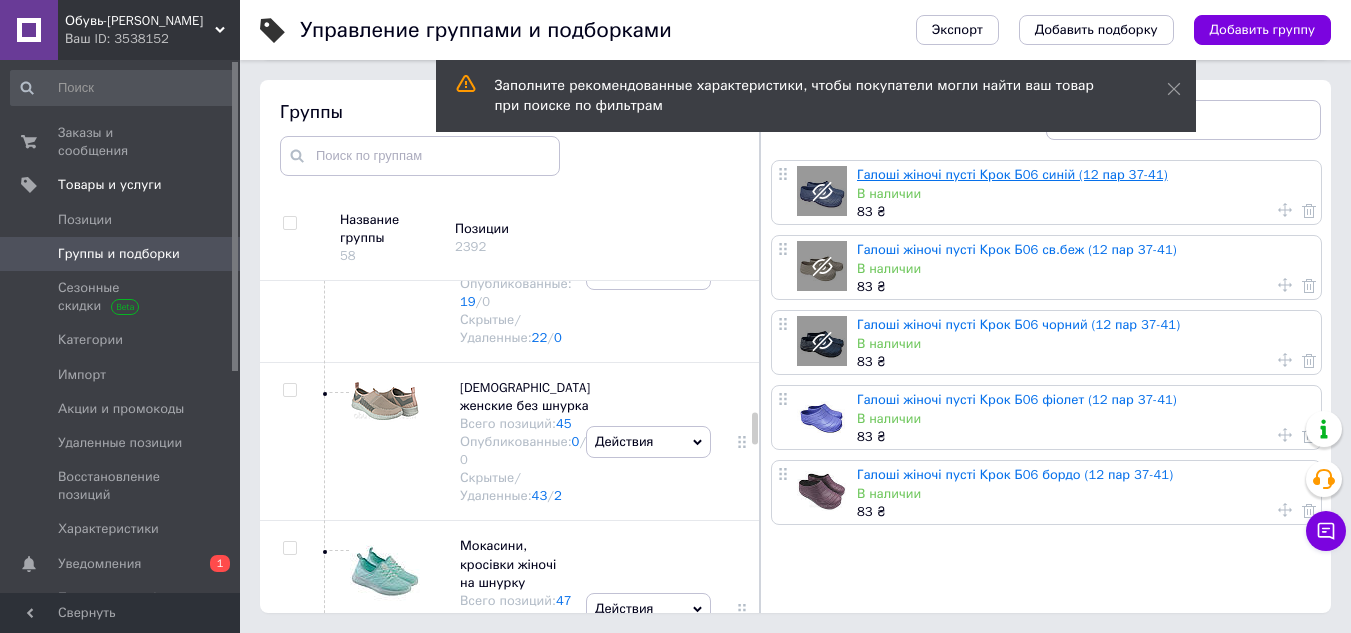 click on "Галоші жіночі пусті Крок Б06 синій (12 пар 37-41)" at bounding box center (1012, 174) 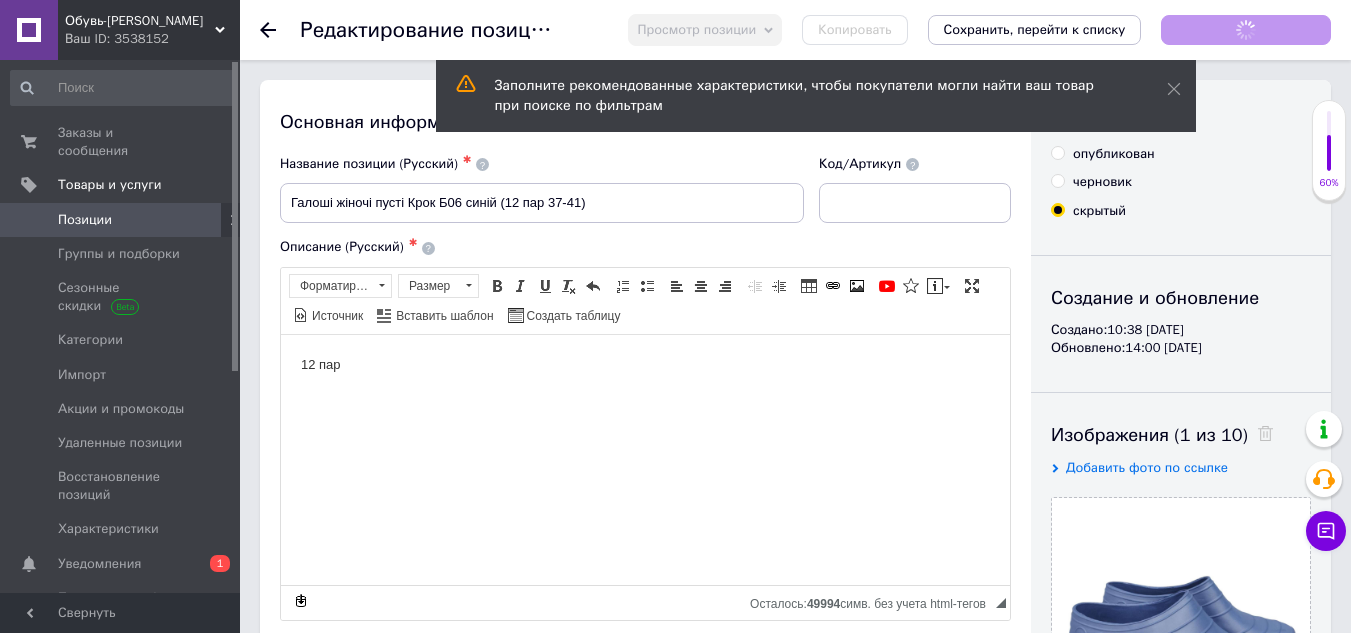 scroll, scrollTop: 0, scrollLeft: 0, axis: both 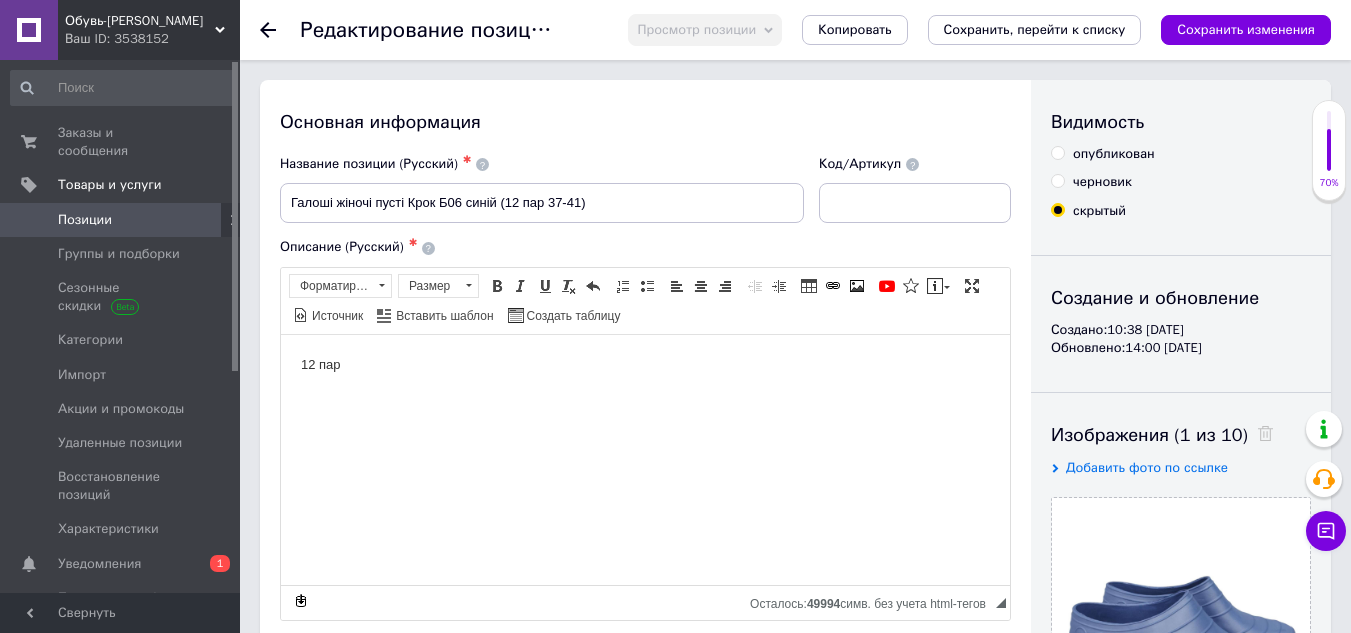 click on "опубликован" at bounding box center [1103, 154] 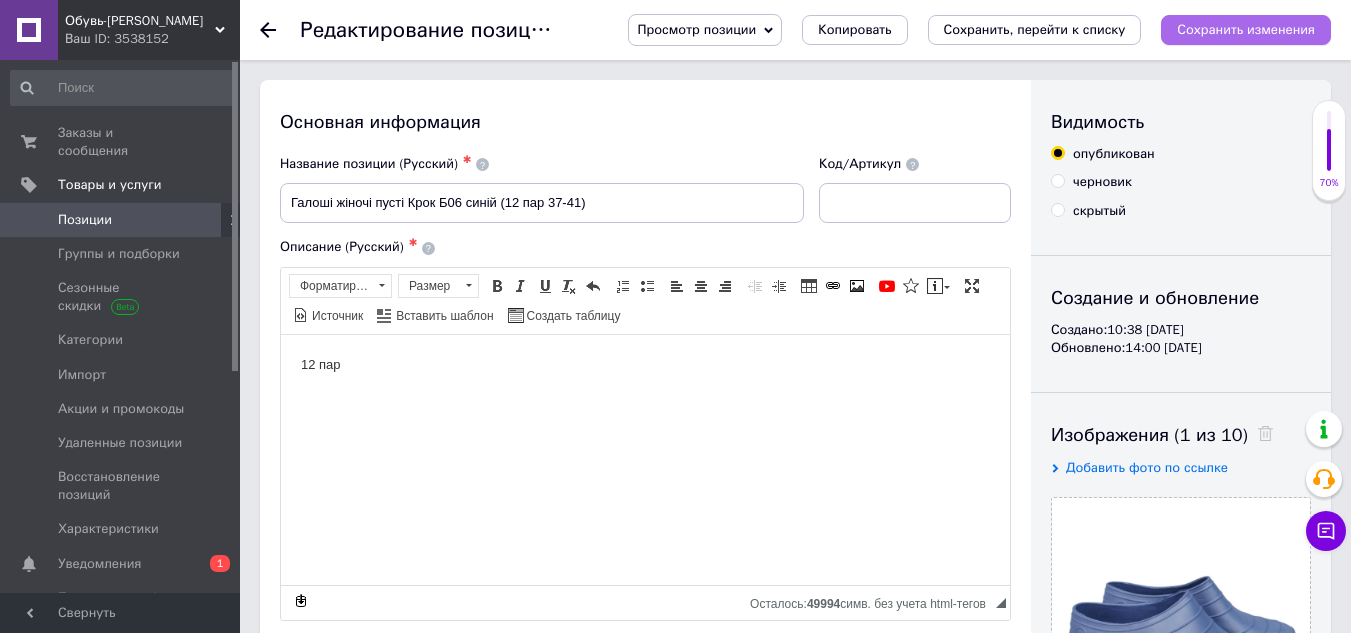 click on "Сохранить изменения" at bounding box center [1246, 29] 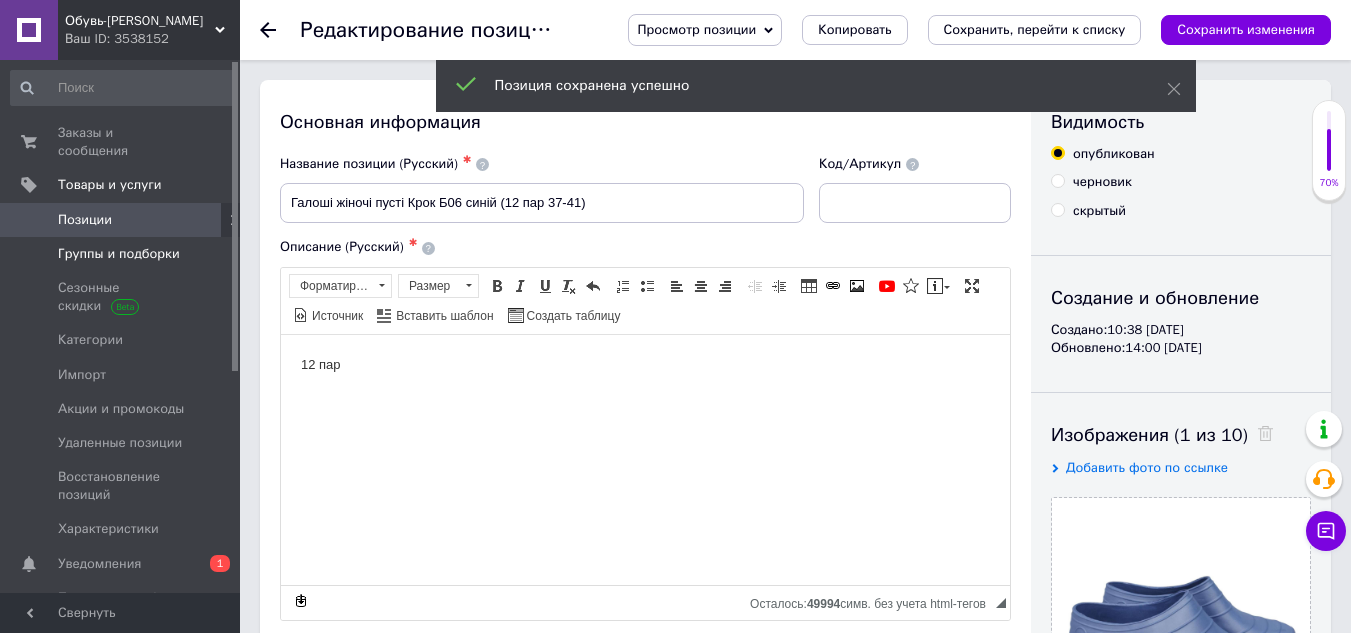 click on "Группы и подборки" at bounding box center (119, 254) 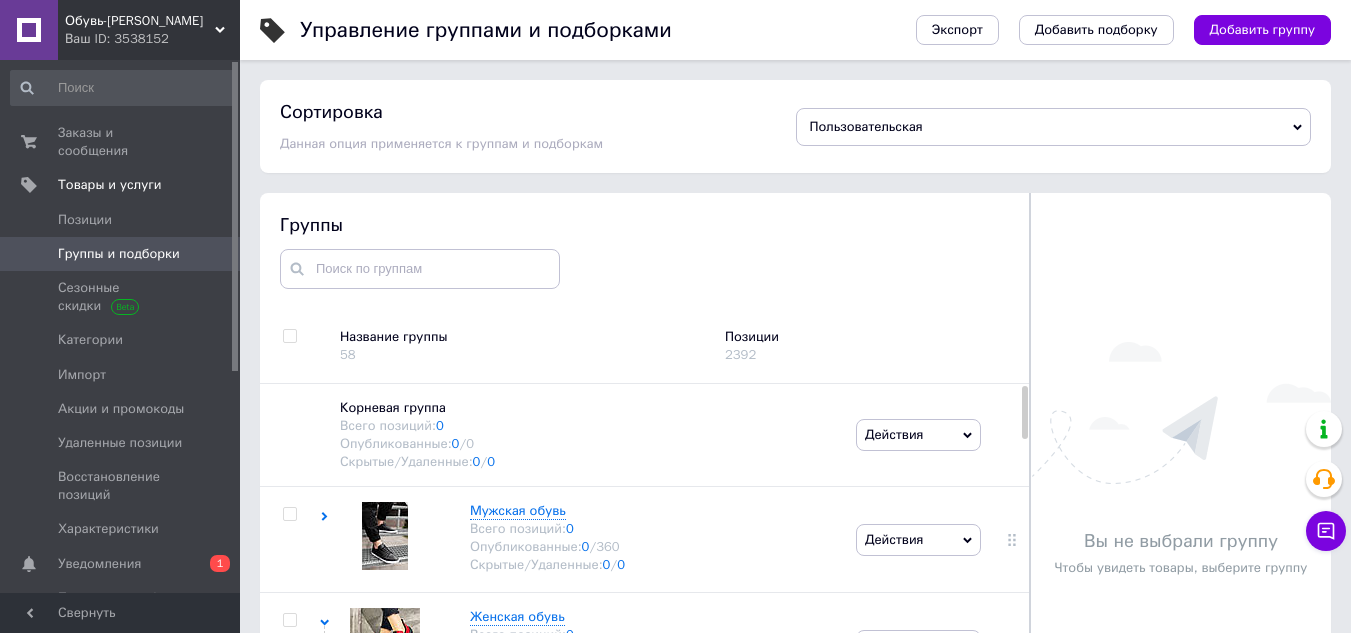 scroll, scrollTop: 99, scrollLeft: 0, axis: vertical 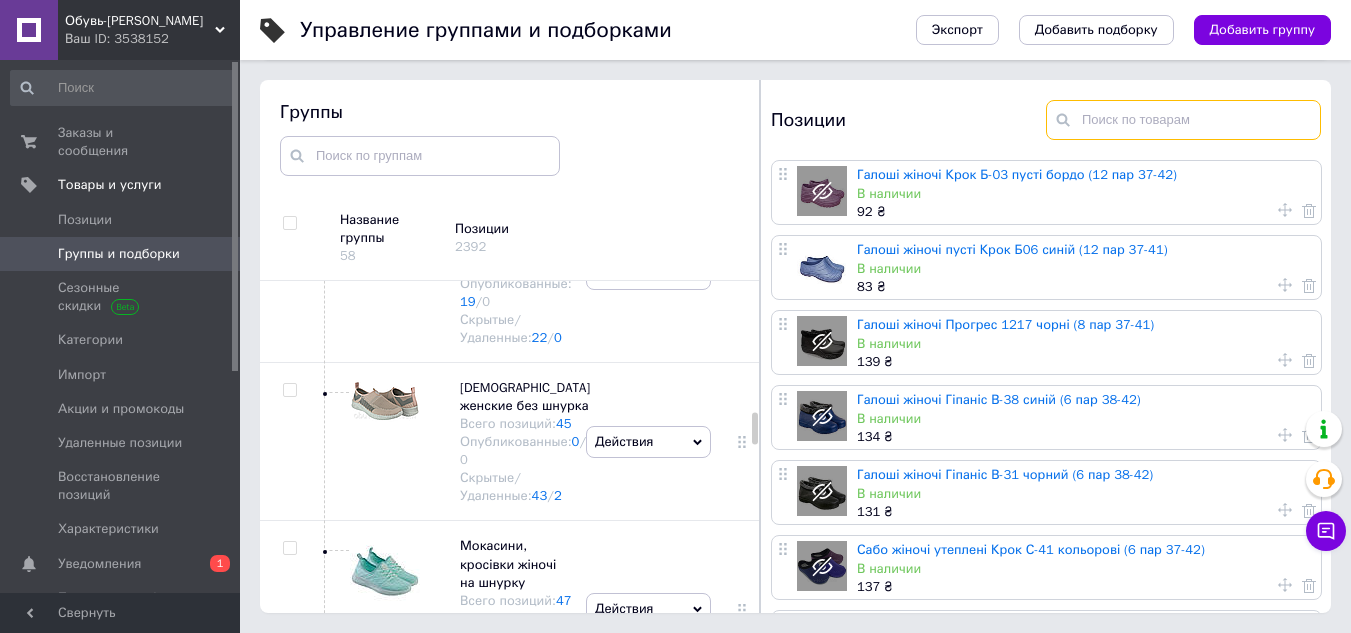 click at bounding box center (1183, 120) 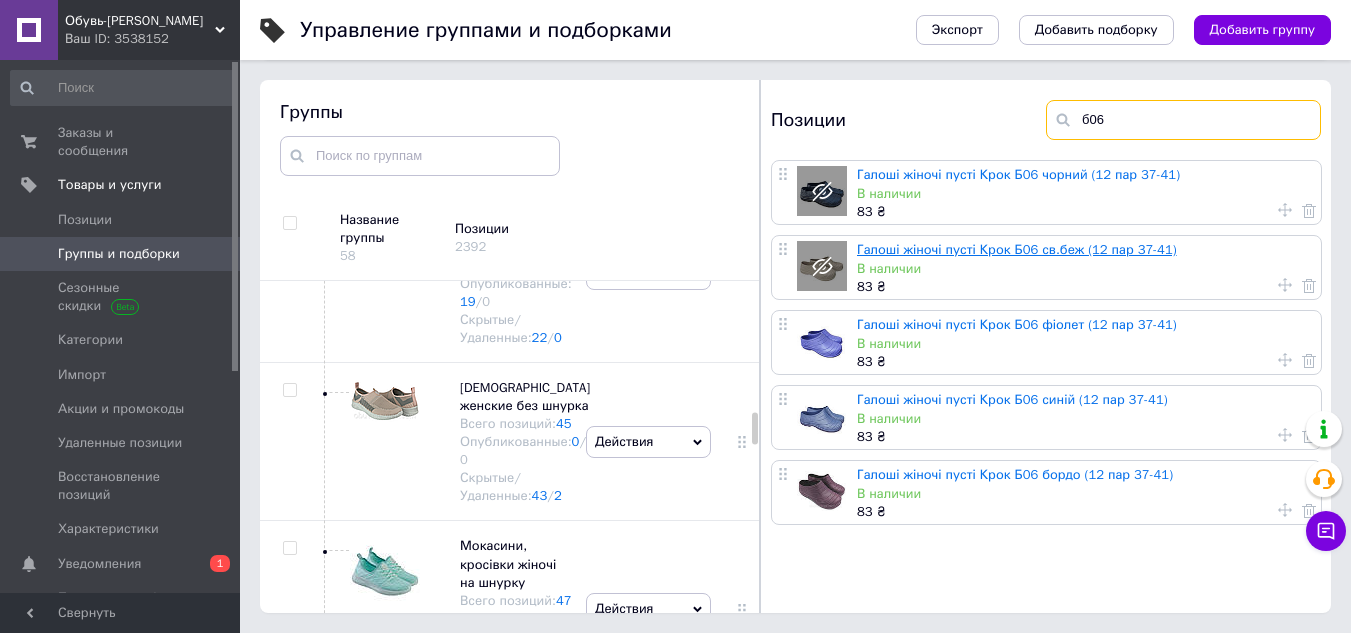 type on "б06" 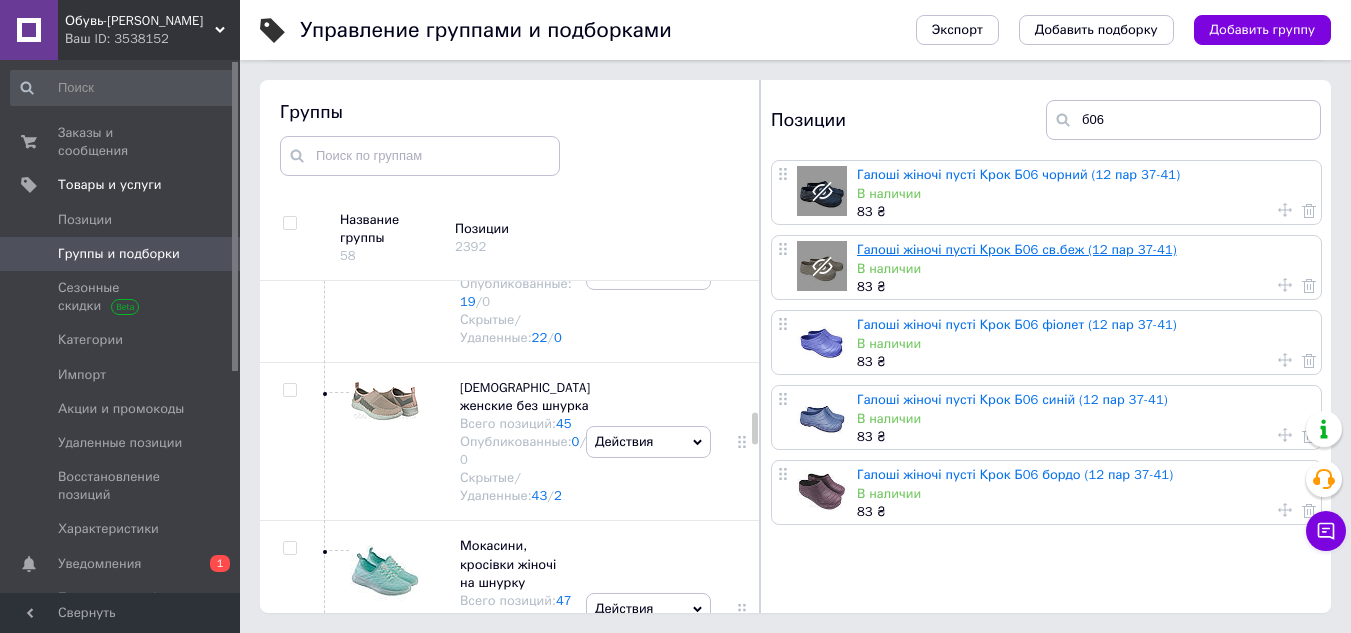 click on "Галоші жіночі пусті Крок Б06 св.беж (12 пар 37-41)" at bounding box center (1017, 249) 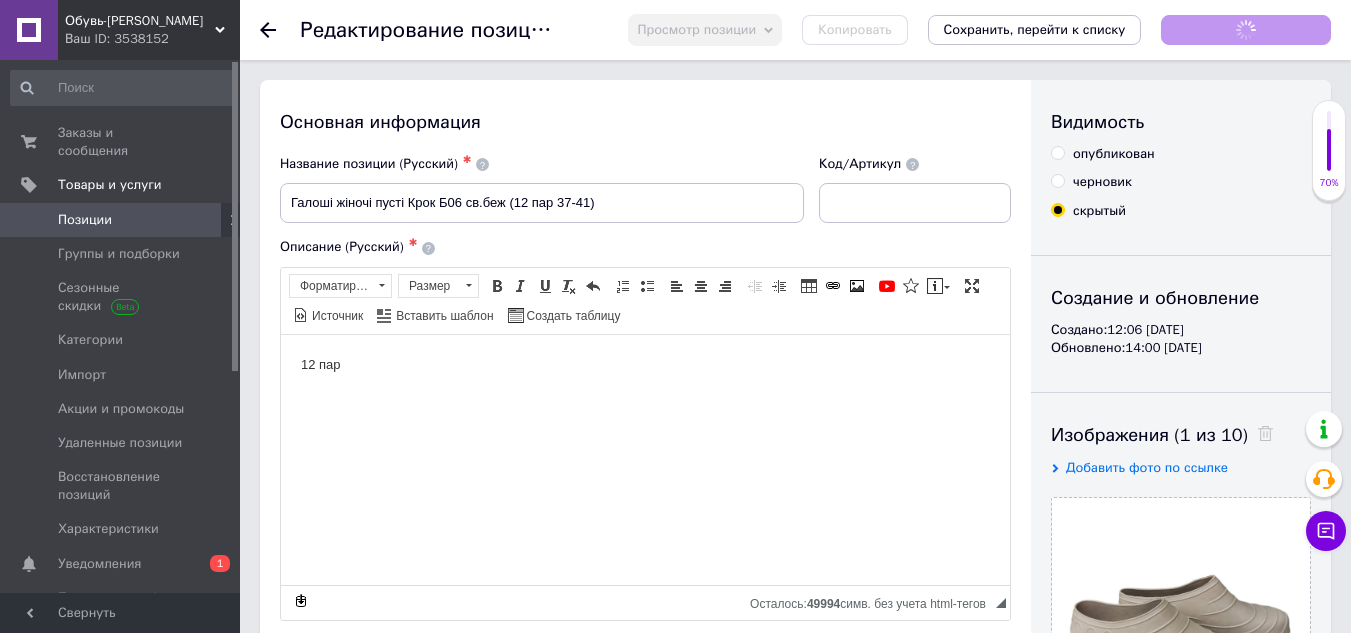 scroll, scrollTop: 0, scrollLeft: 0, axis: both 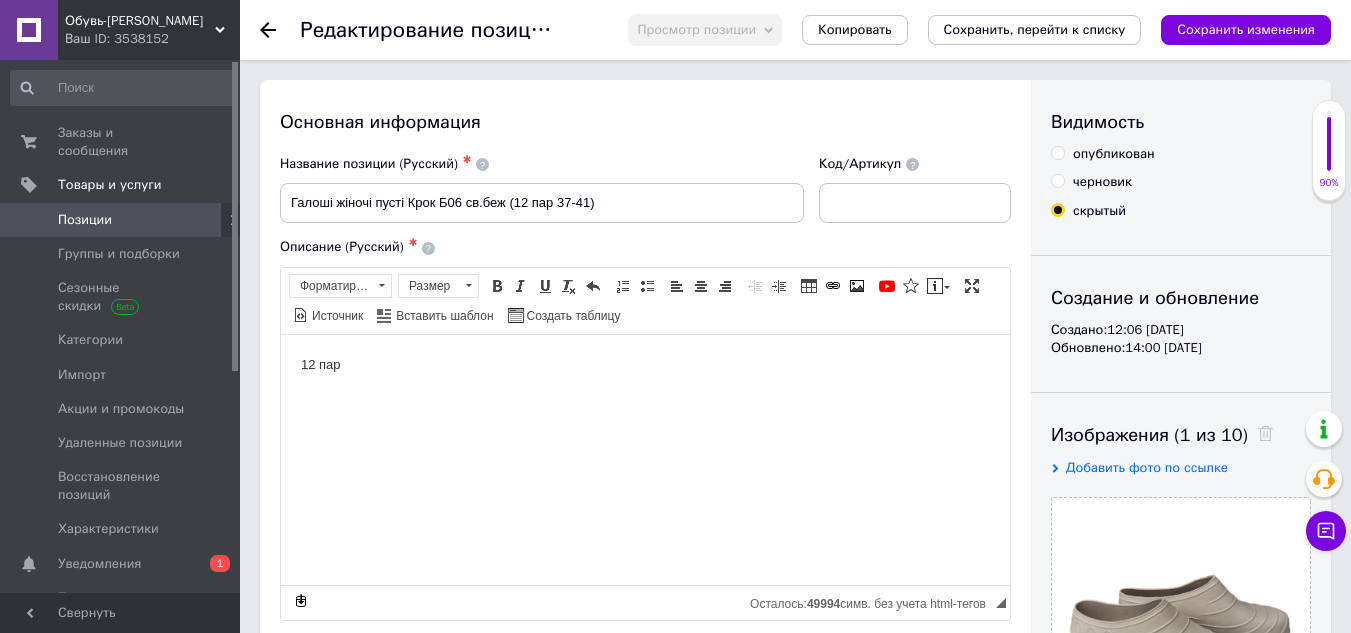 click on "опубликован" at bounding box center [1057, 152] 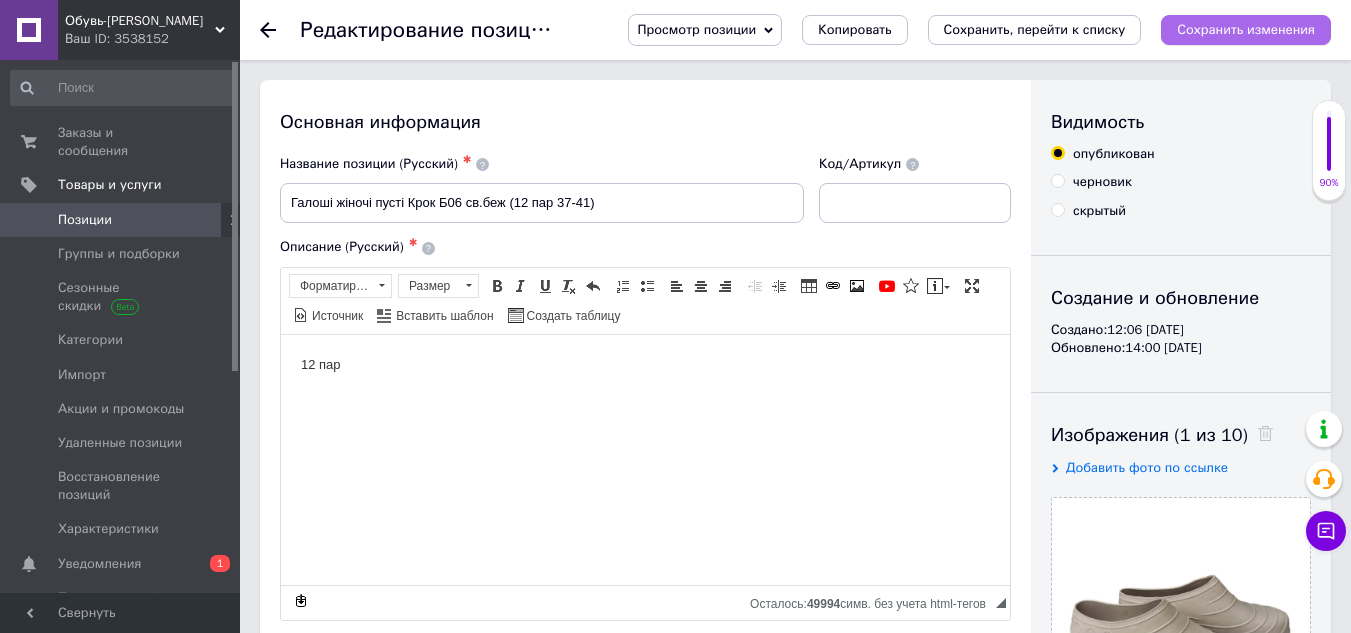 click on "Сохранить изменения" at bounding box center [1246, 29] 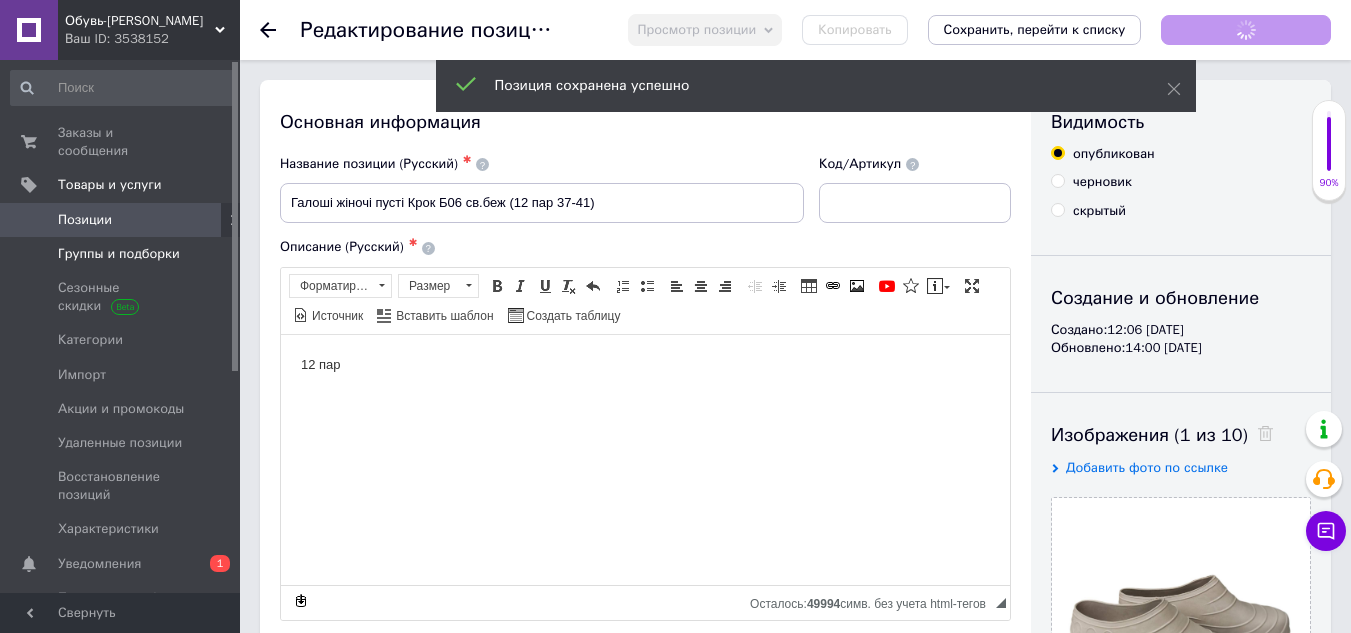 click on "Группы и подборки" at bounding box center [123, 254] 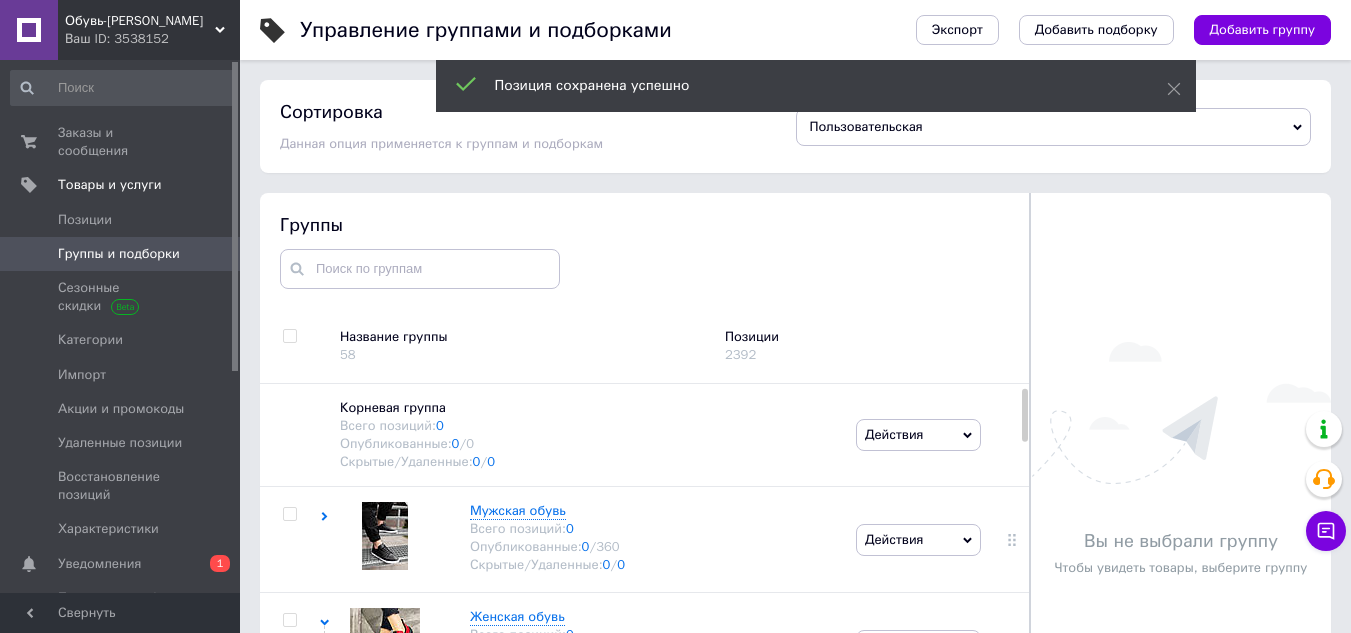 scroll, scrollTop: 113, scrollLeft: 0, axis: vertical 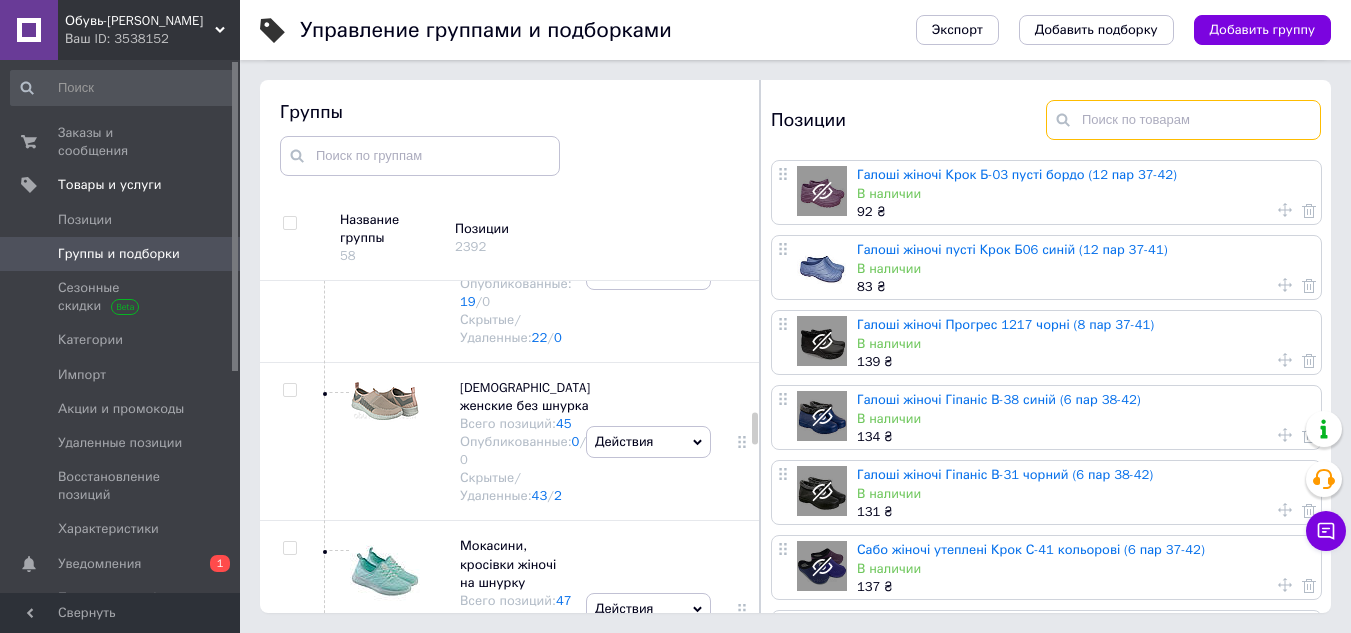 click at bounding box center (1183, 120) 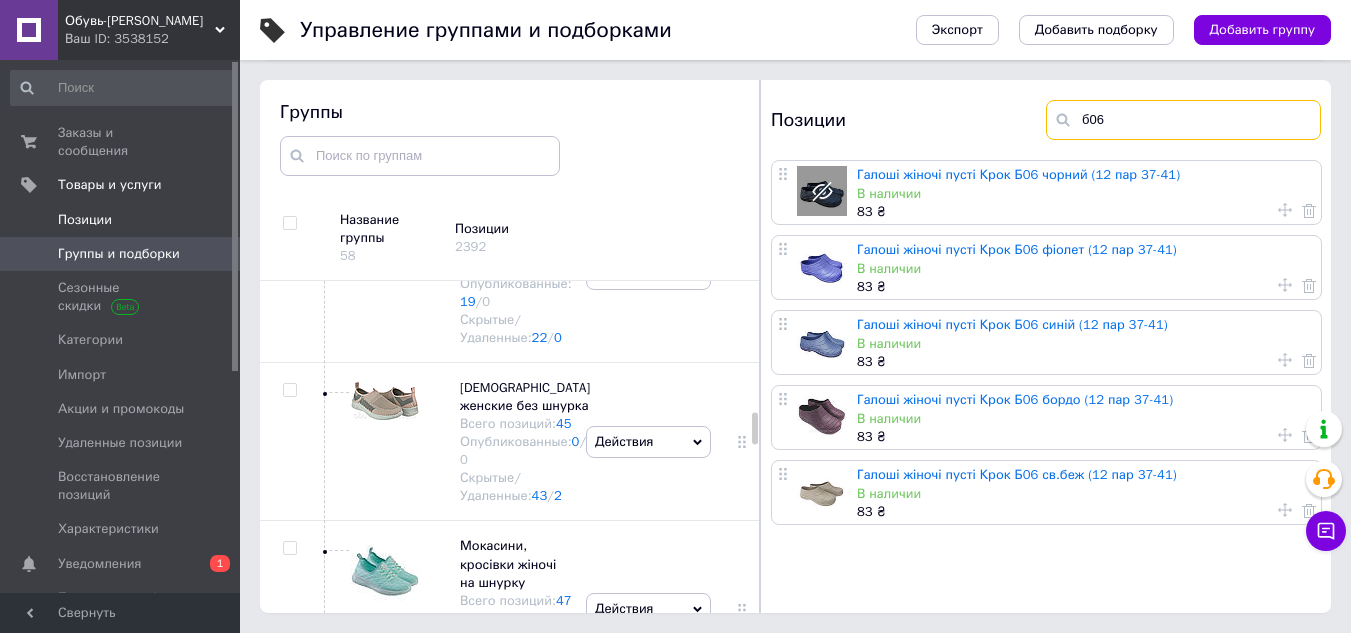 type on "б06" 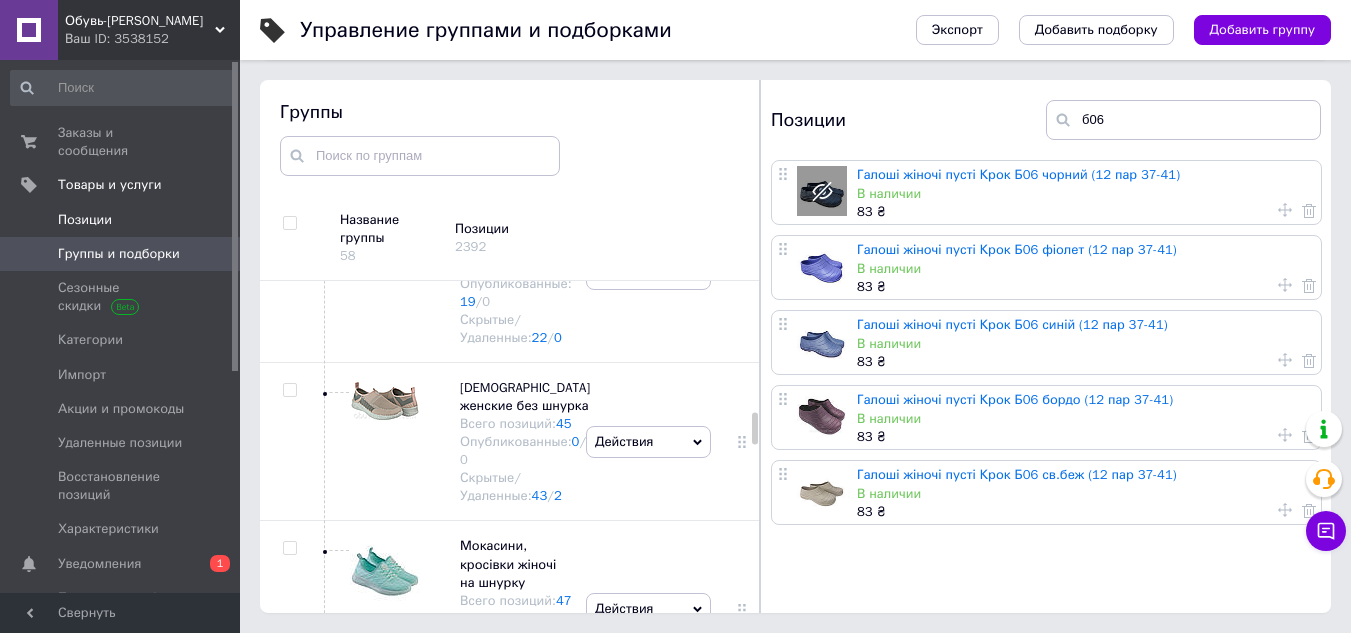 click on "Позиции" at bounding box center [85, 220] 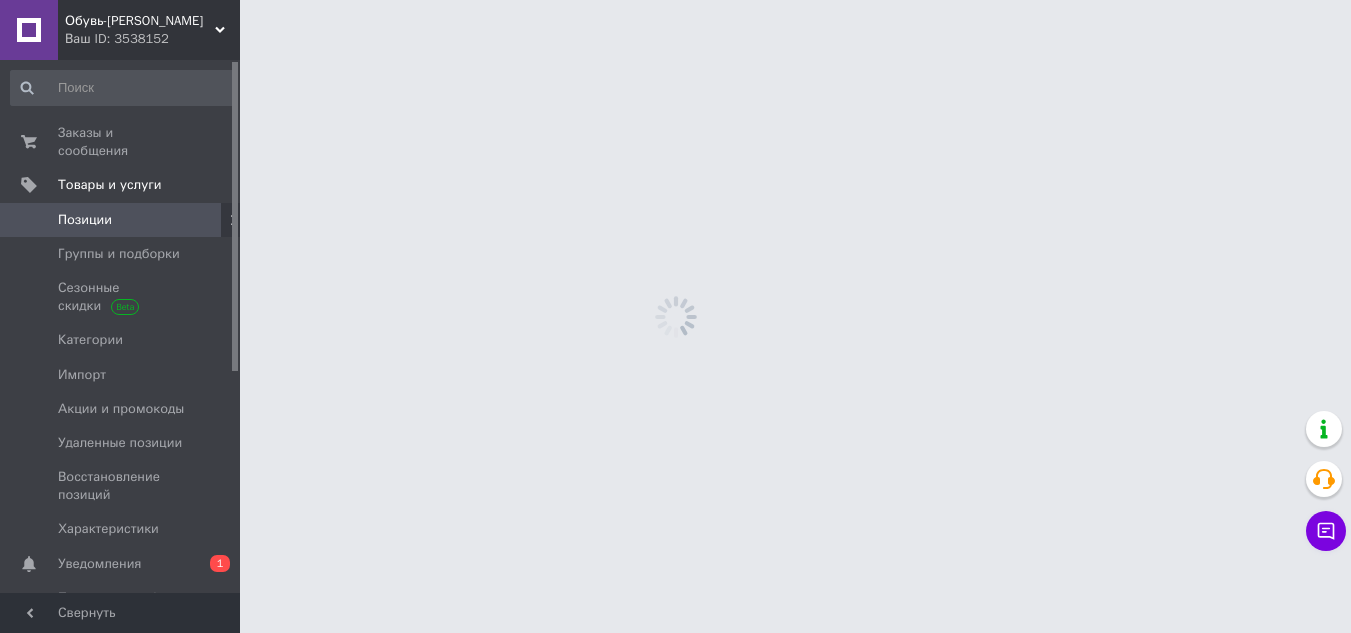 scroll, scrollTop: 0, scrollLeft: 0, axis: both 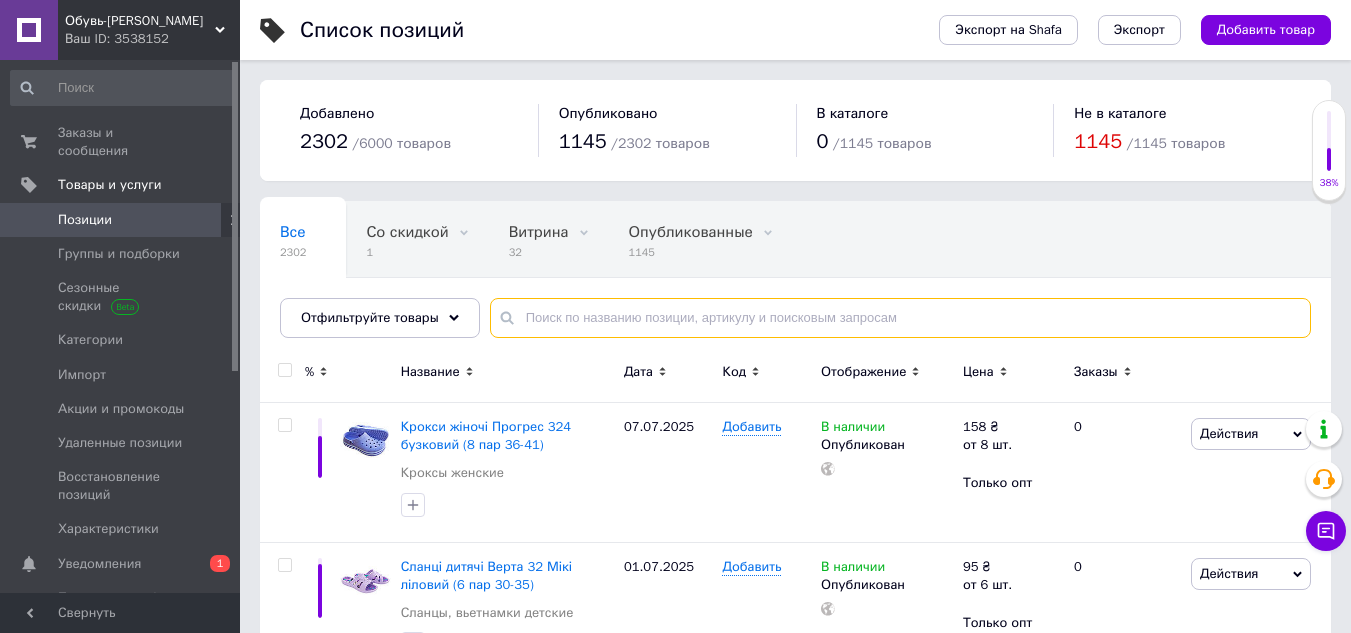 click at bounding box center (900, 318) 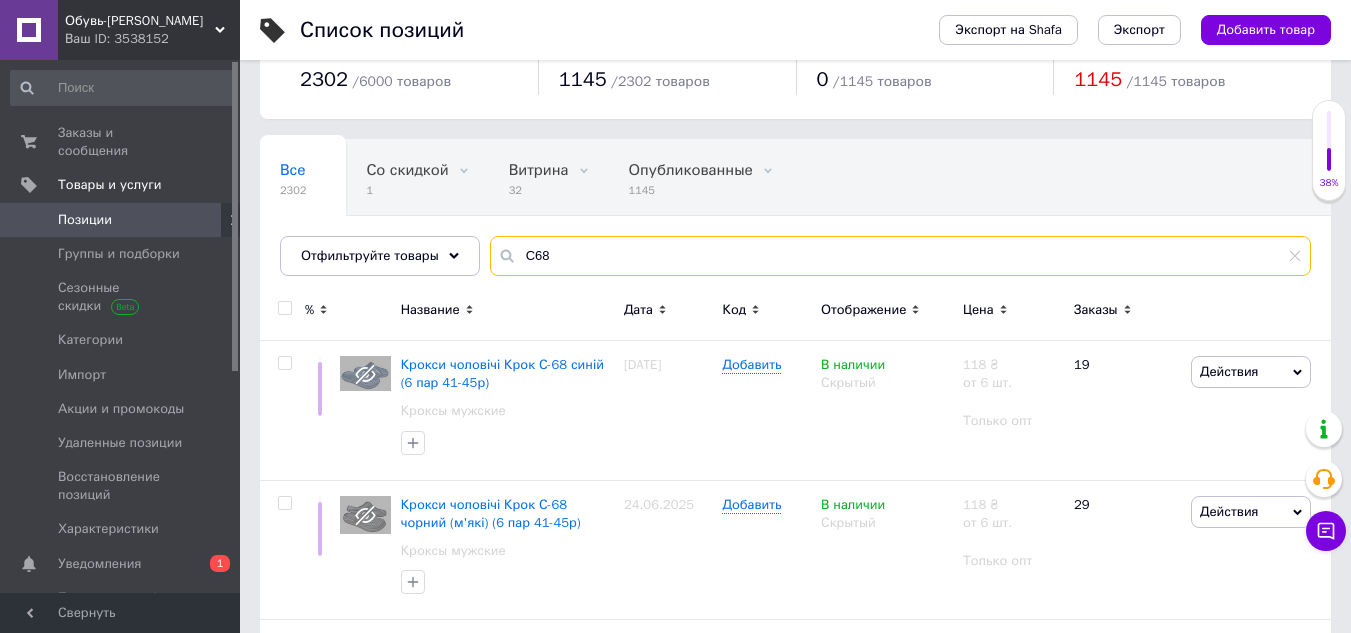 scroll, scrollTop: 200, scrollLeft: 0, axis: vertical 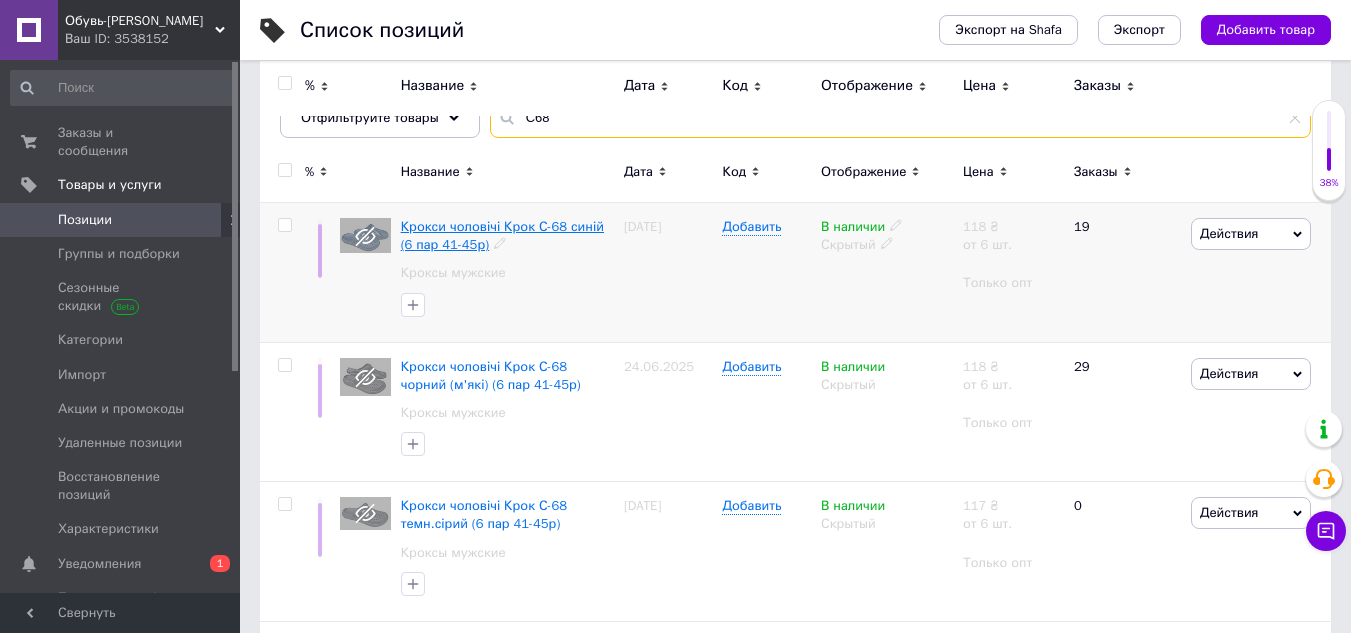 type on "С68" 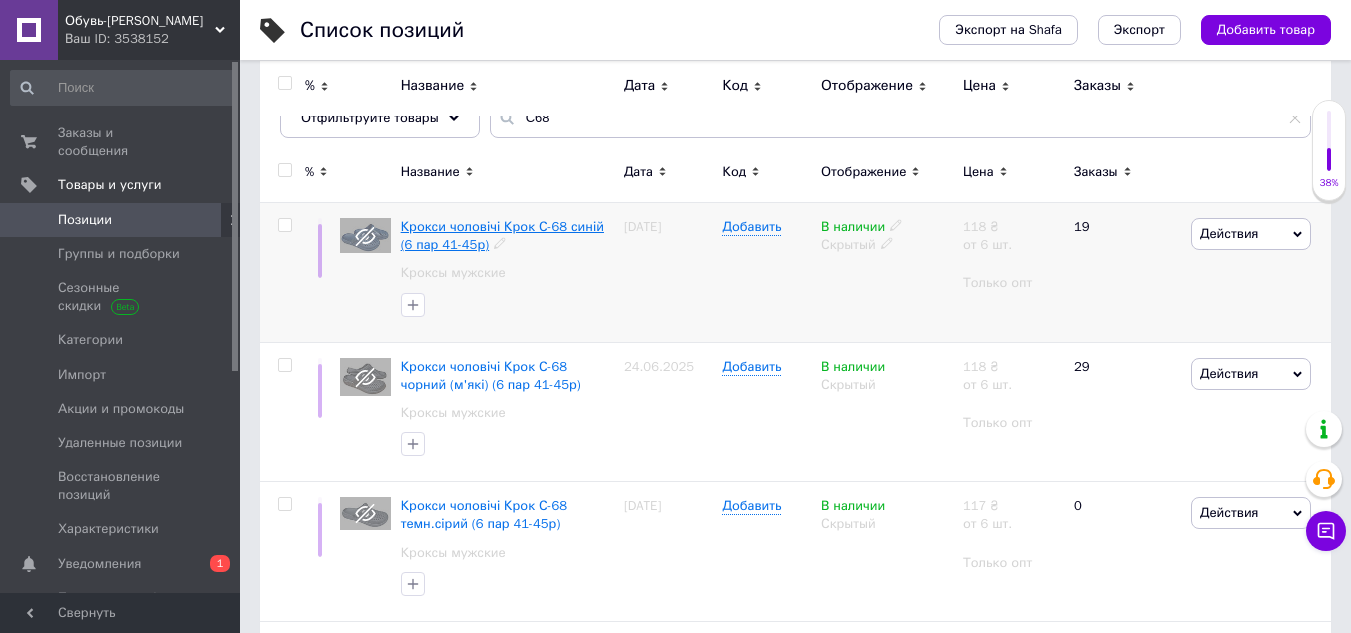 click on "Крокси чоловічі Крок С-68 синій (6 пар 41-45р)" at bounding box center [502, 235] 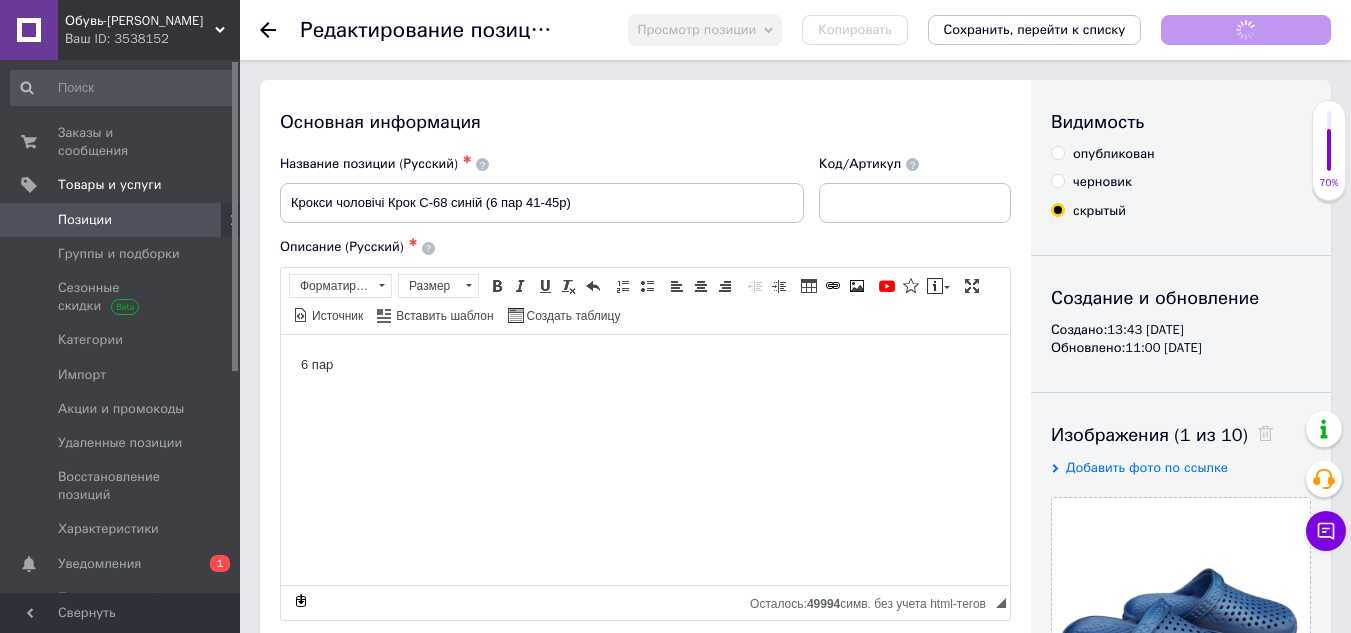 scroll, scrollTop: 0, scrollLeft: 0, axis: both 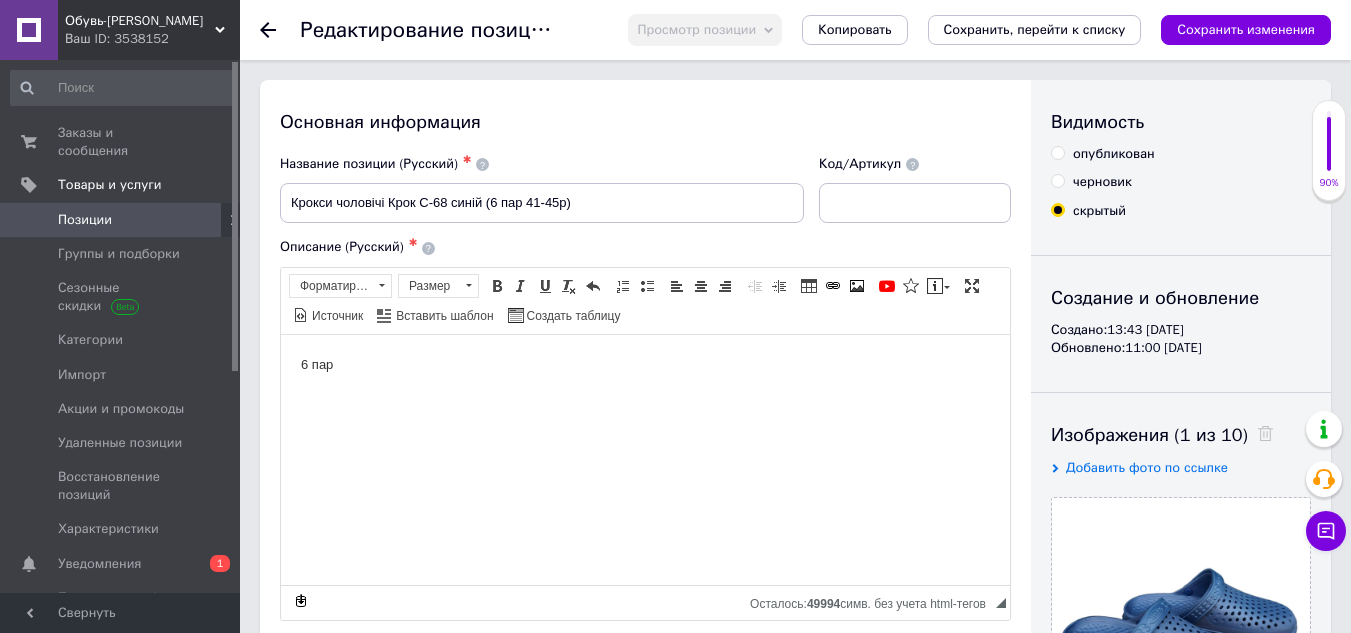 click on "Видимость опубликован черновик скрытый Создание и обновление Создано:  13:43 [DATE] Обновлено:  11:00 [DATE] Изображения (1 из 10) Добавить фото по ссылке Видео (0 из 10) Добавить видео по ссылке" at bounding box center [1181, 678] 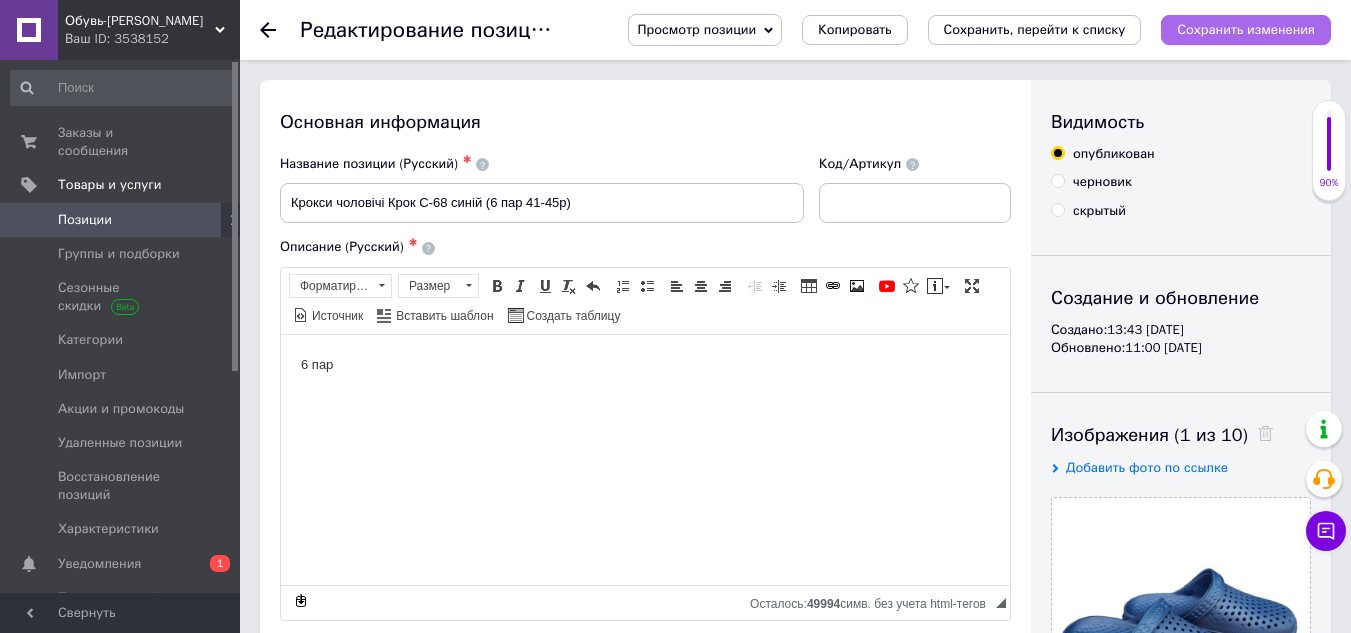 click on "Сохранить изменения" at bounding box center (1246, 29) 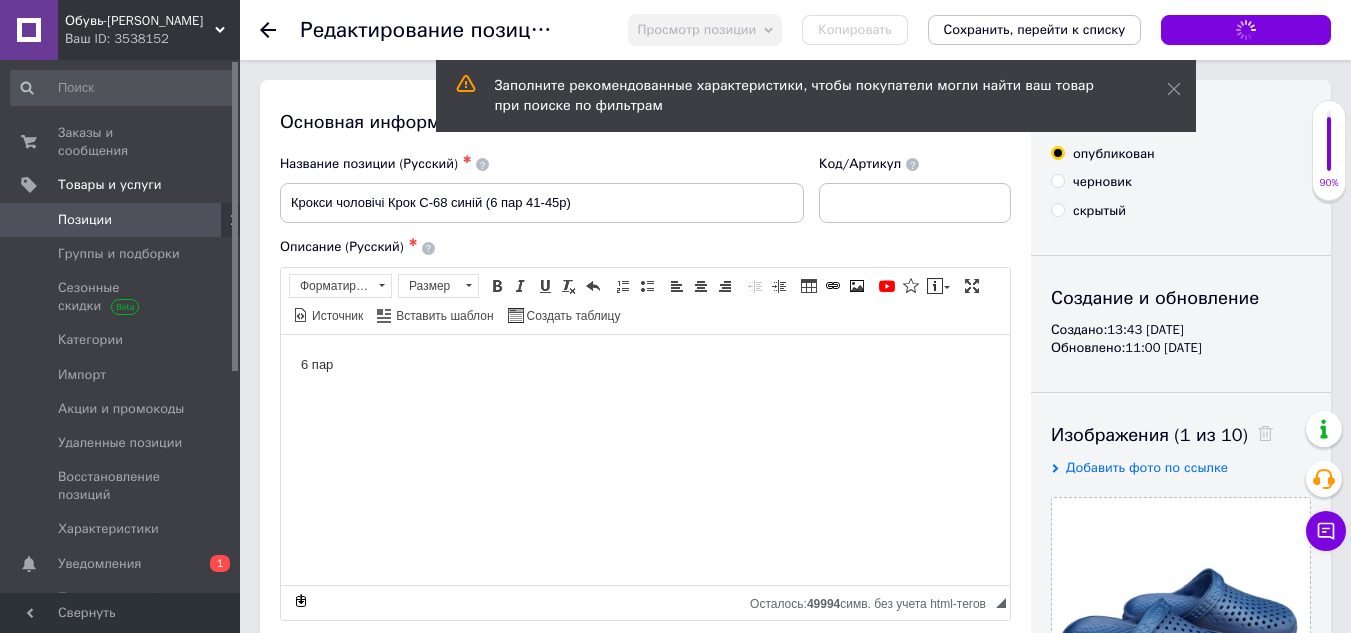 click on "Позиции" at bounding box center (121, 220) 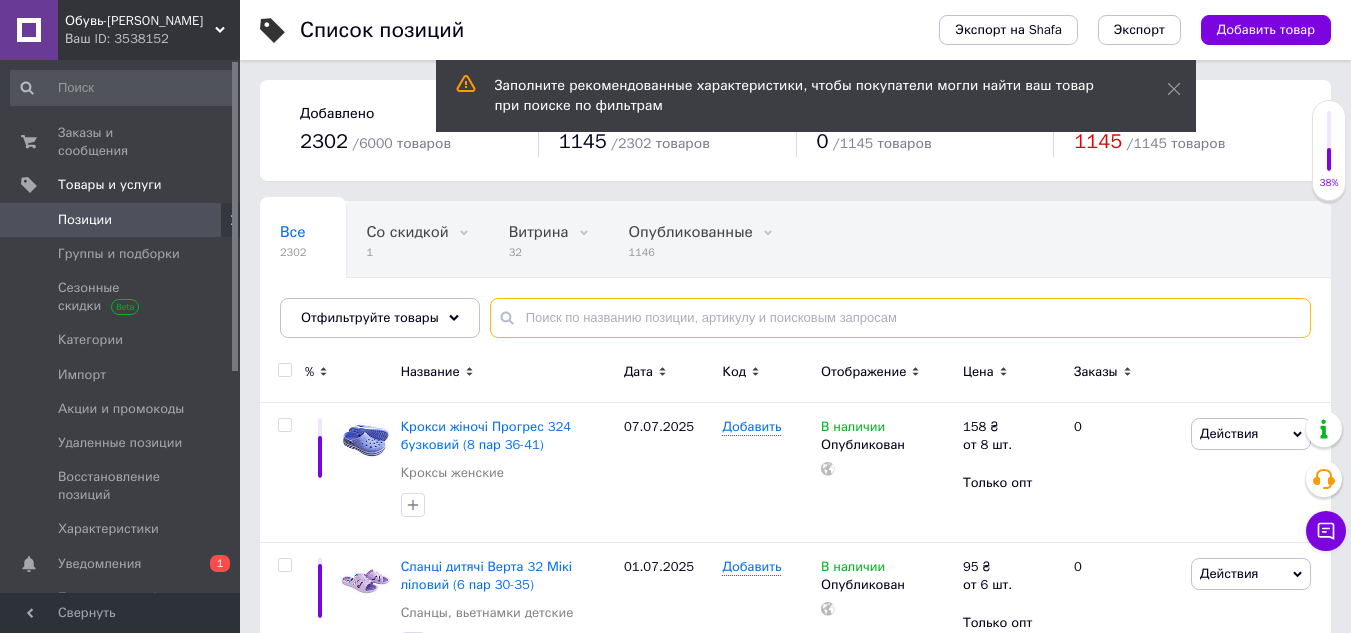 click at bounding box center (900, 318) 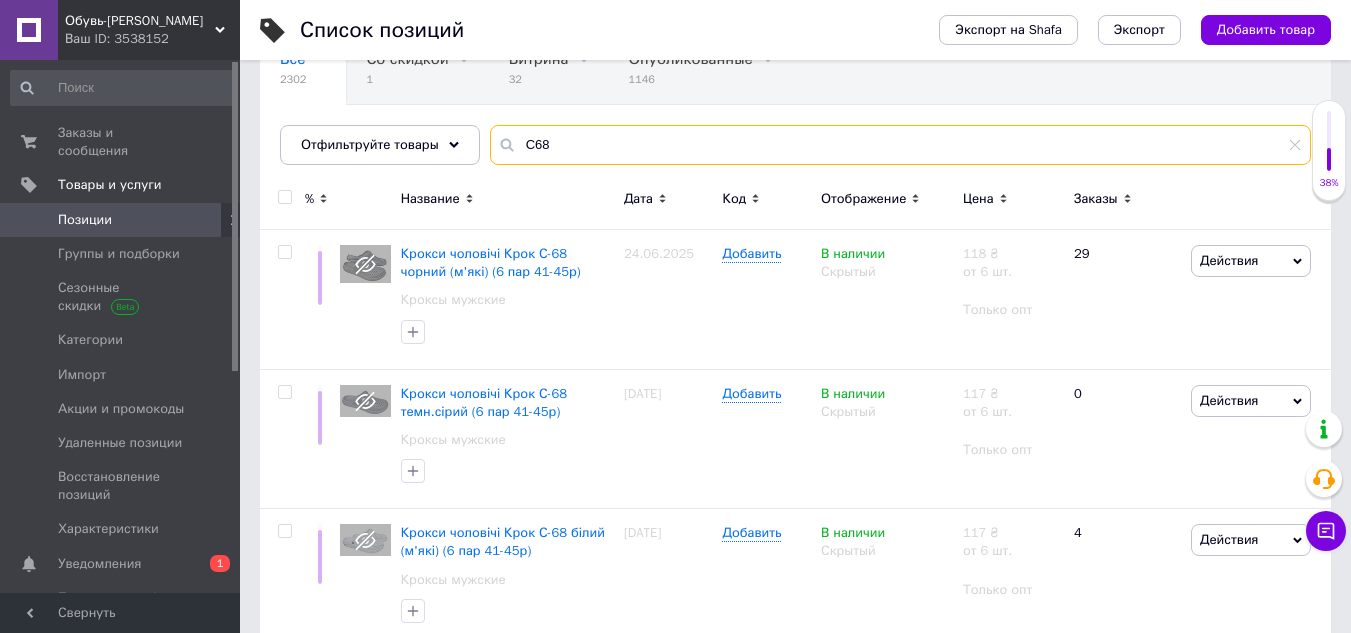 scroll, scrollTop: 200, scrollLeft: 0, axis: vertical 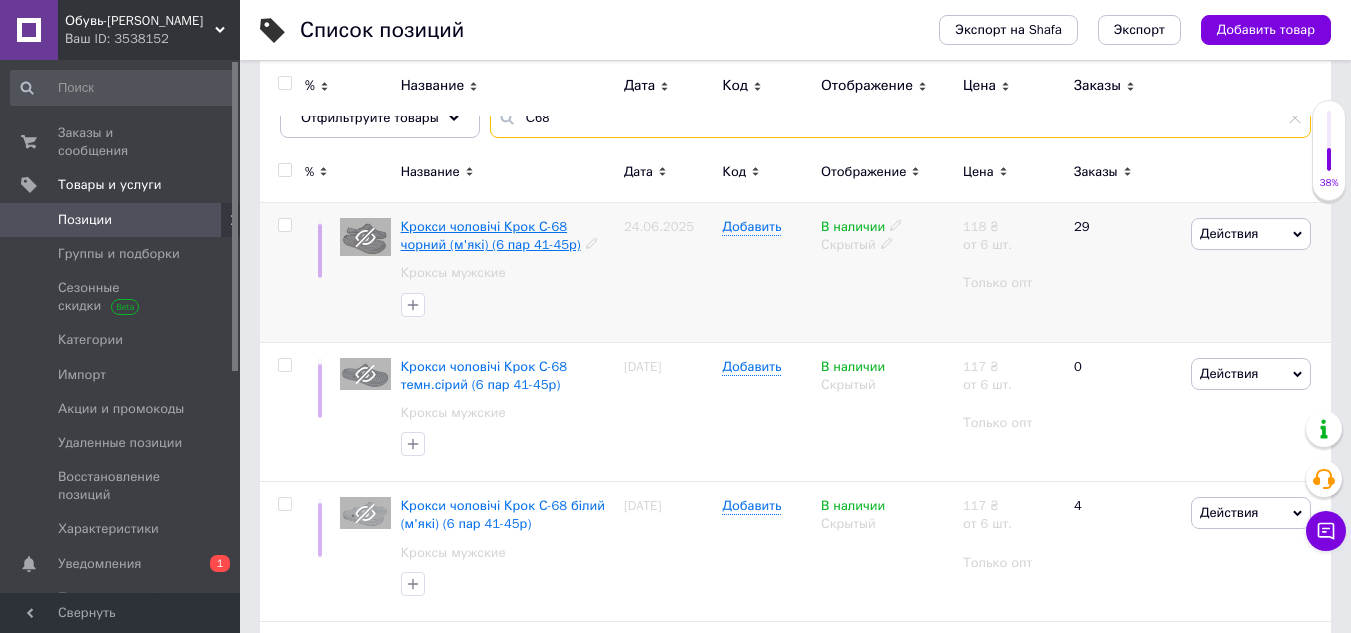 type on "С68" 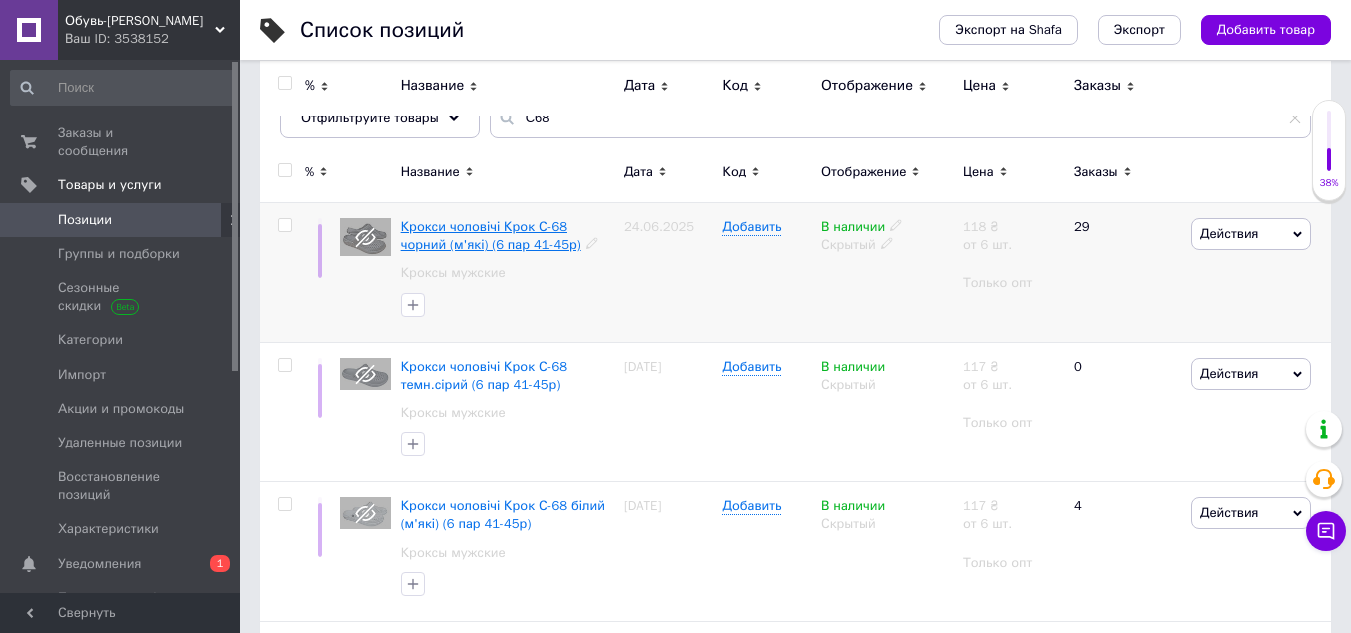 click on "Крокси чоловічі Крок С-68 чорний (м'які) (6 пар 41-45р)" at bounding box center (491, 235) 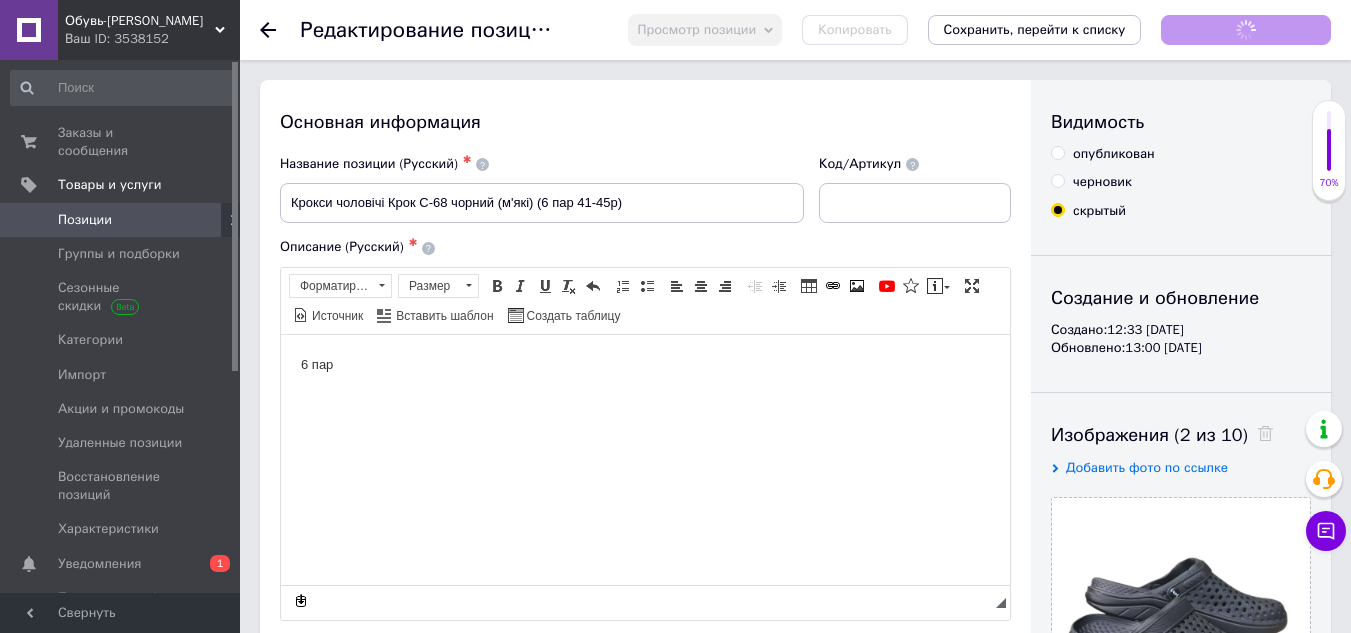 scroll, scrollTop: 0, scrollLeft: 0, axis: both 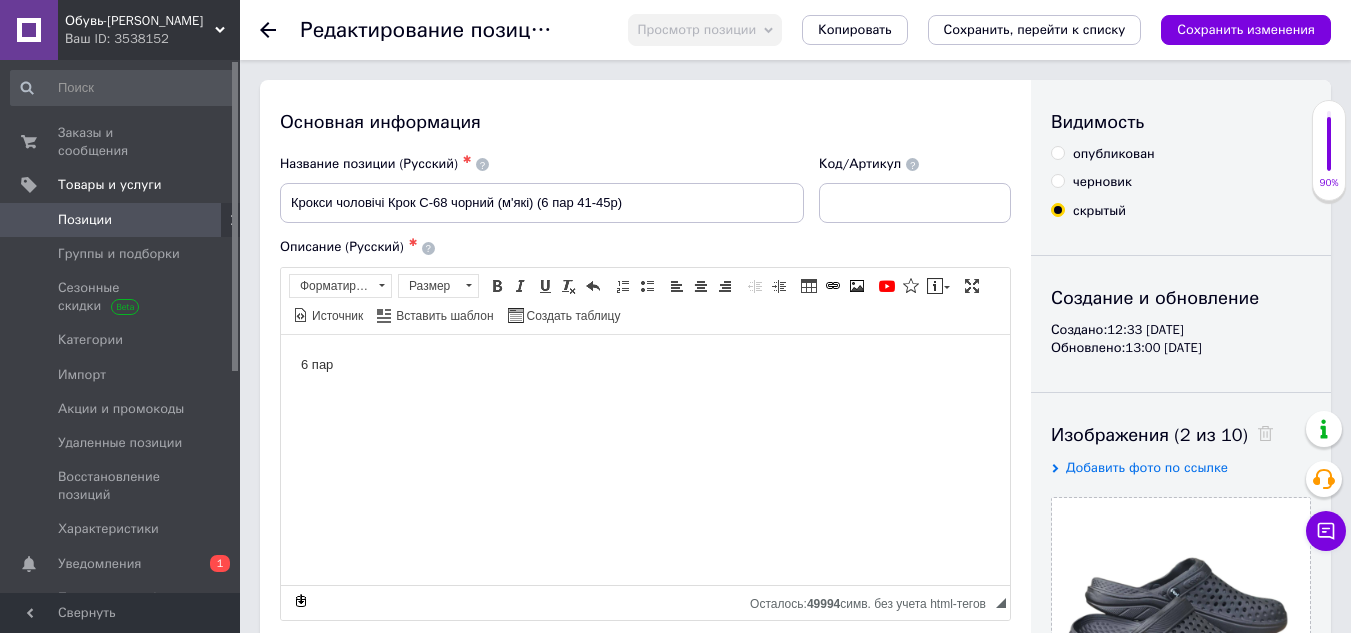 click on "опубликован" at bounding box center [1057, 152] 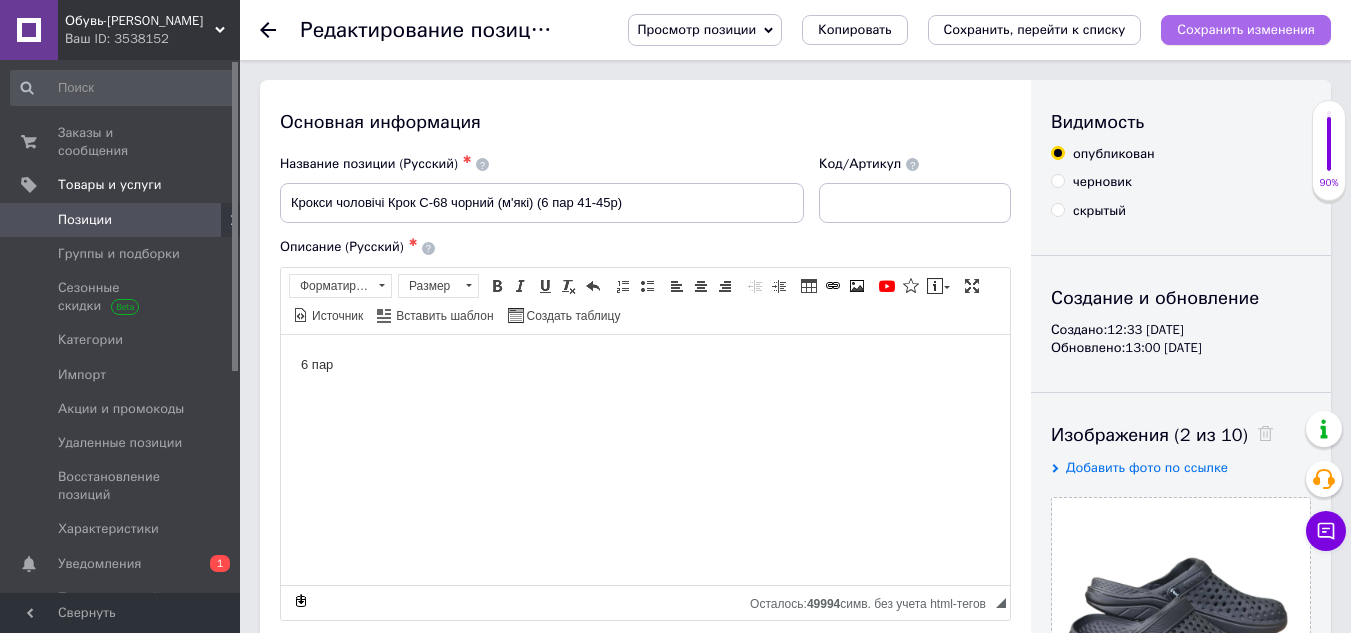click on "Сохранить изменения" at bounding box center [1246, 29] 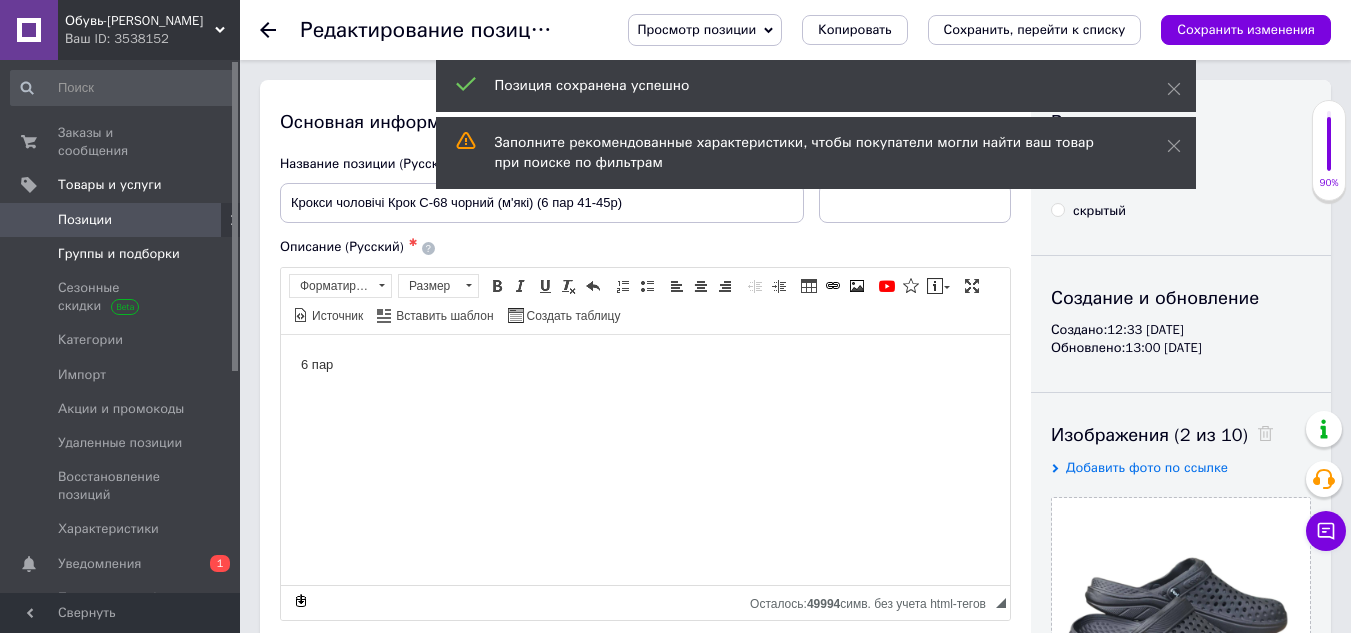 click on "Группы и подборки" at bounding box center [119, 254] 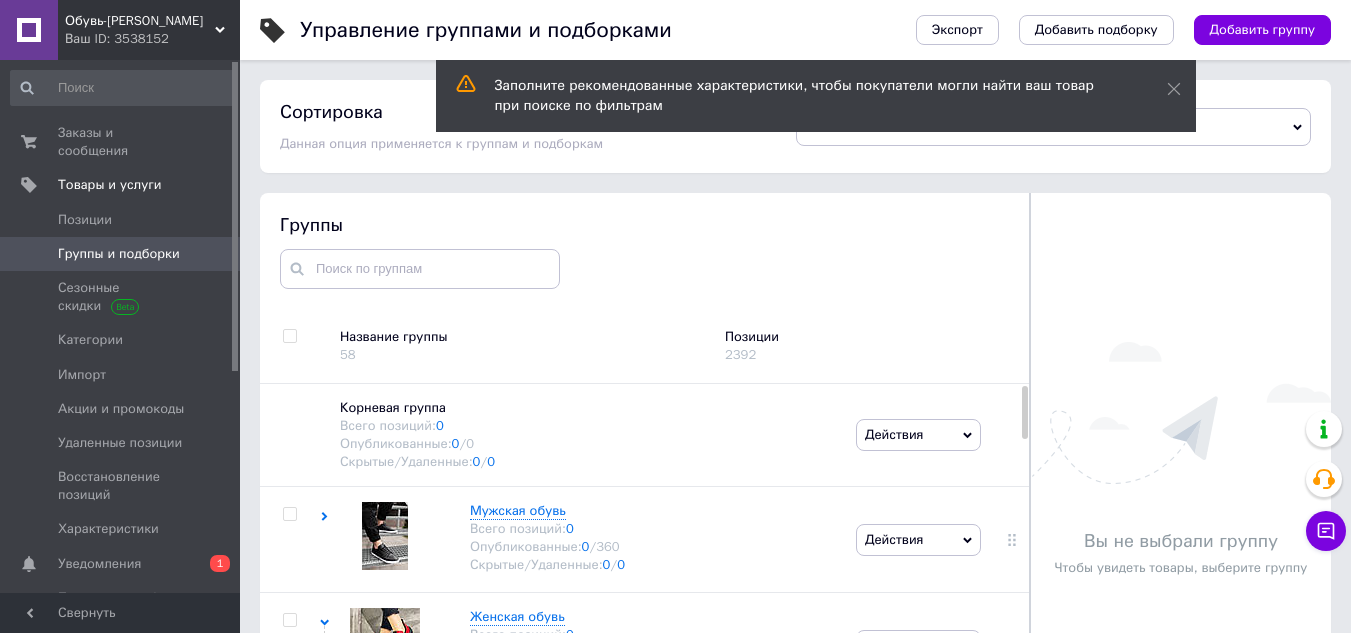 scroll, scrollTop: 99, scrollLeft: 0, axis: vertical 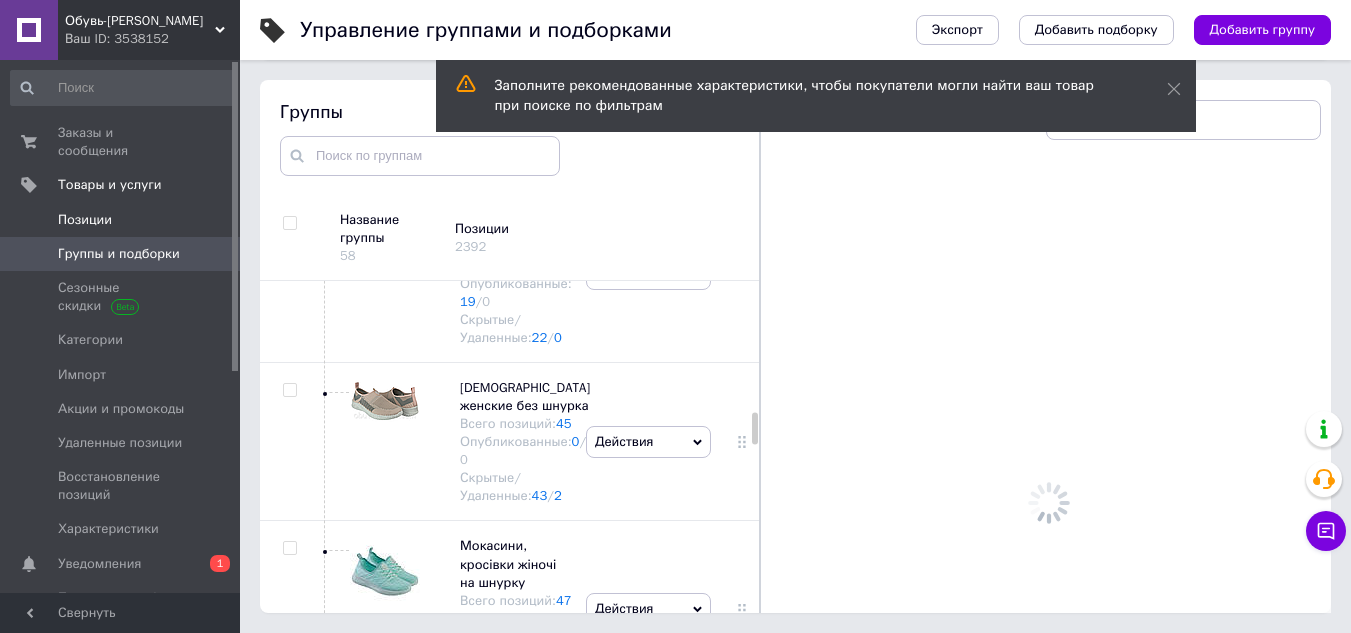 click on "Позиции" at bounding box center [85, 220] 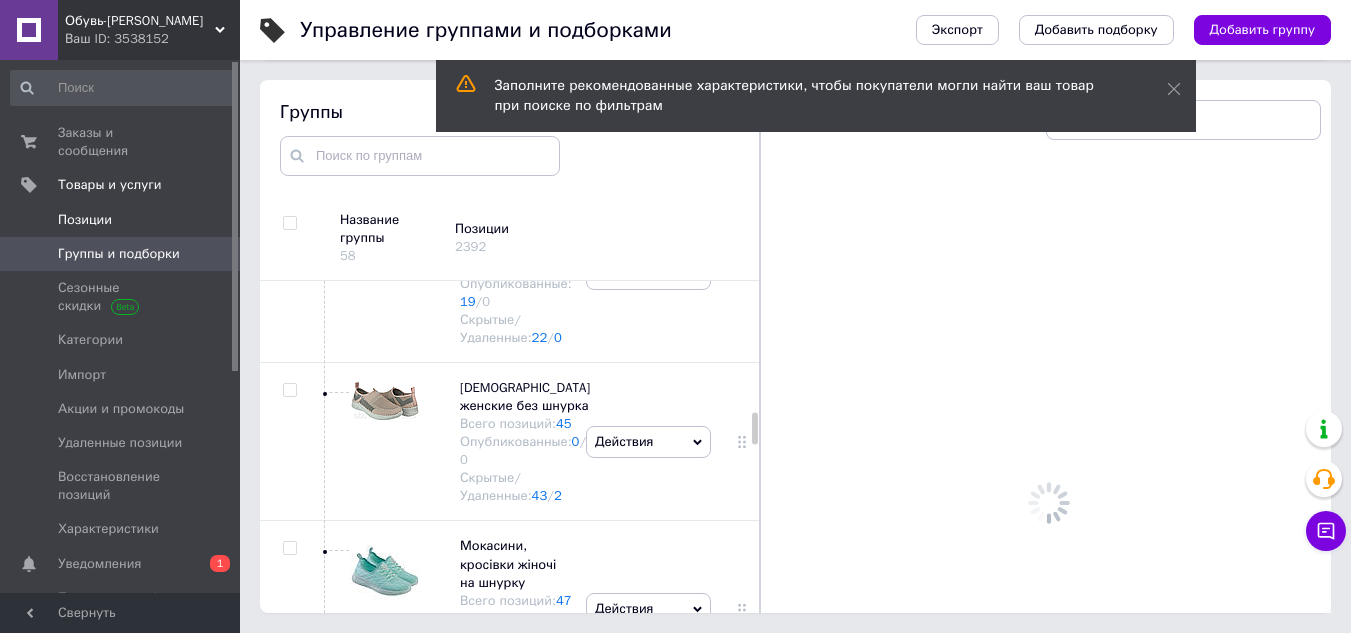 scroll, scrollTop: 0, scrollLeft: 0, axis: both 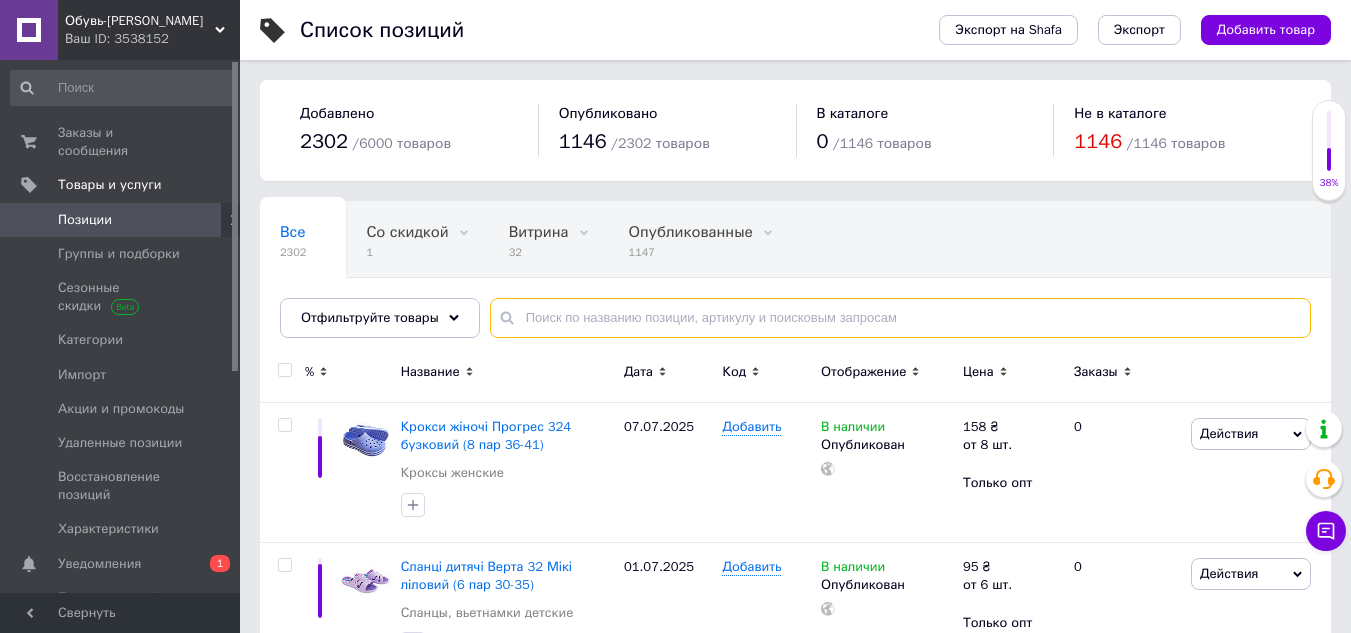 click at bounding box center (900, 318) 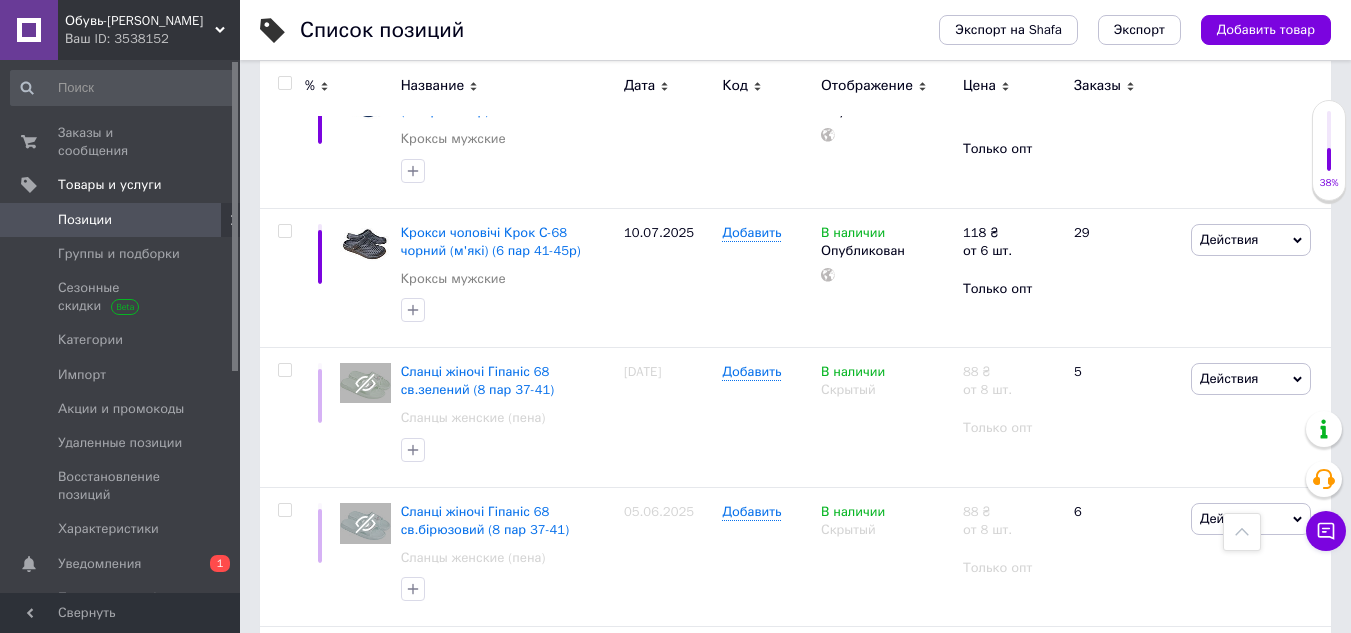 scroll, scrollTop: 800, scrollLeft: 0, axis: vertical 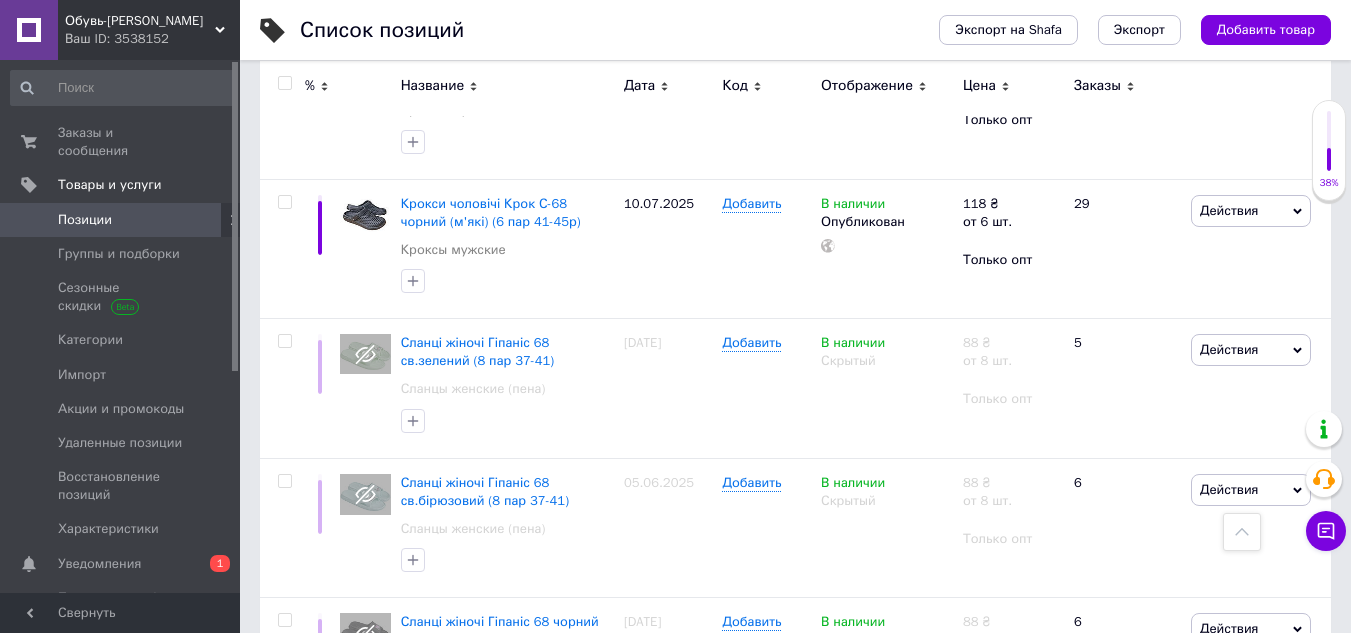 type on "С68" 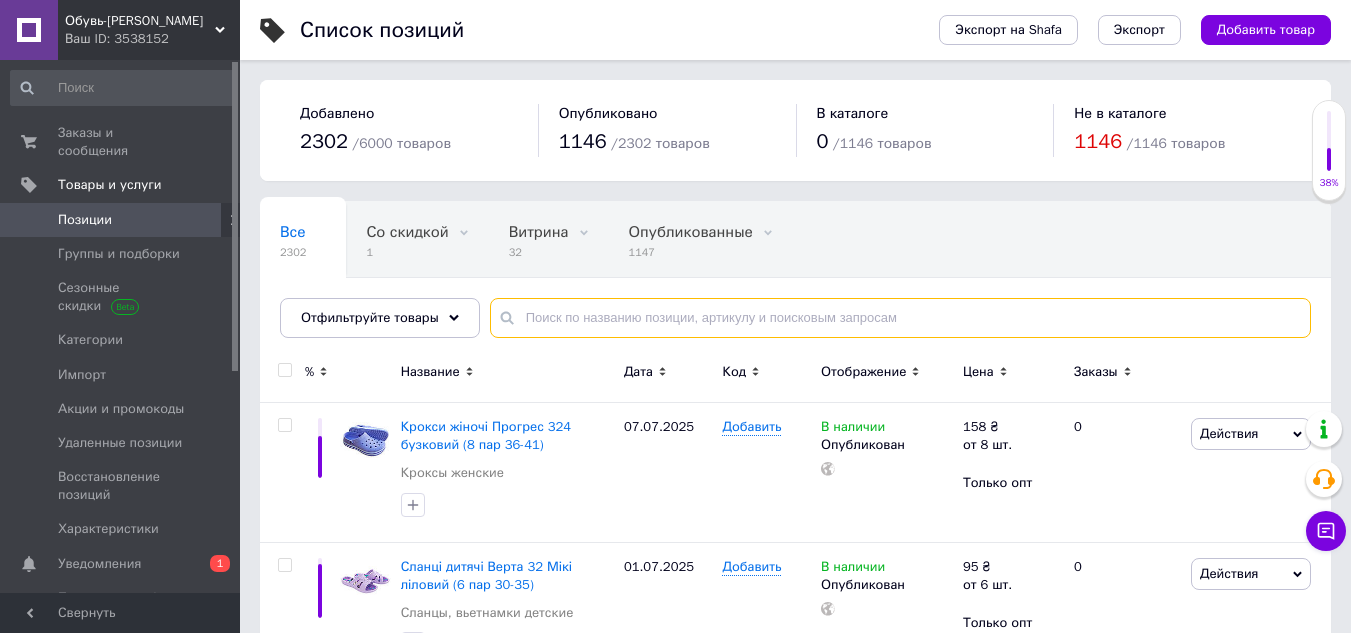 click at bounding box center [900, 318] 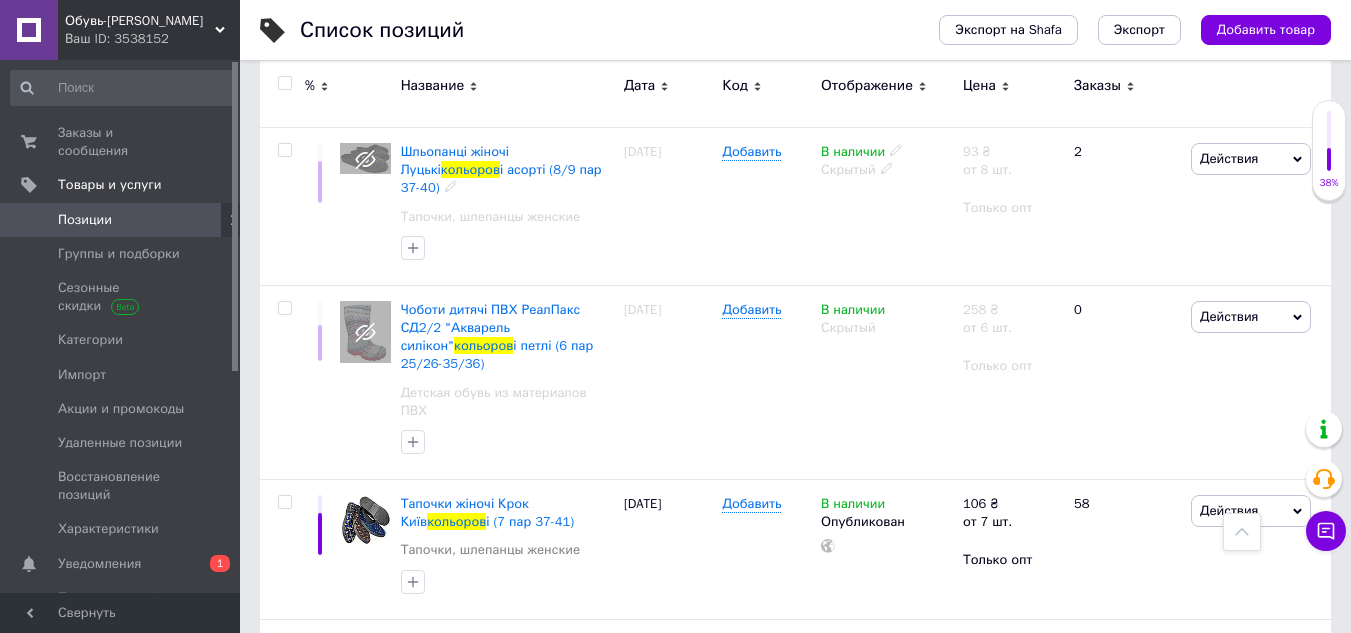 scroll, scrollTop: 0, scrollLeft: 0, axis: both 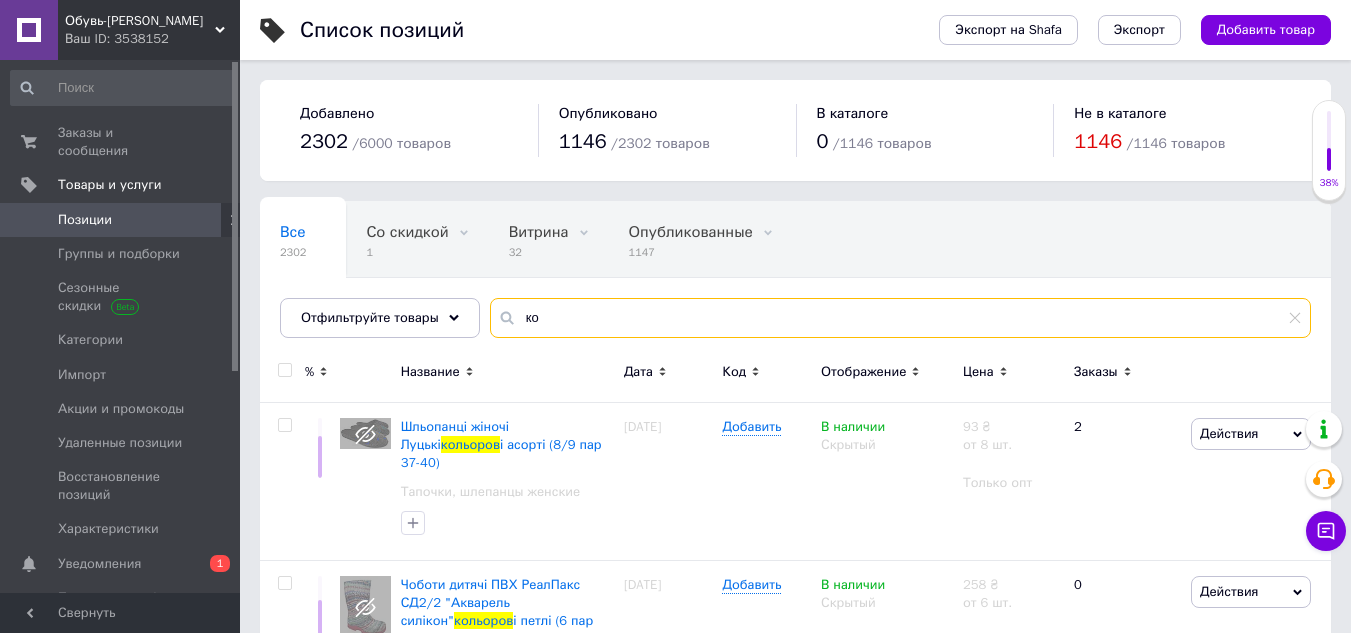 type on "к" 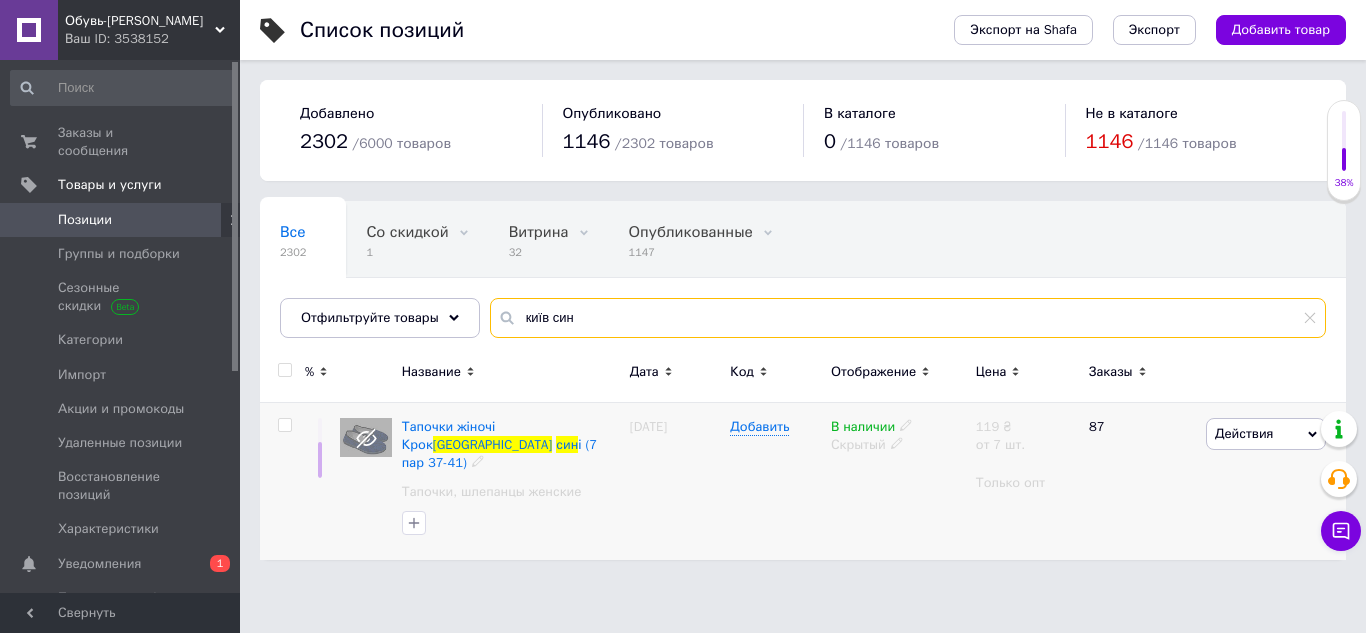 type on "київ син" 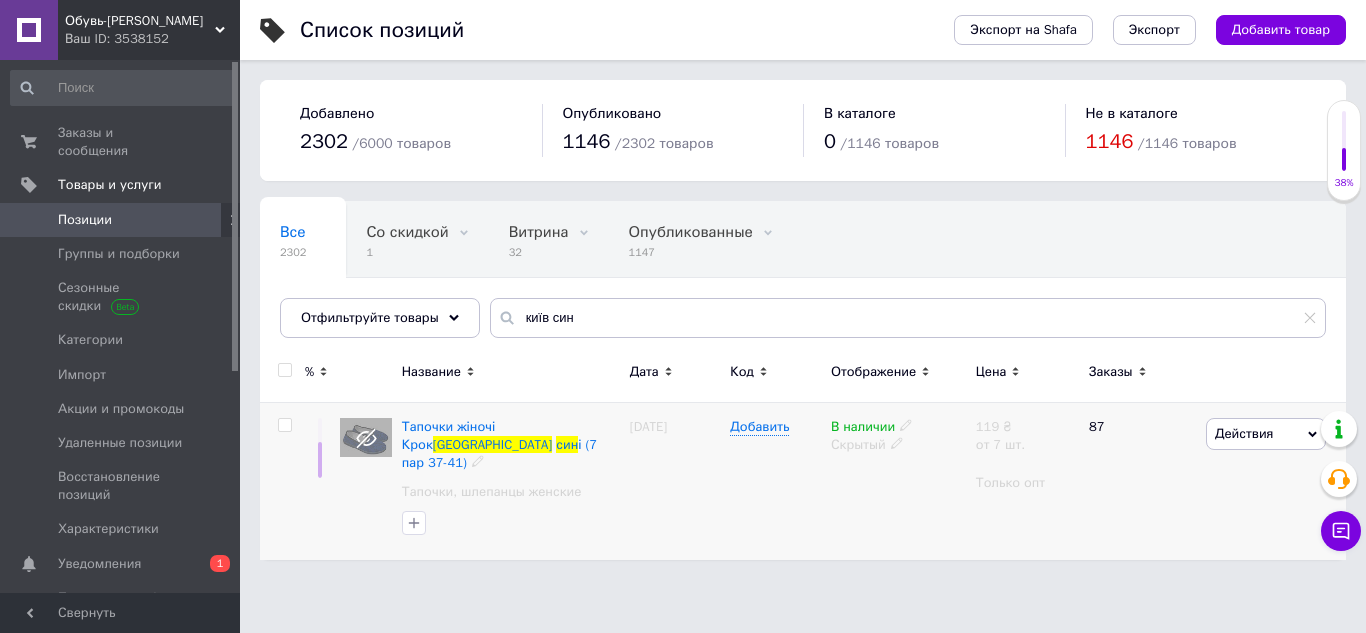 click on "Тапочки жіночі Крок  Київ   син і (7 пар 37-41) [PERSON_NAME], шлепанцы женские" at bounding box center (511, 481) 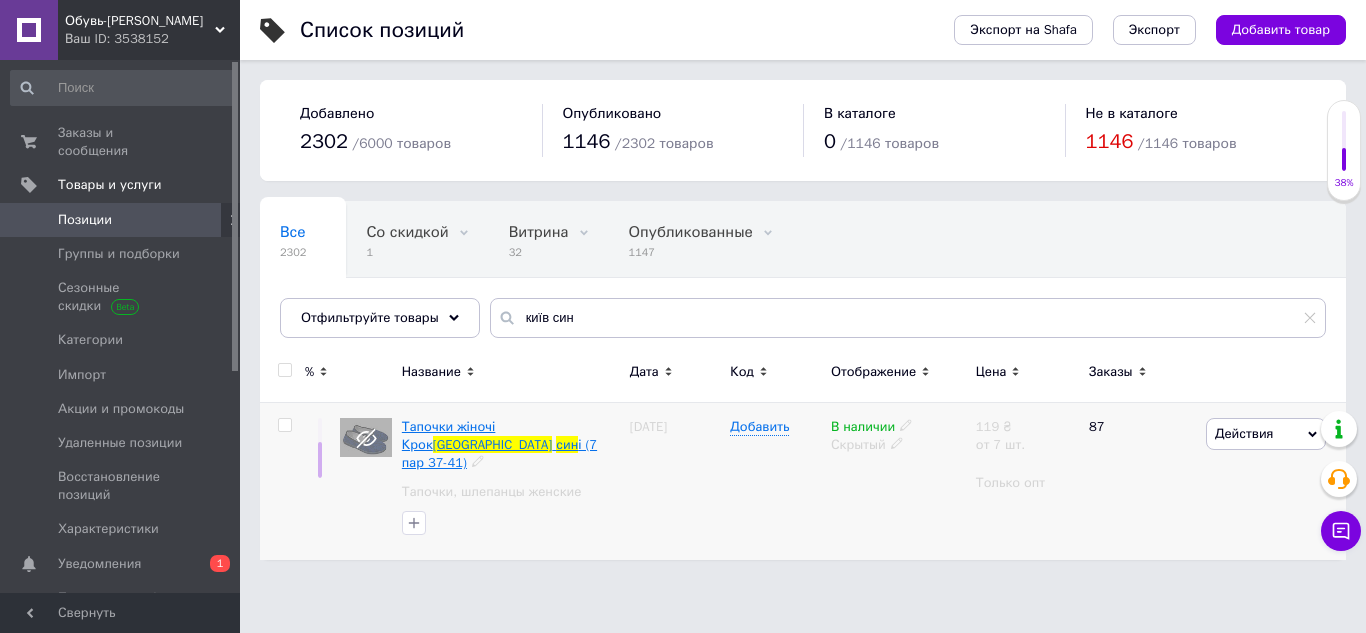 click on "і (7 пар 37-41)" at bounding box center [499, 453] 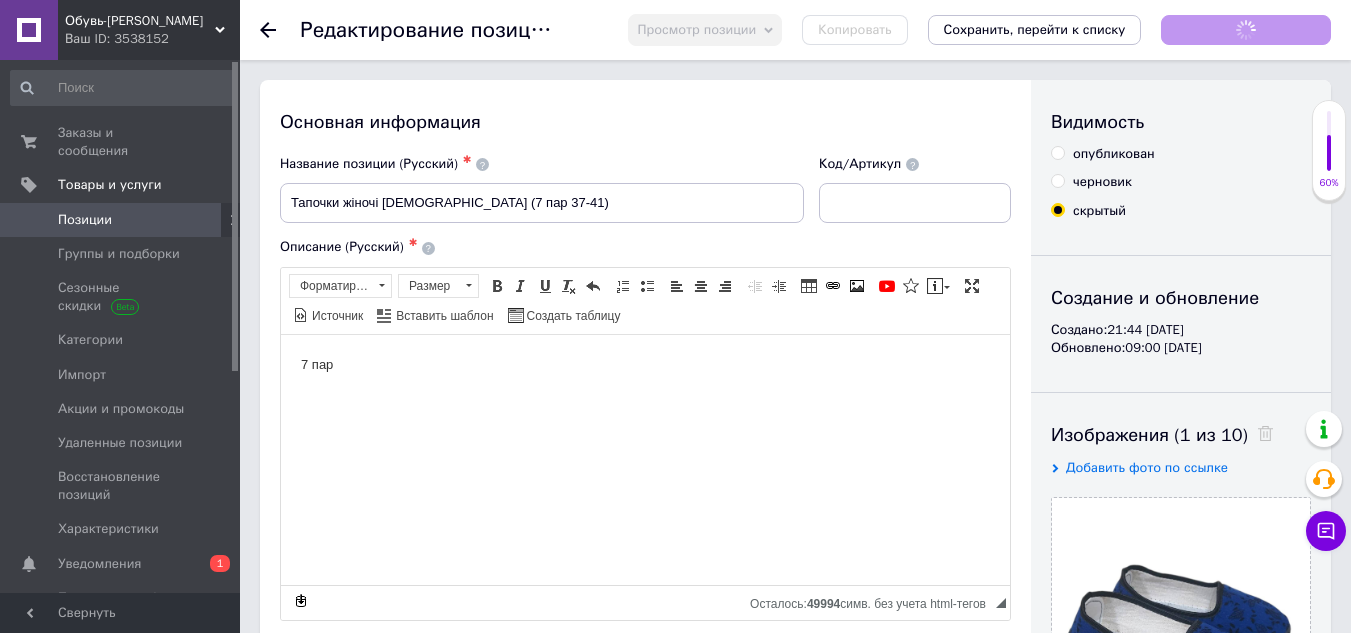 scroll, scrollTop: 0, scrollLeft: 0, axis: both 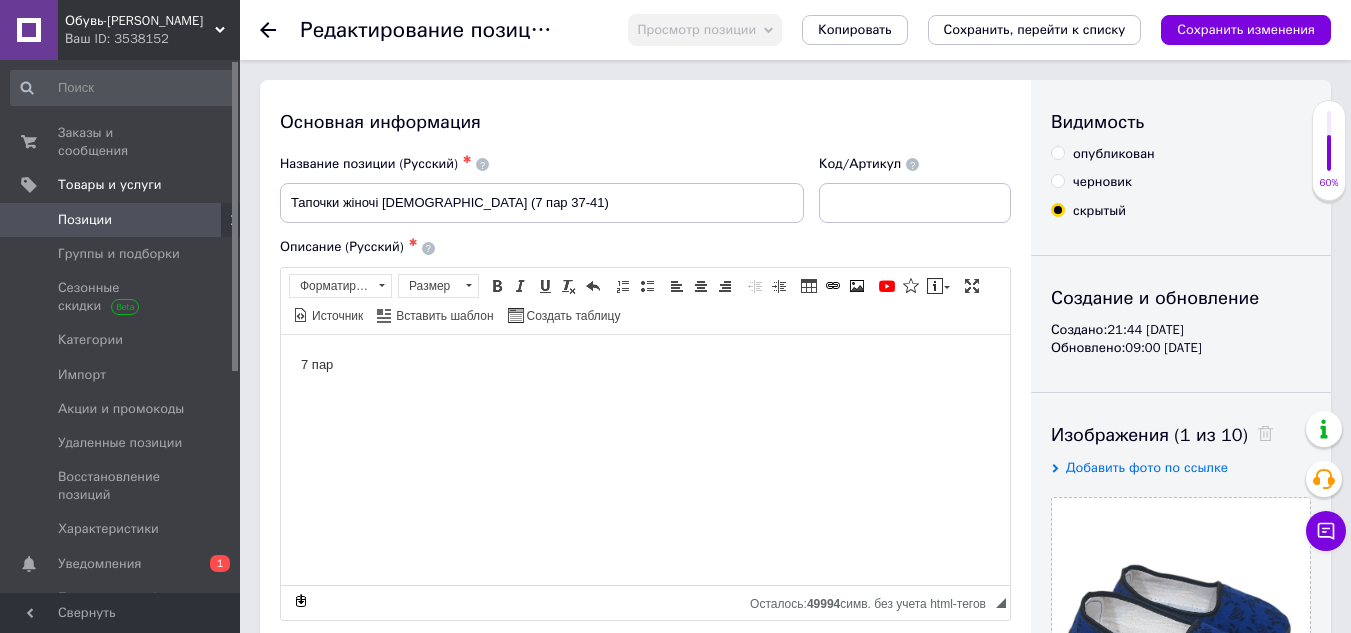 click at bounding box center [1058, 153] 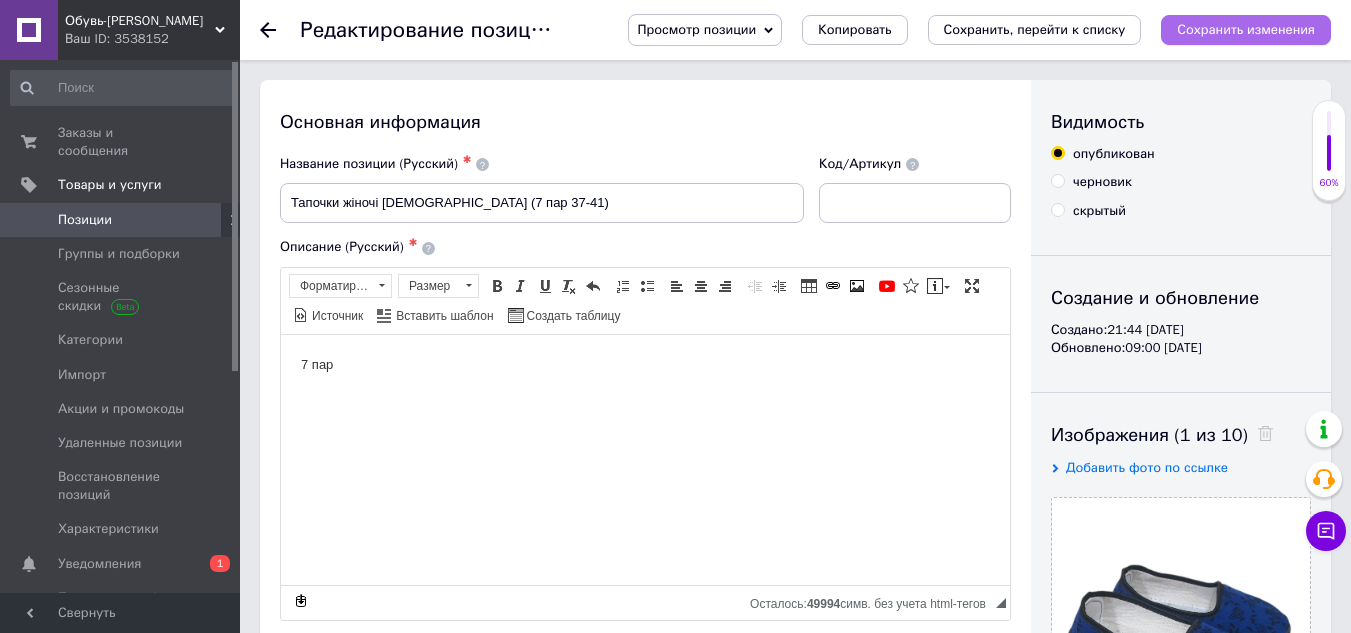 click on "Сохранить изменения" at bounding box center [1246, 29] 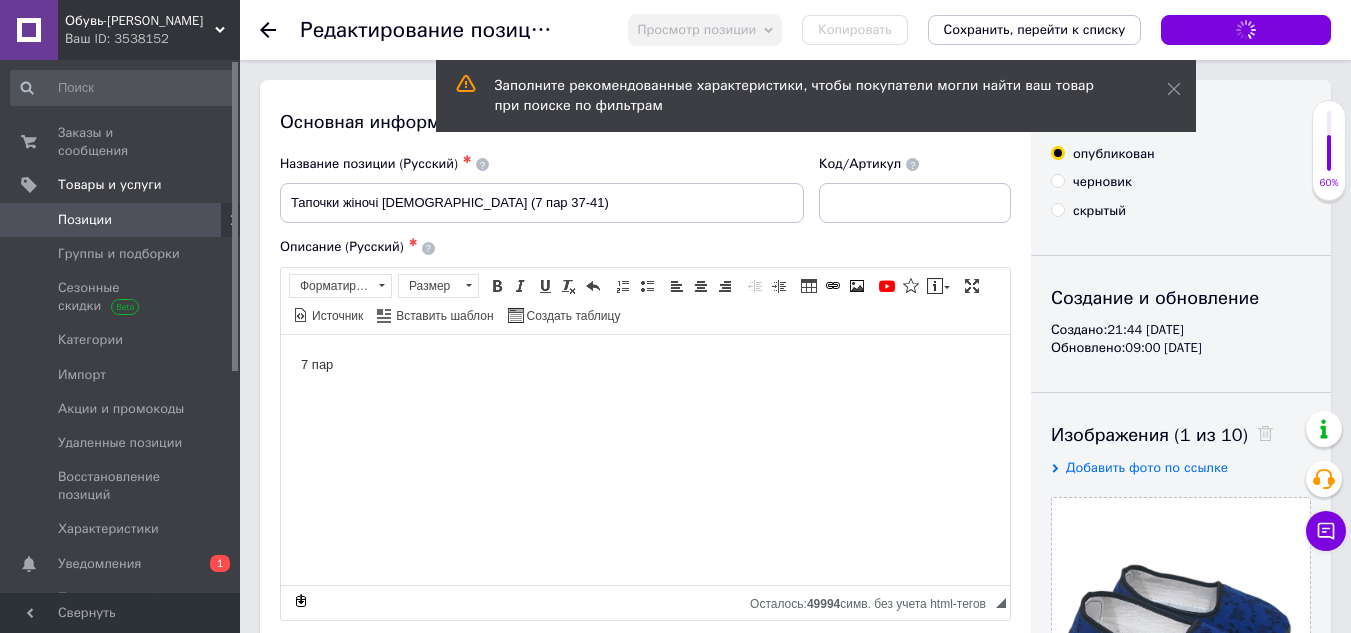 click on "Сохранить изменения" at bounding box center [1246, 30] 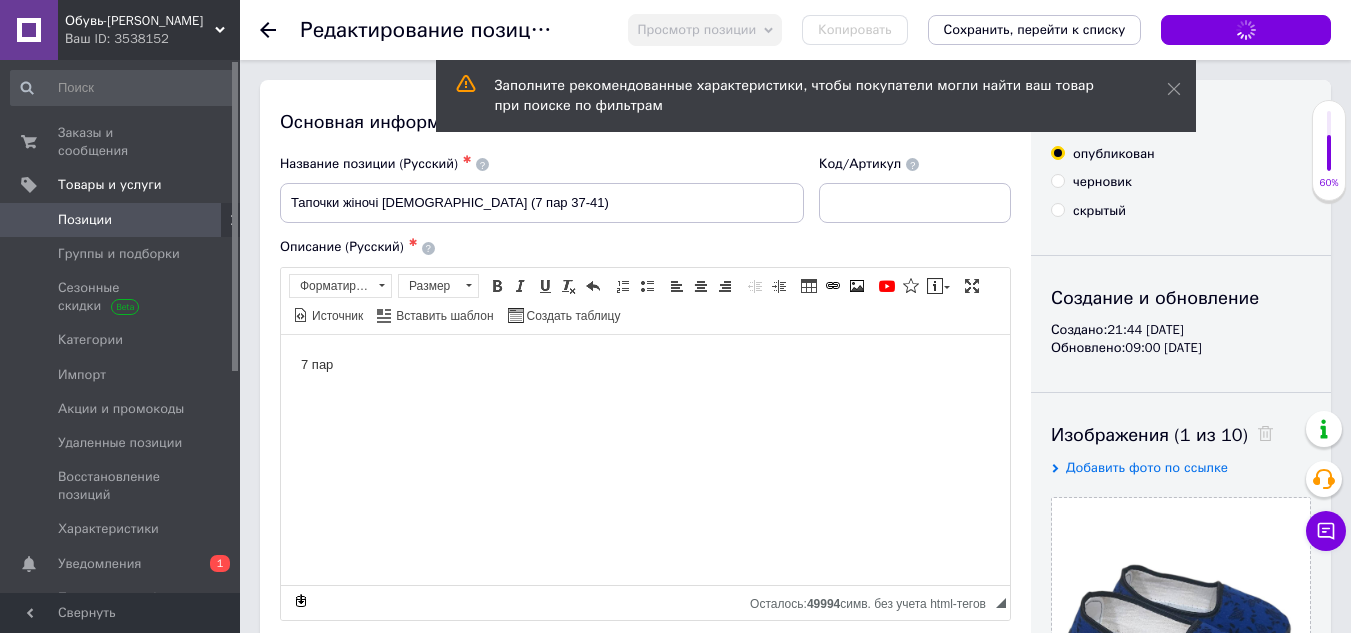 click on "Позиции" at bounding box center [85, 220] 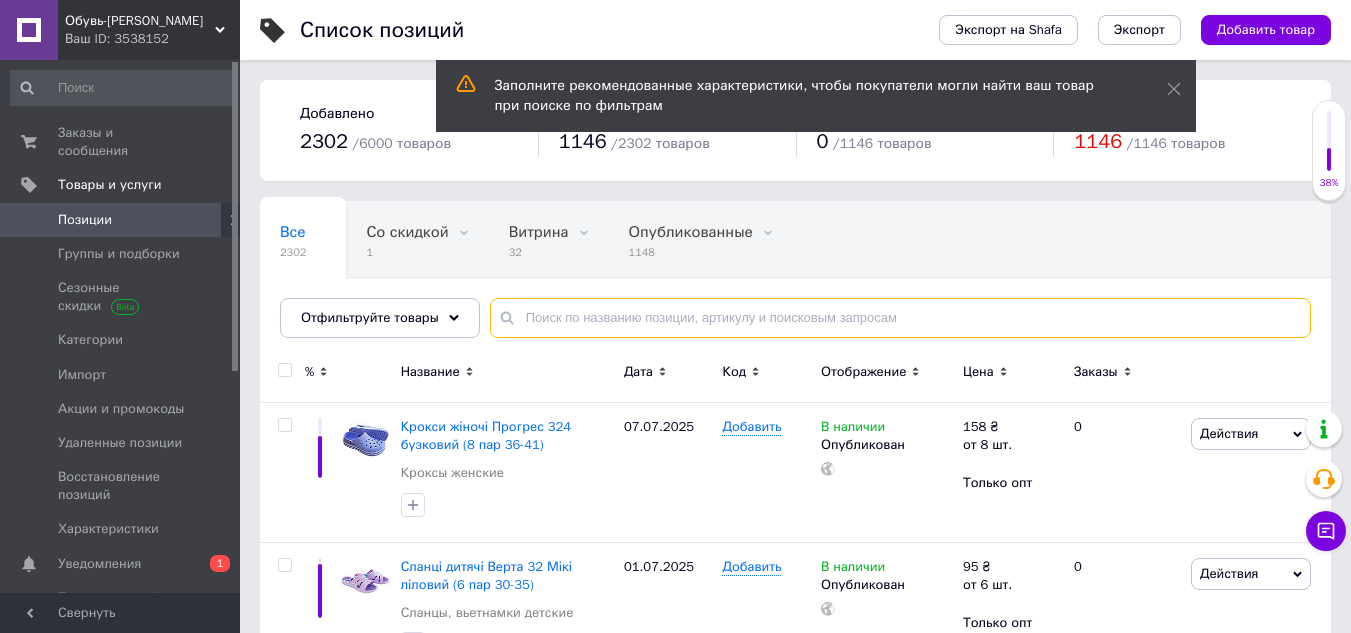 click at bounding box center (900, 318) 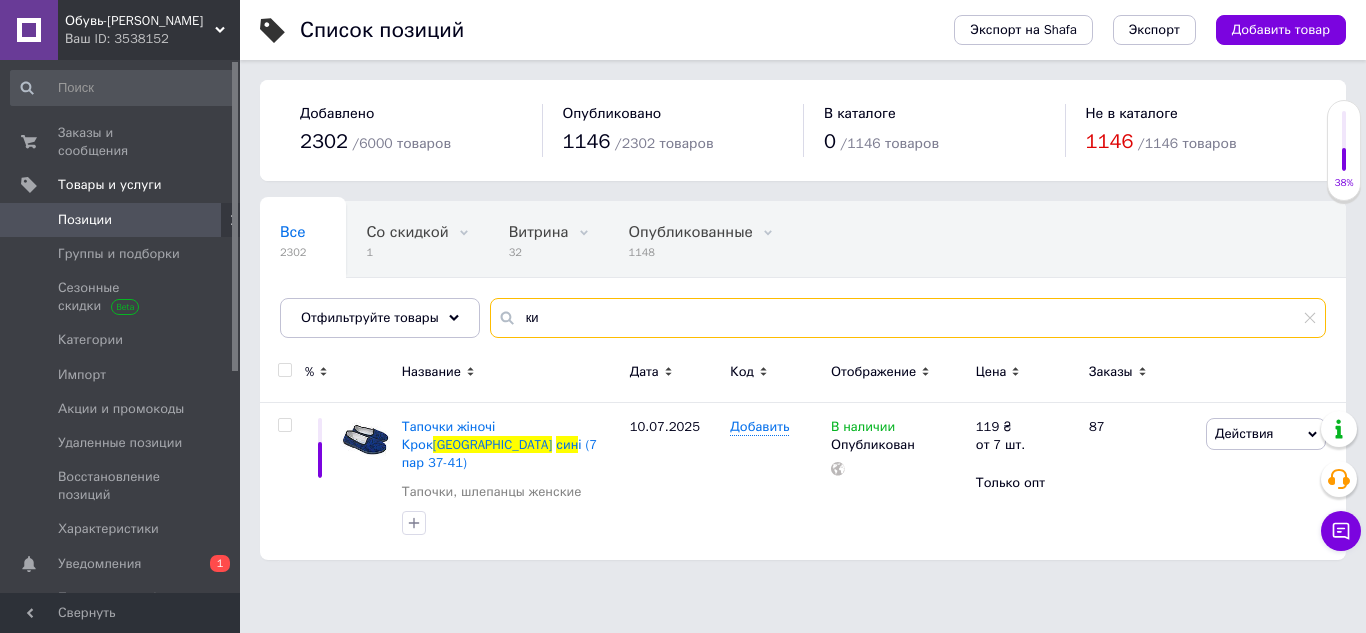 type on "к" 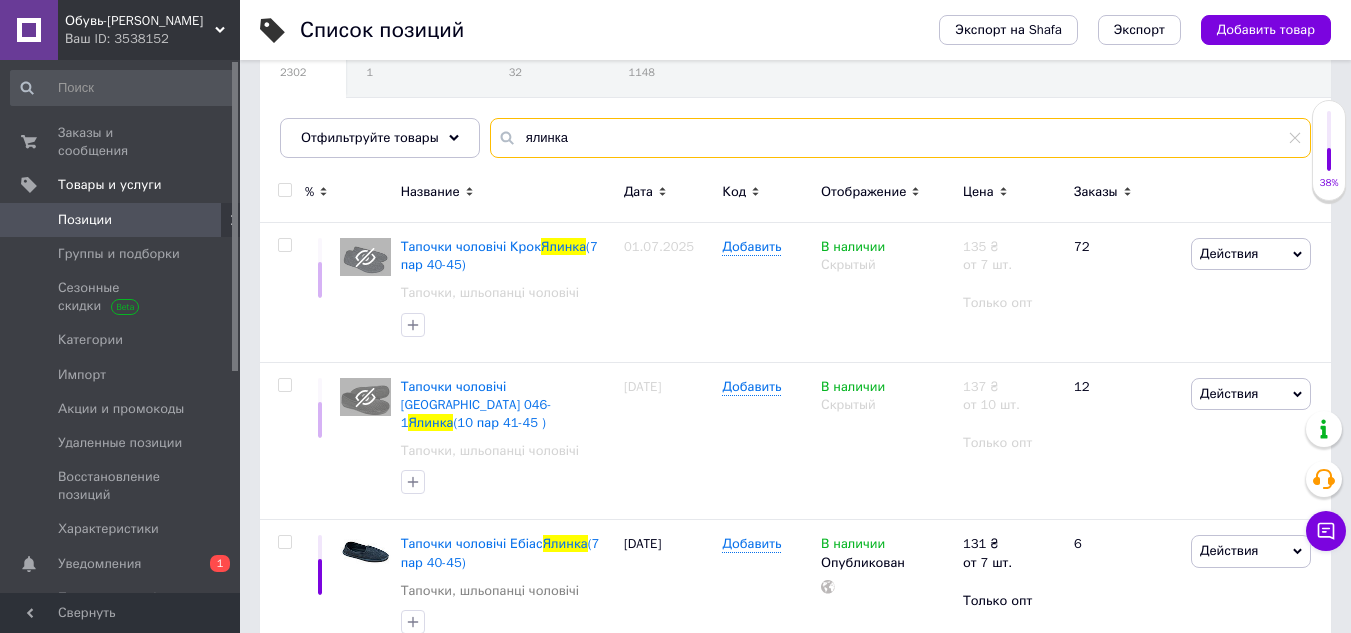 scroll, scrollTop: 208, scrollLeft: 0, axis: vertical 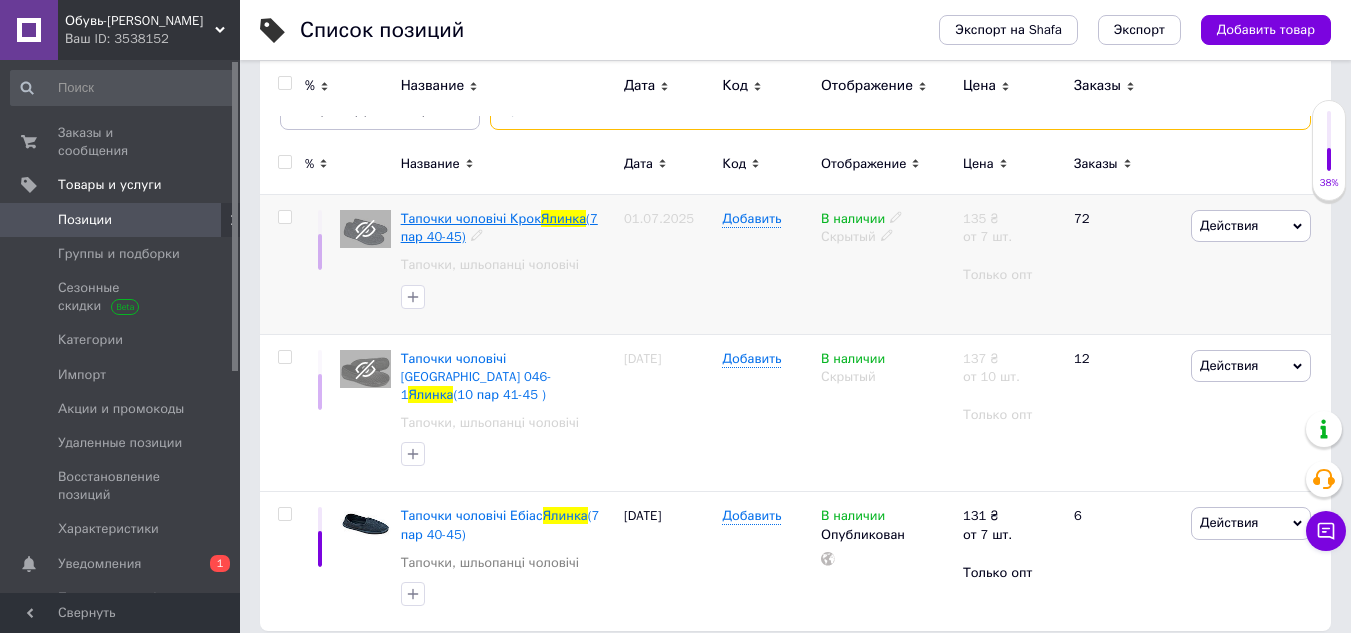 type on "ялинка" 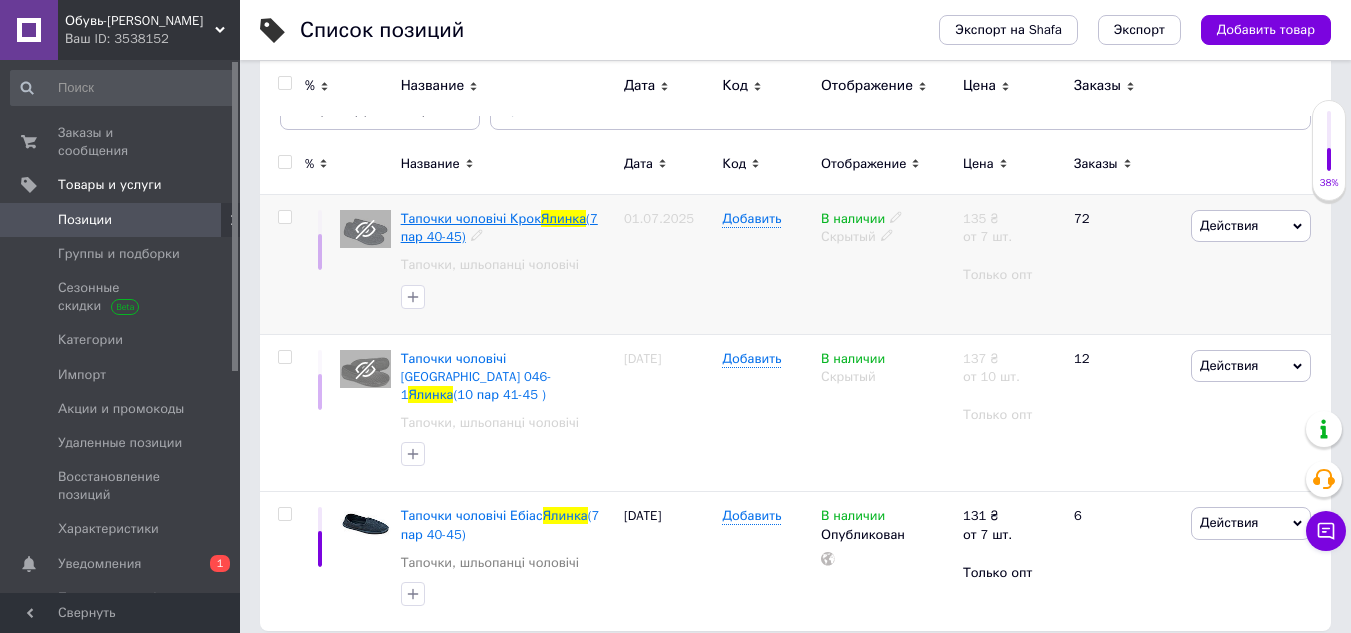 click on "Тапочки чоловічі Крок" at bounding box center (471, 218) 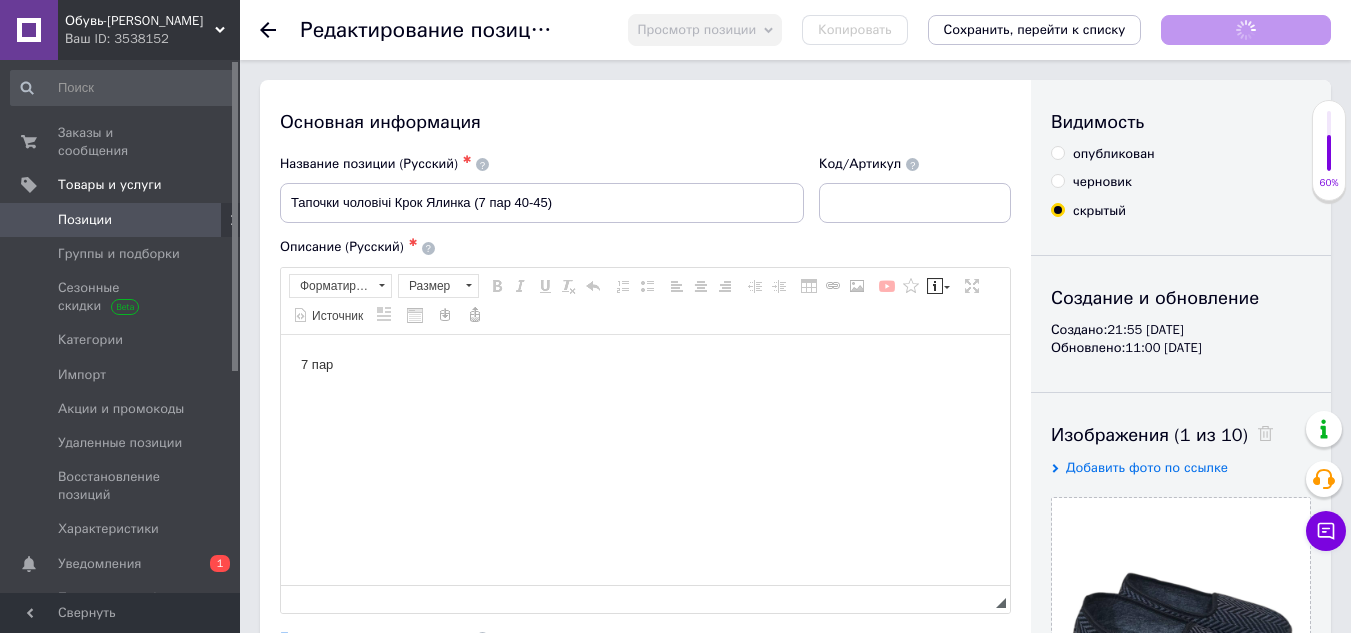 scroll, scrollTop: 0, scrollLeft: 0, axis: both 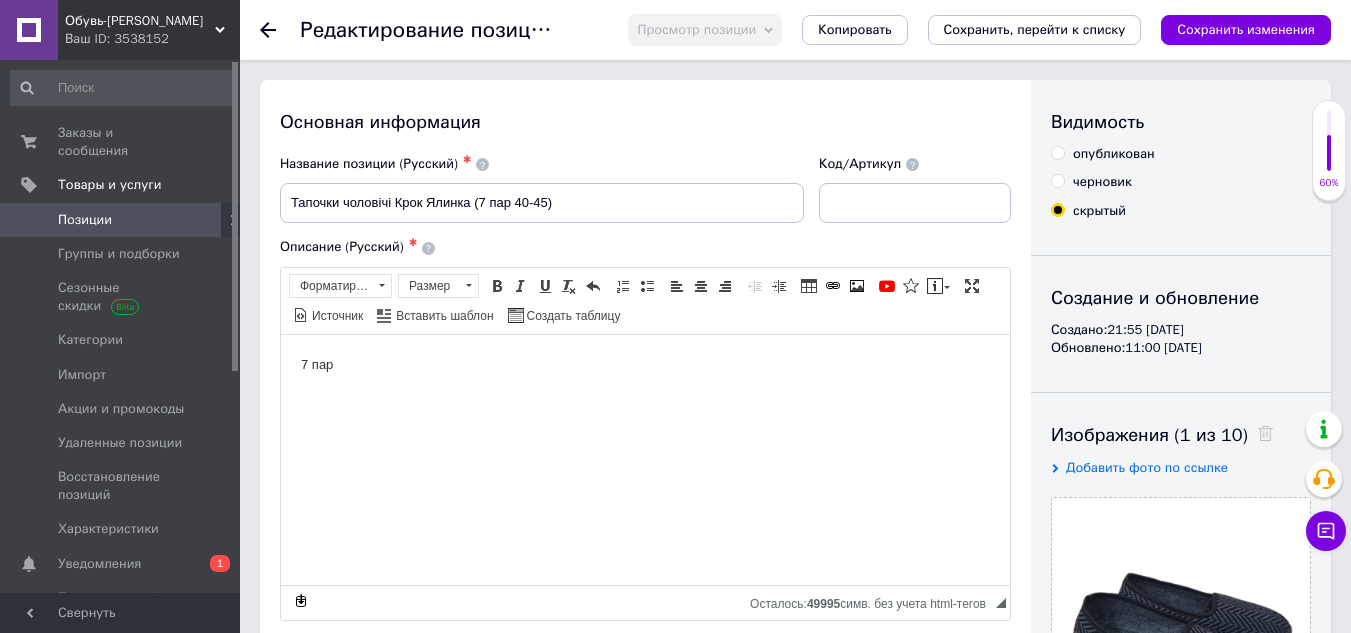 click on "опубликован" at bounding box center (1103, 154) 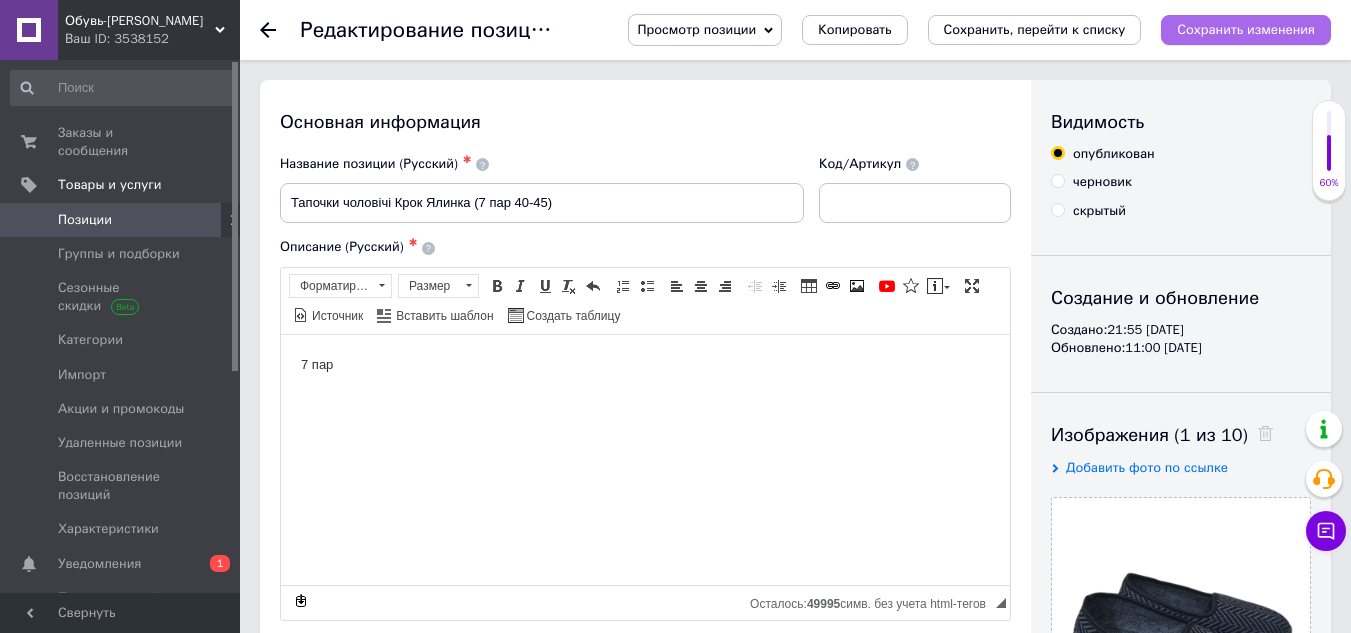click on "Сохранить изменения" at bounding box center (1246, 29) 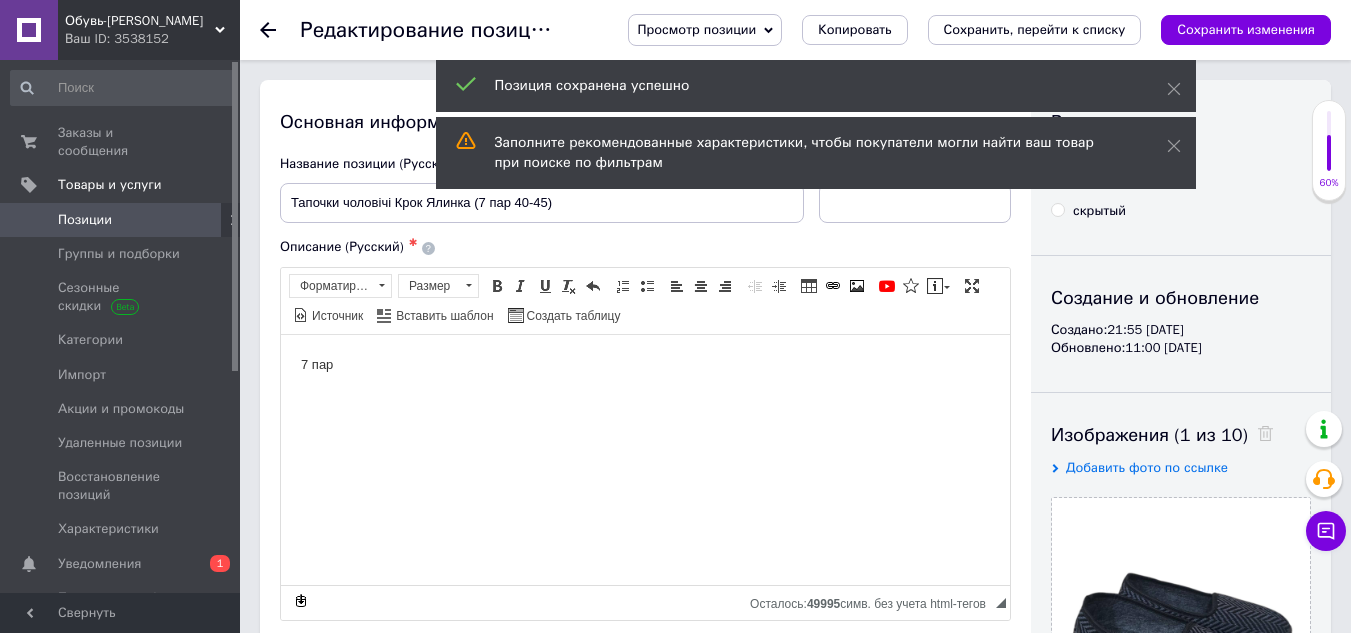 click on "Позиции" at bounding box center (123, 220) 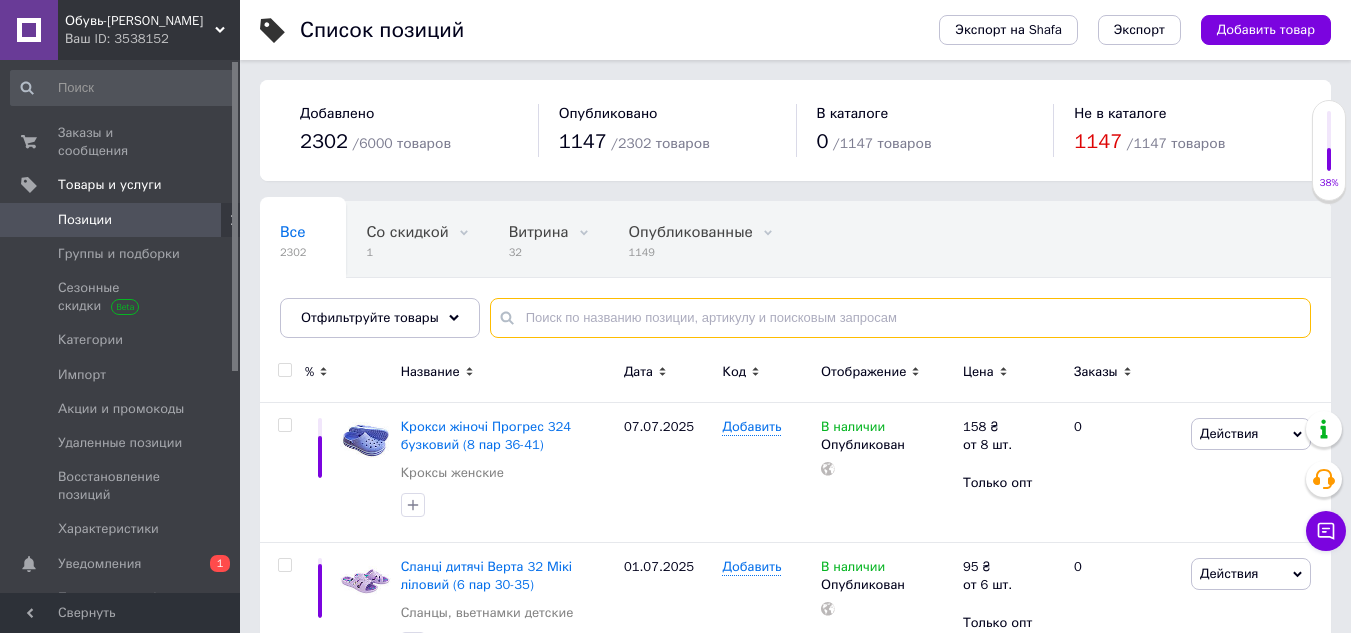 click at bounding box center (900, 318) 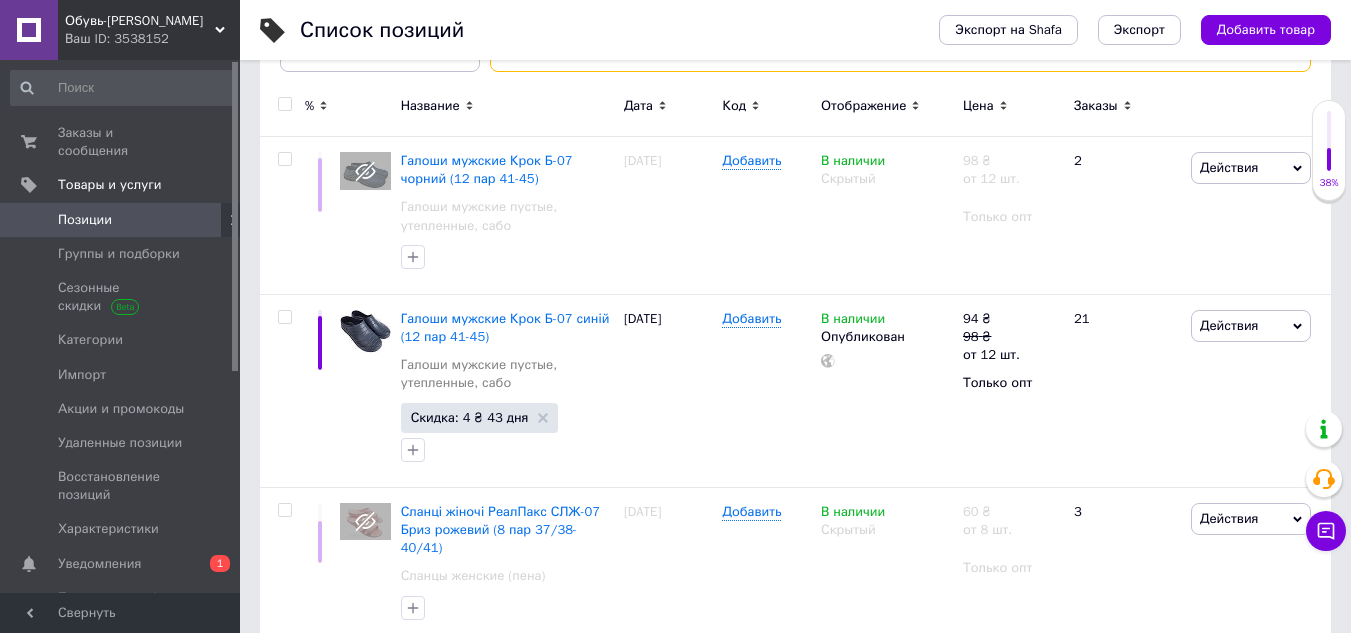 scroll, scrollTop: 279, scrollLeft: 0, axis: vertical 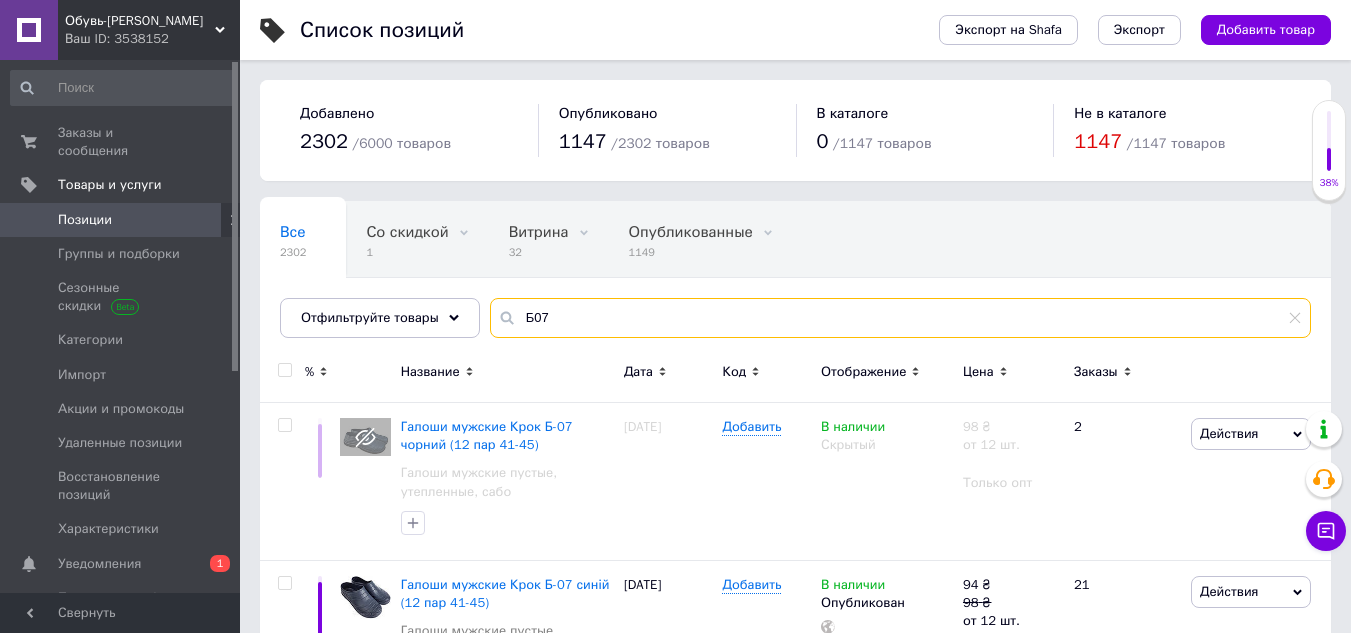 drag, startPoint x: 598, startPoint y: 302, endPoint x: 499, endPoint y: 329, distance: 102.61579 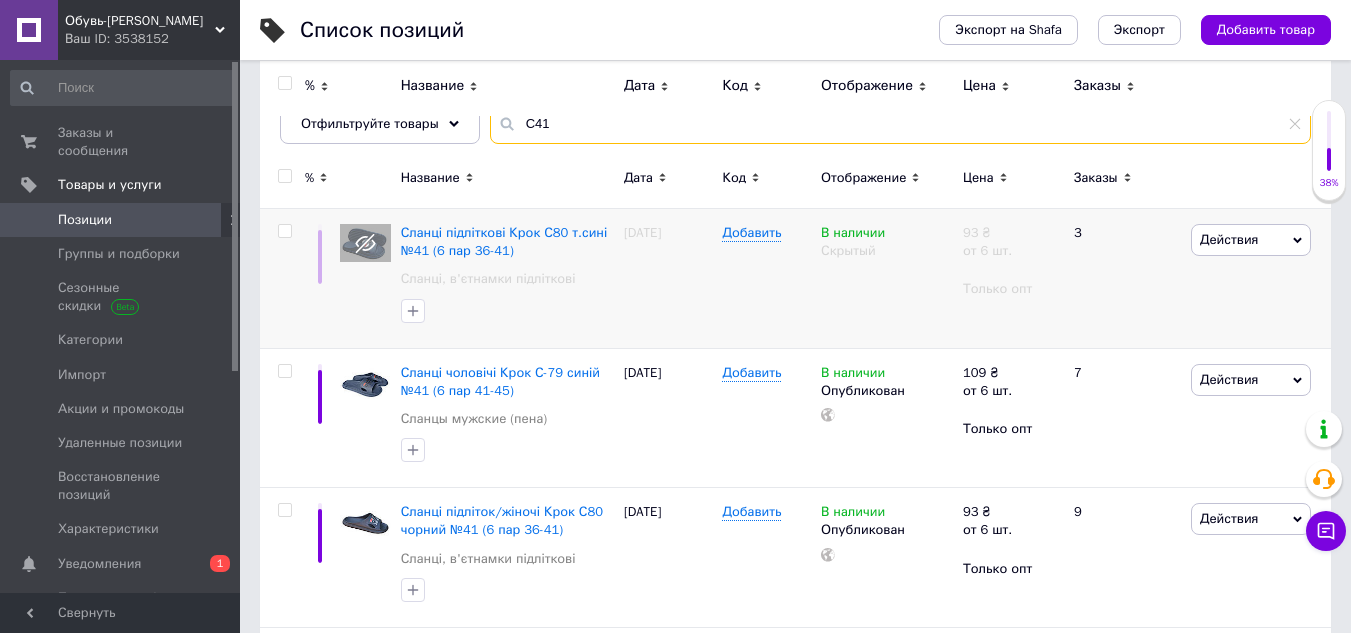 scroll, scrollTop: 0, scrollLeft: 0, axis: both 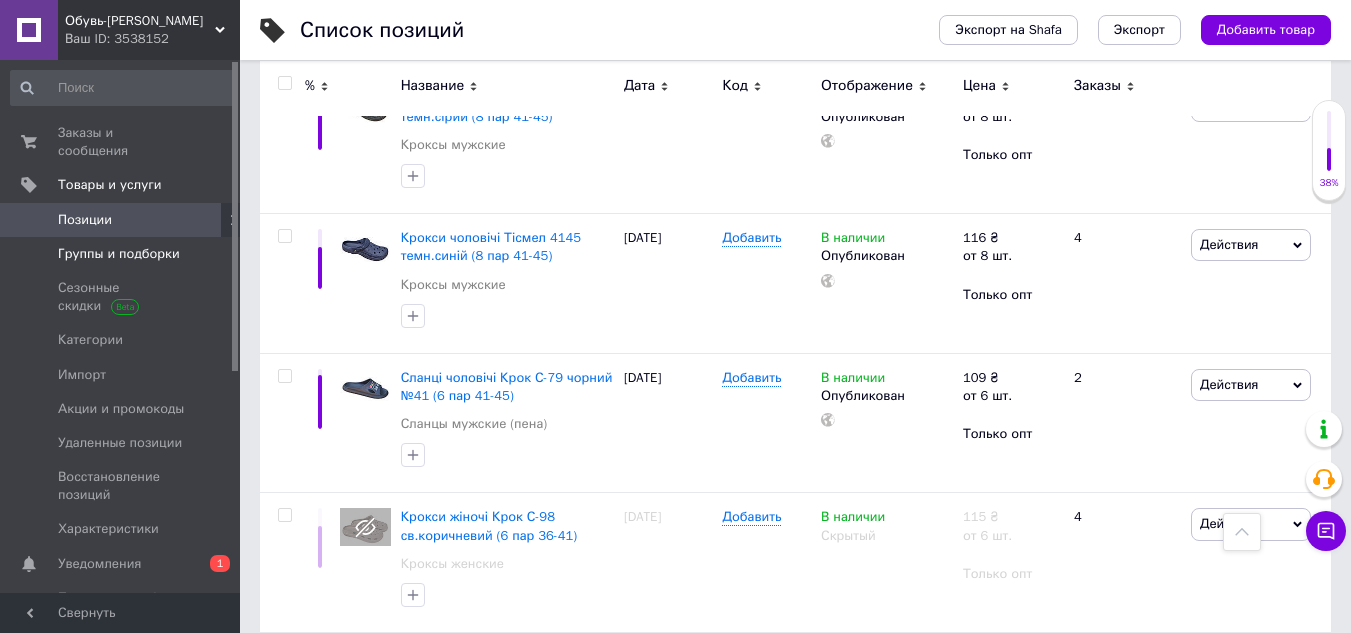 type on "С41 кол" 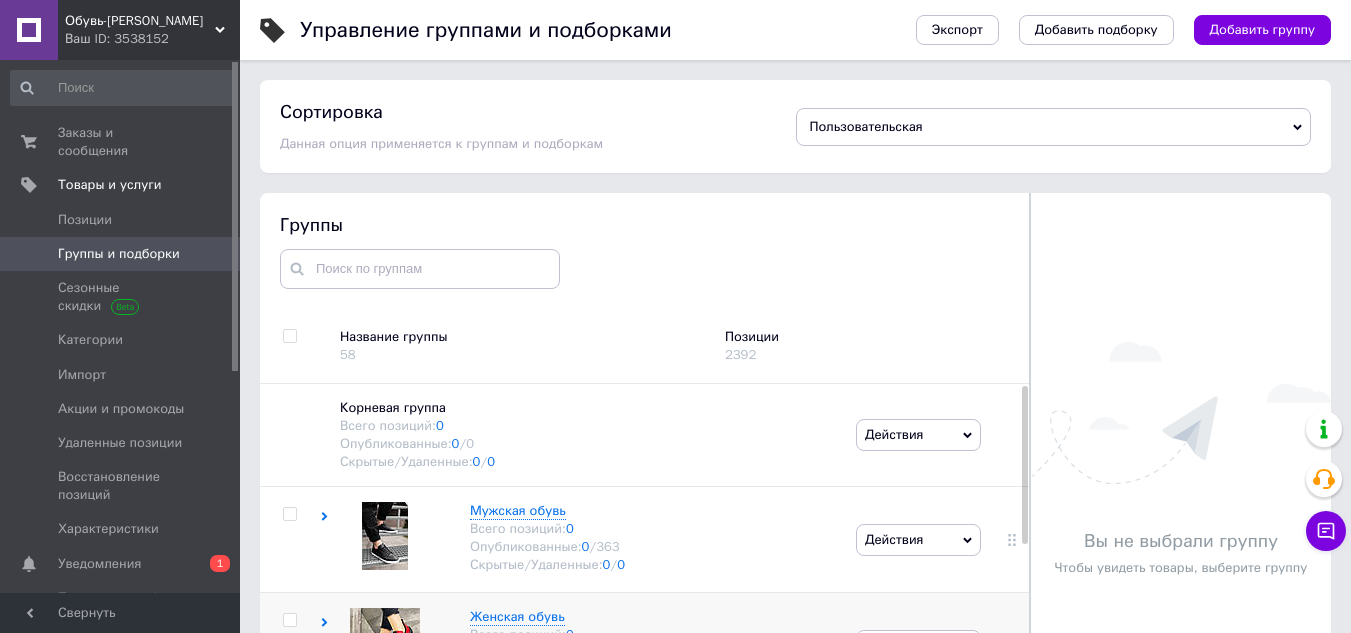 scroll, scrollTop: 199, scrollLeft: 0, axis: vertical 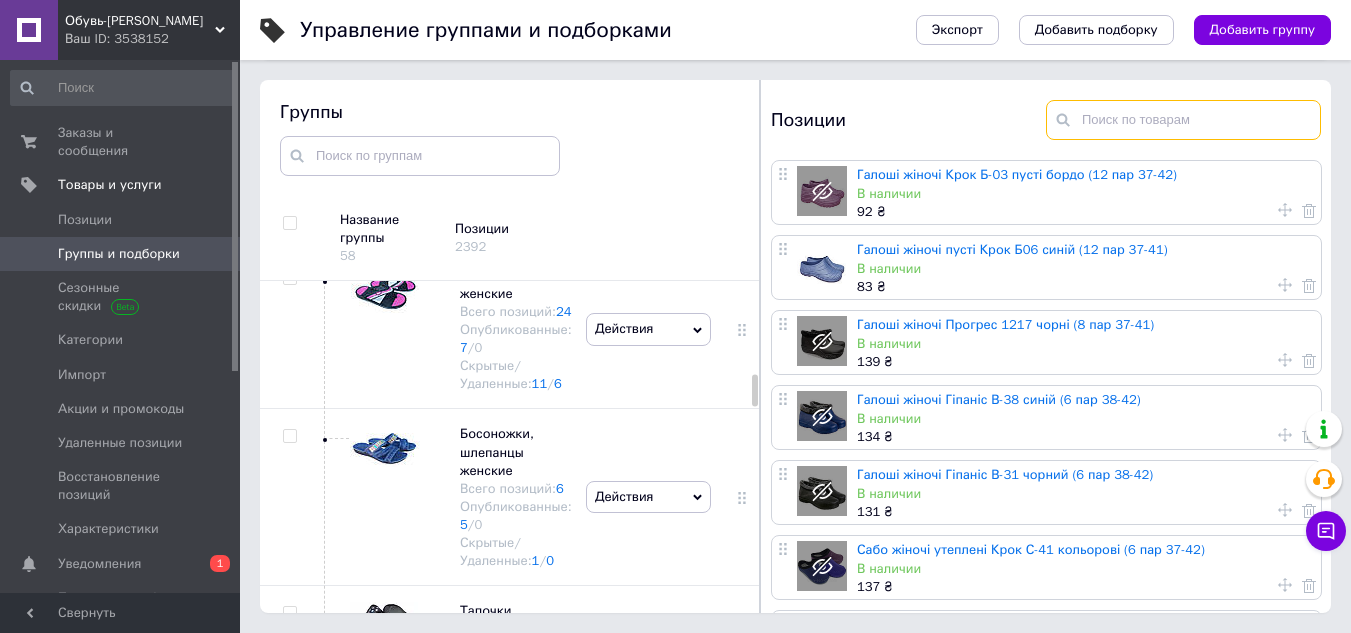 click at bounding box center [1183, 120] 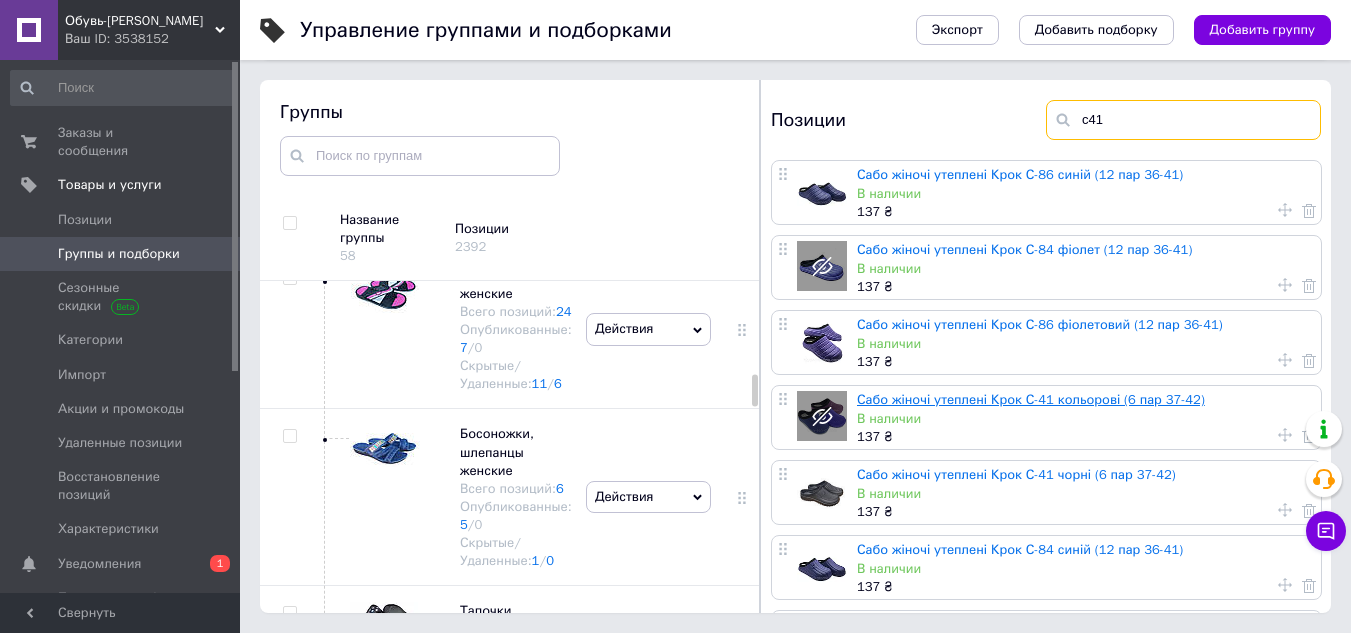 type on "с41" 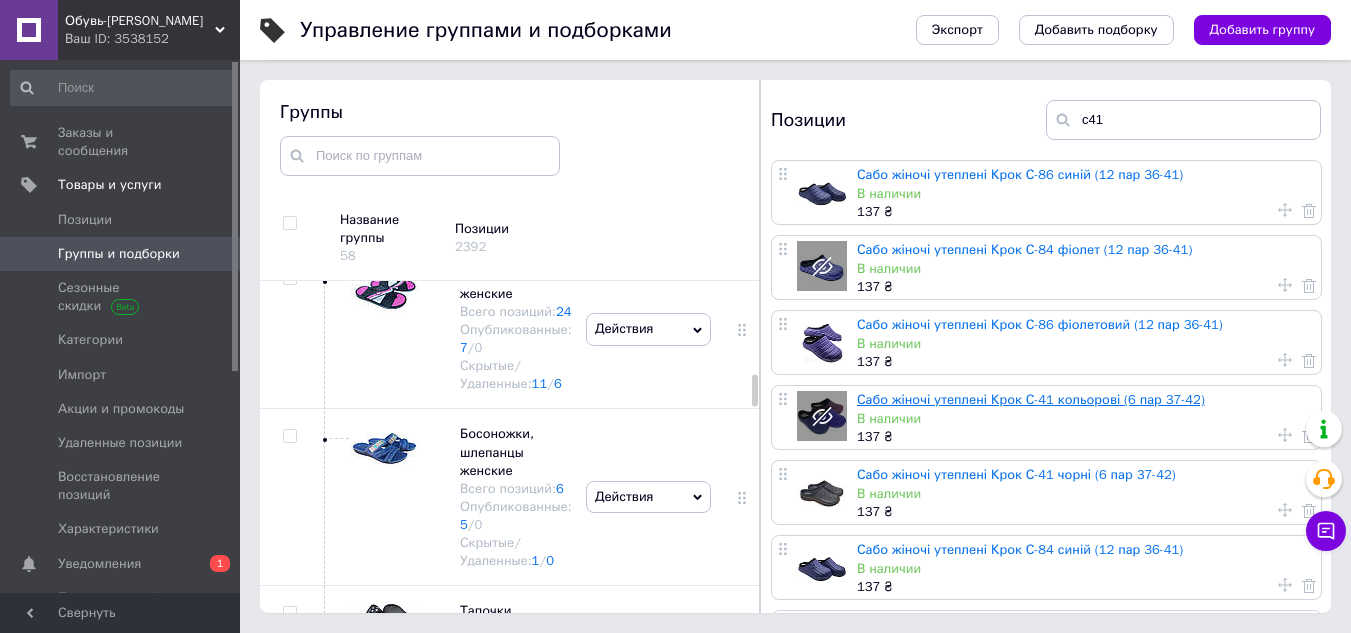 click on "Сабо жіночі утеплені Крок С-41 кольорові (6 пар 37-42)" at bounding box center (1031, 399) 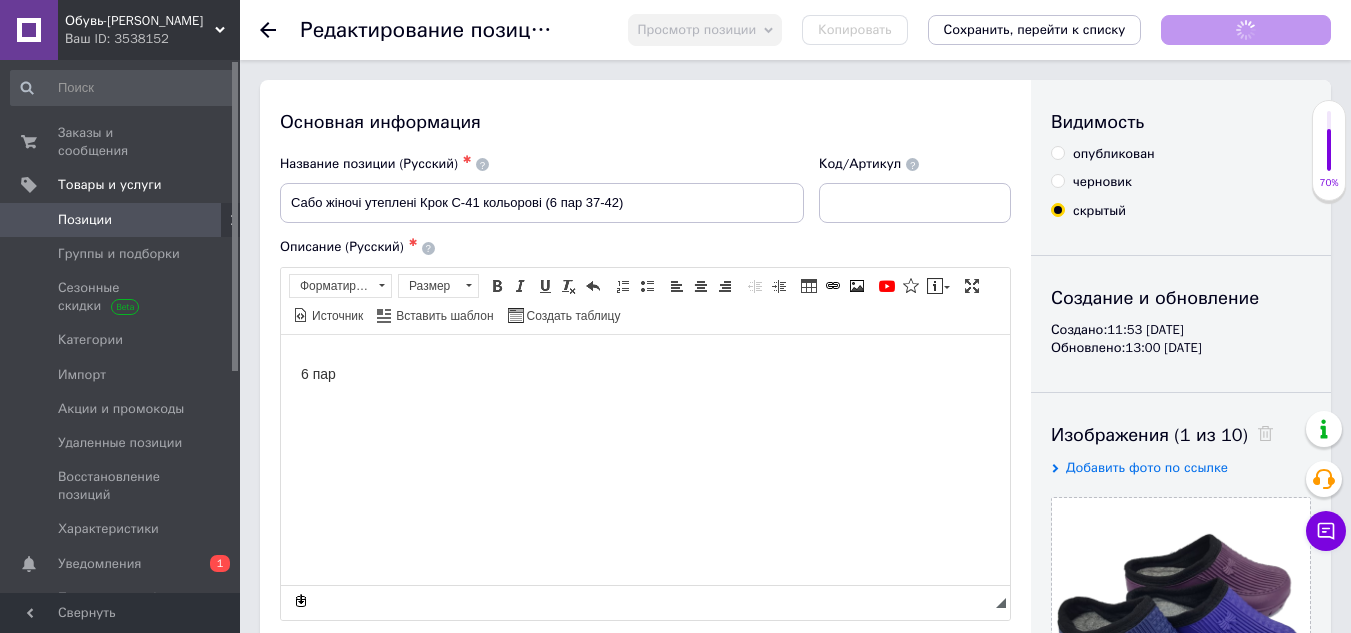 scroll, scrollTop: 0, scrollLeft: 0, axis: both 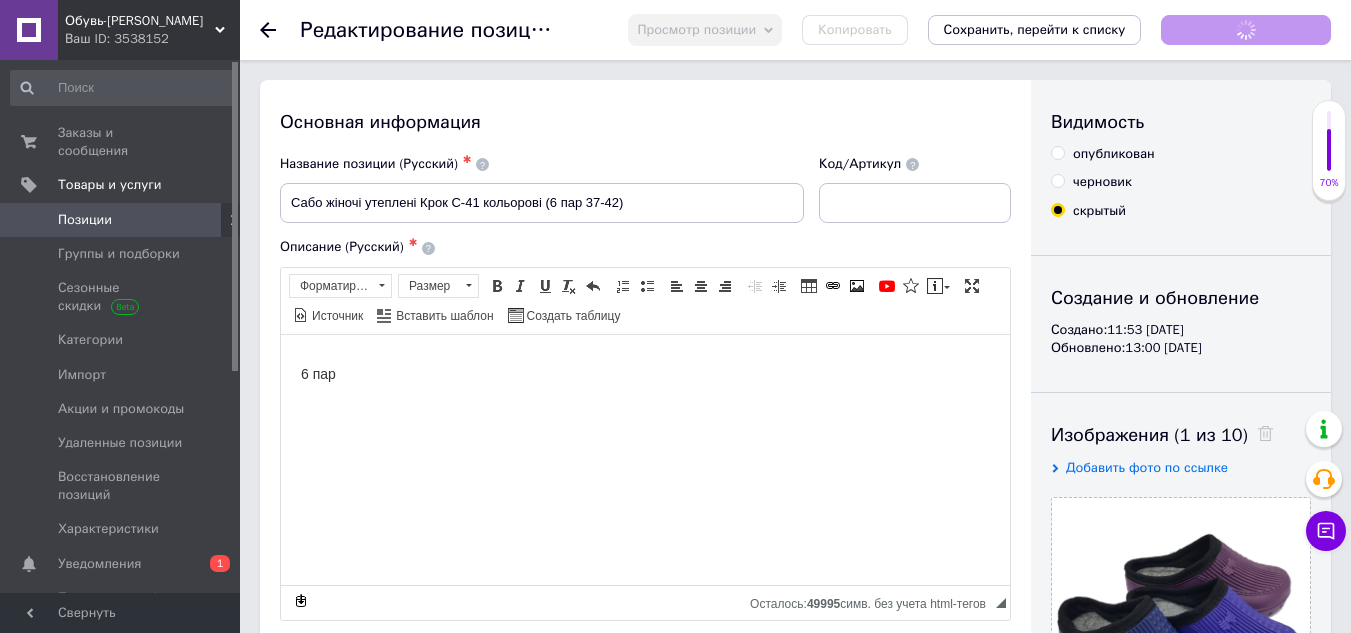 click on "опубликован" at bounding box center (1057, 152) 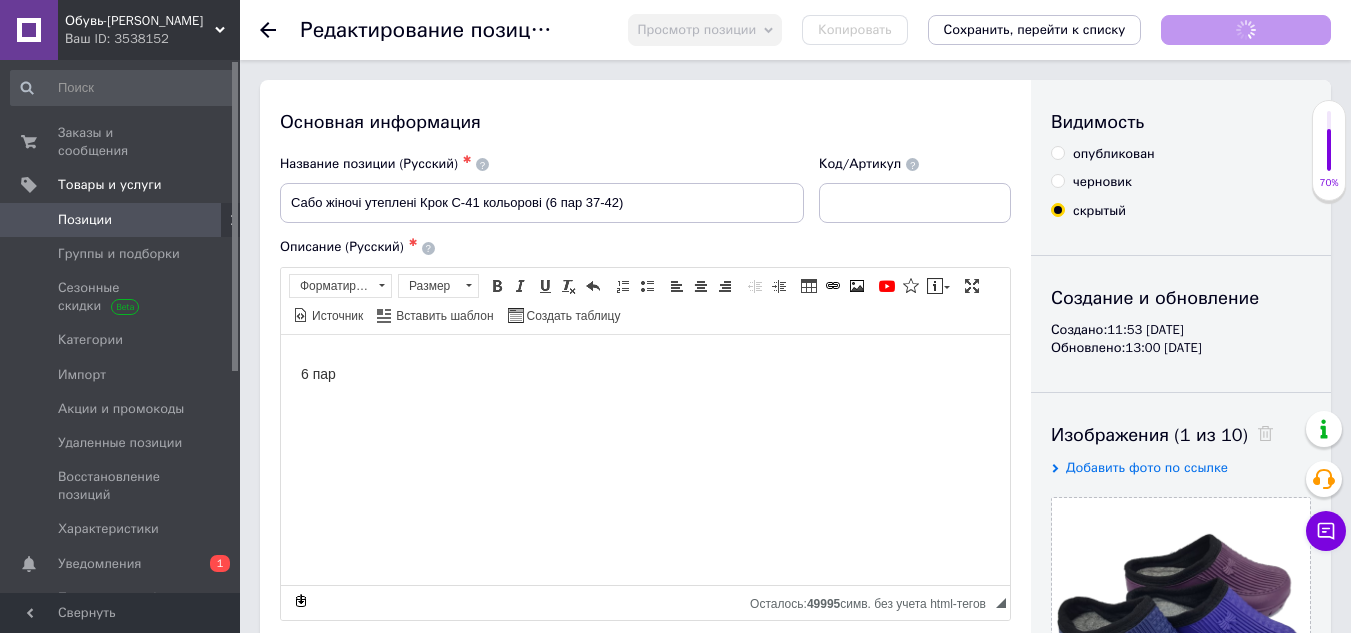 radio on "true" 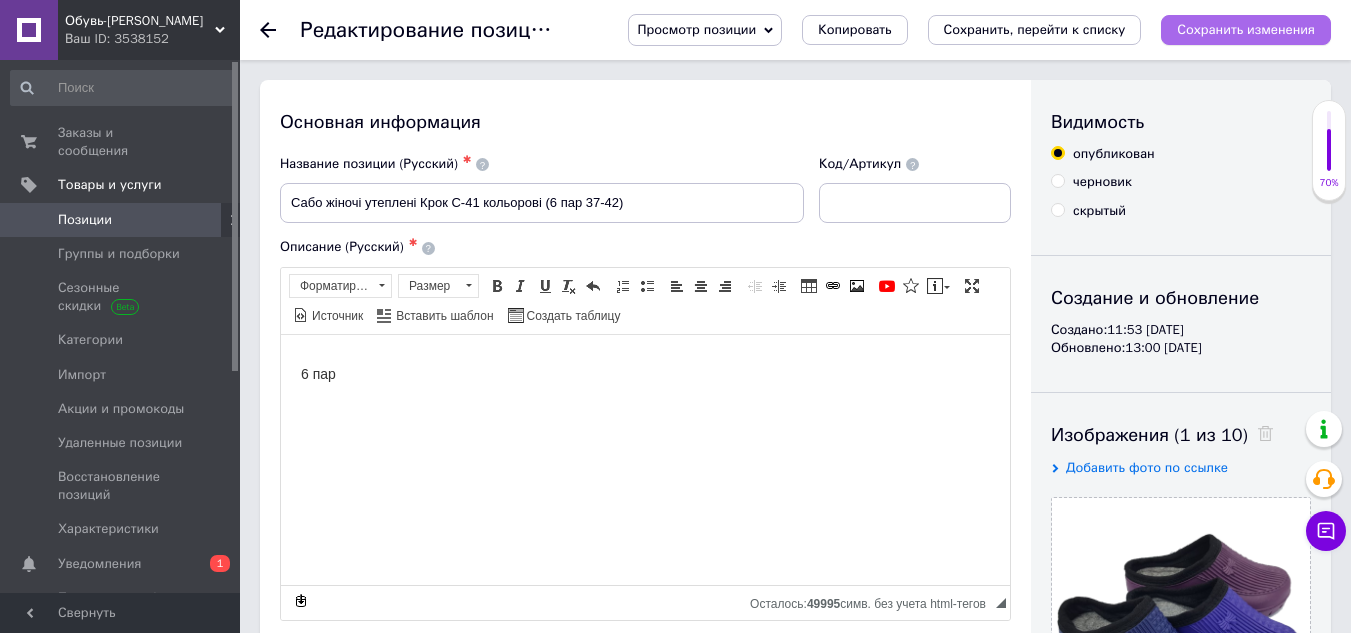 click on "Сохранить изменения" at bounding box center (1246, 29) 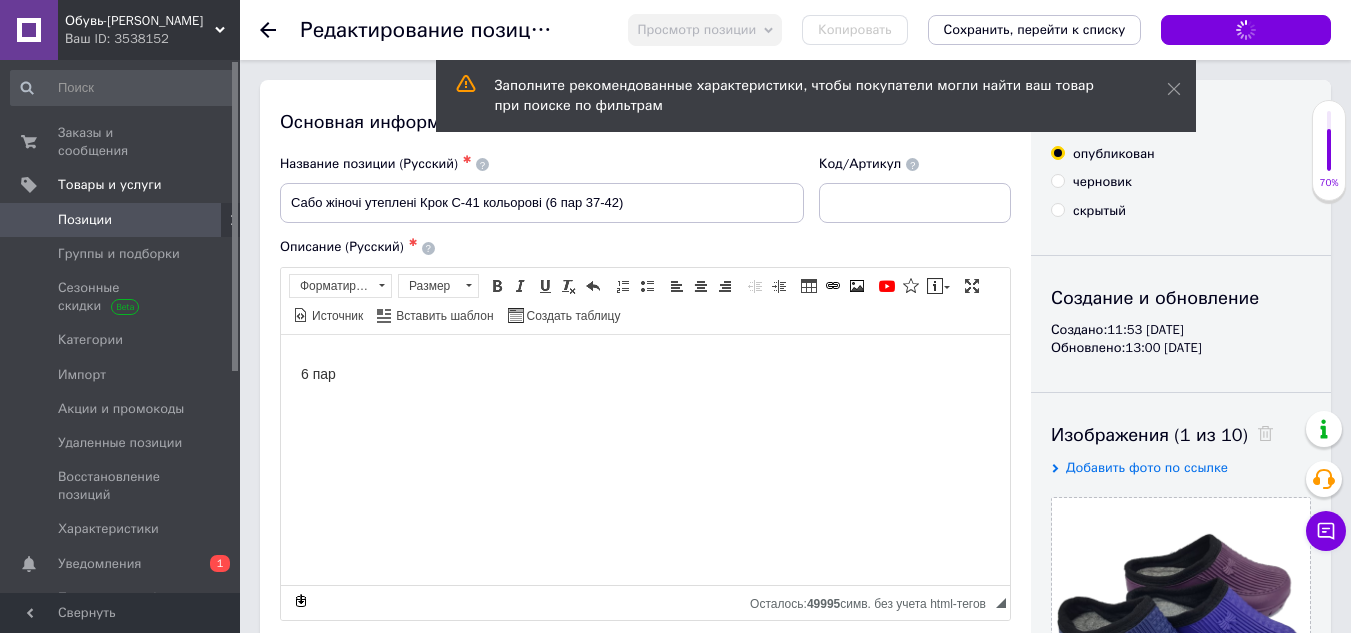 click on "Позиции" at bounding box center [121, 220] 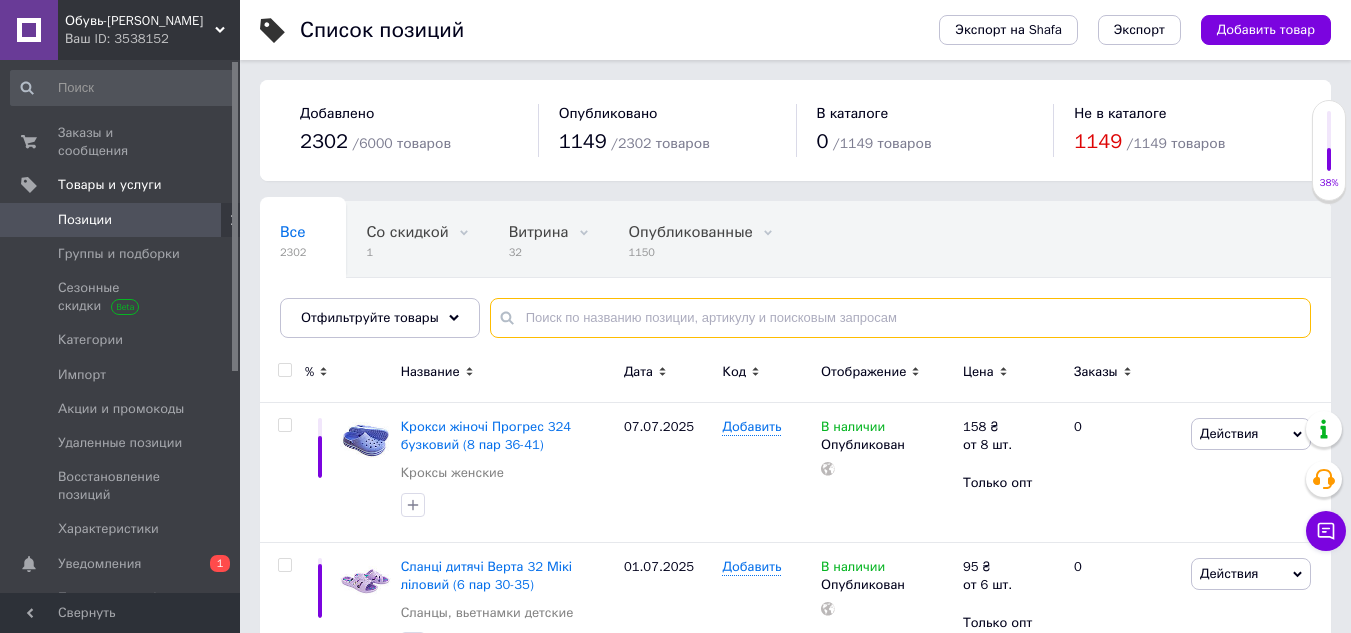 click at bounding box center (900, 318) 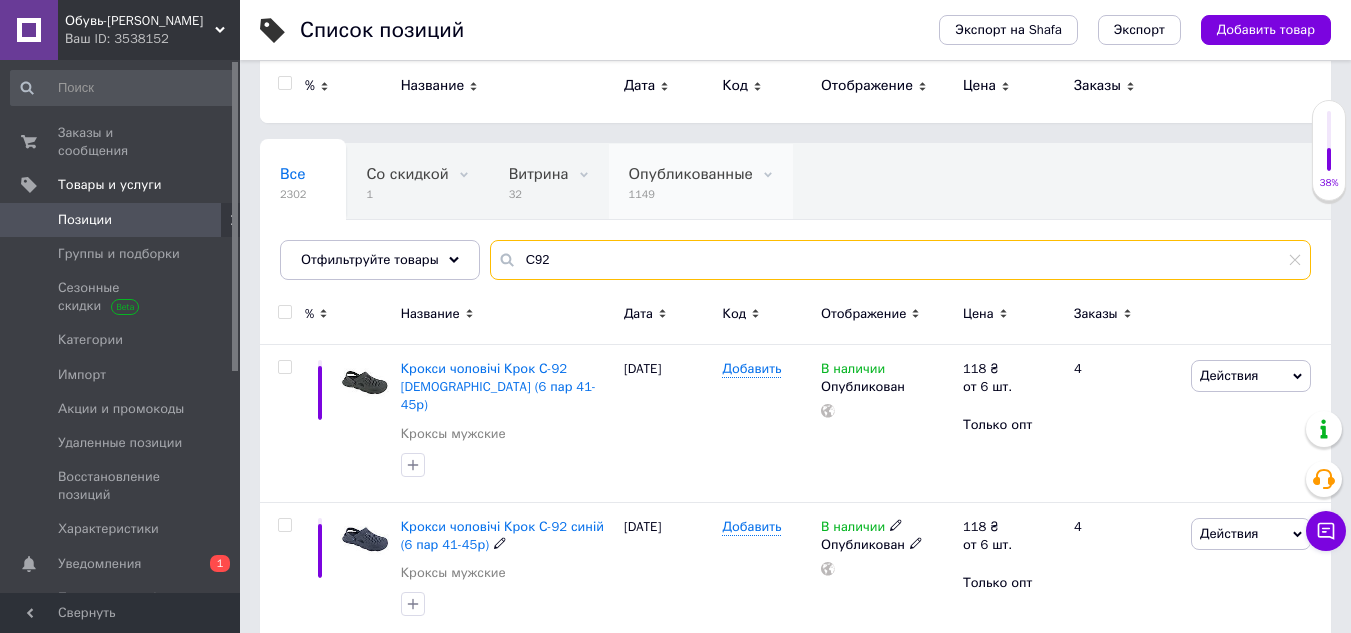 scroll, scrollTop: 0, scrollLeft: 0, axis: both 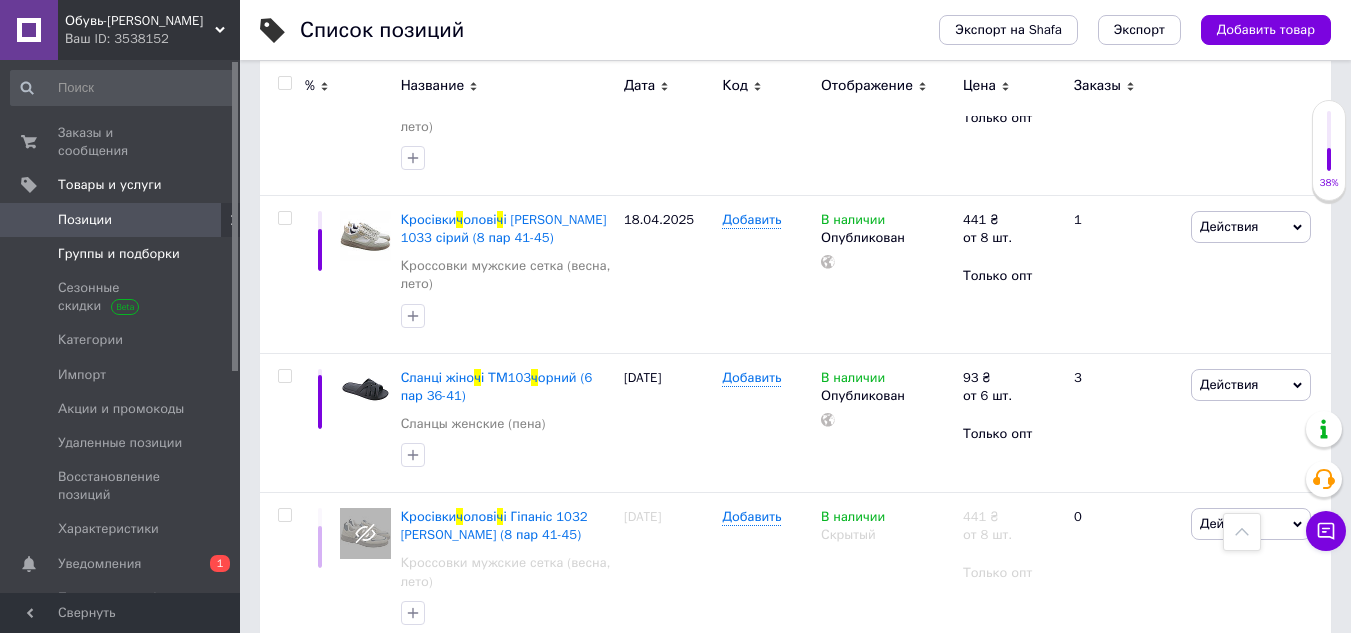 type on "С103 ч" 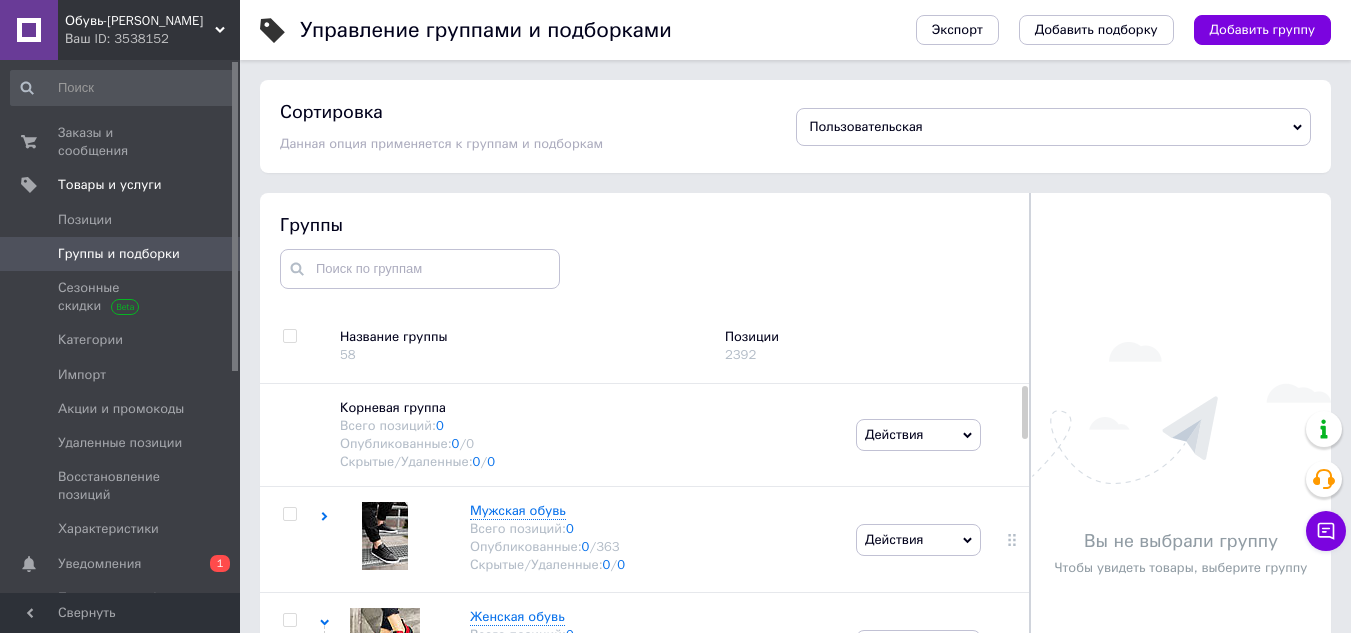 scroll, scrollTop: 99, scrollLeft: 0, axis: vertical 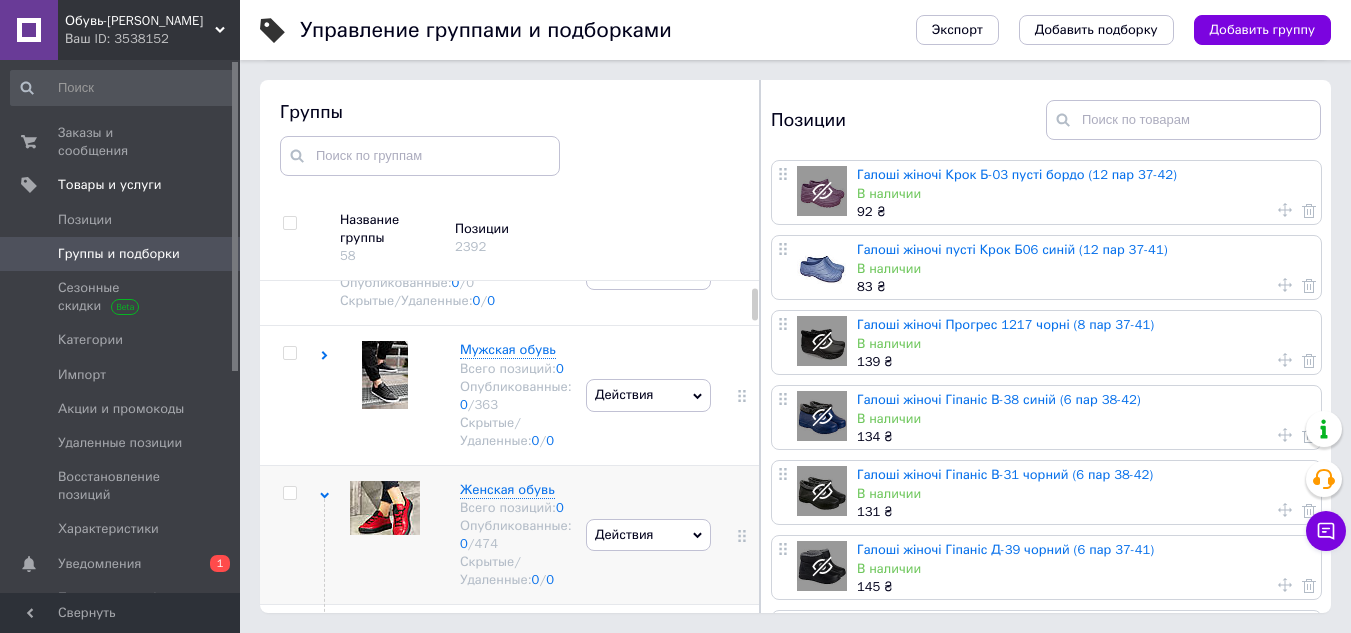 click 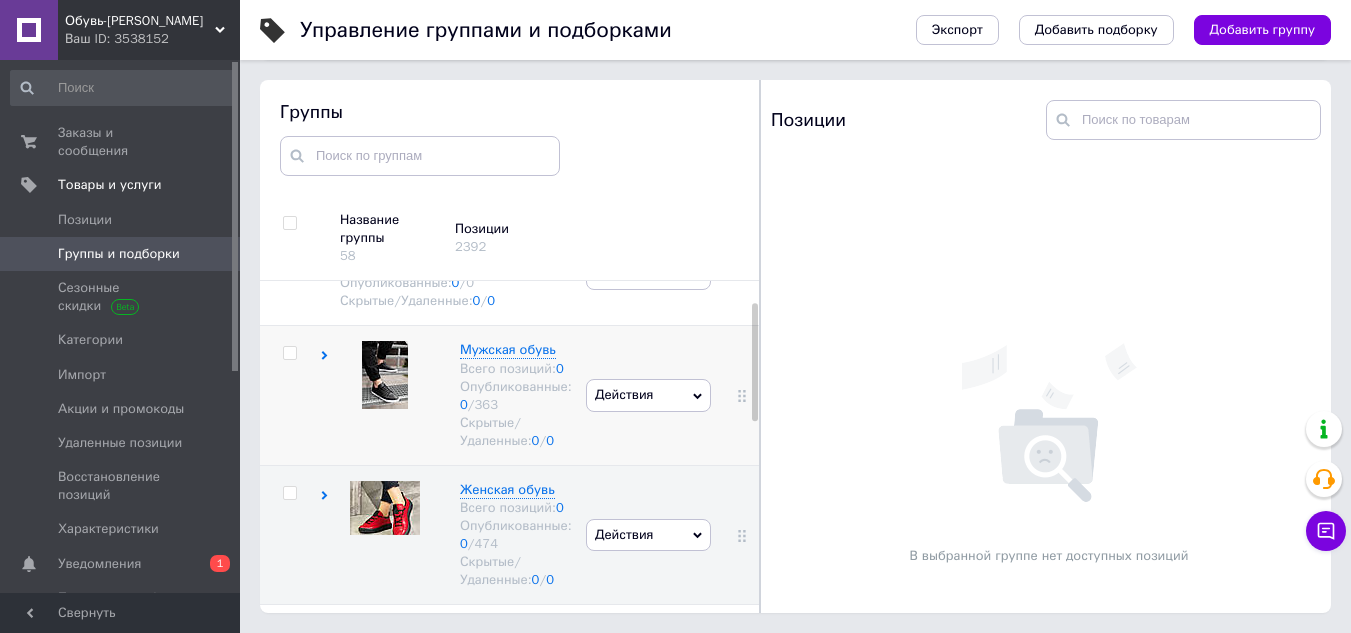 click 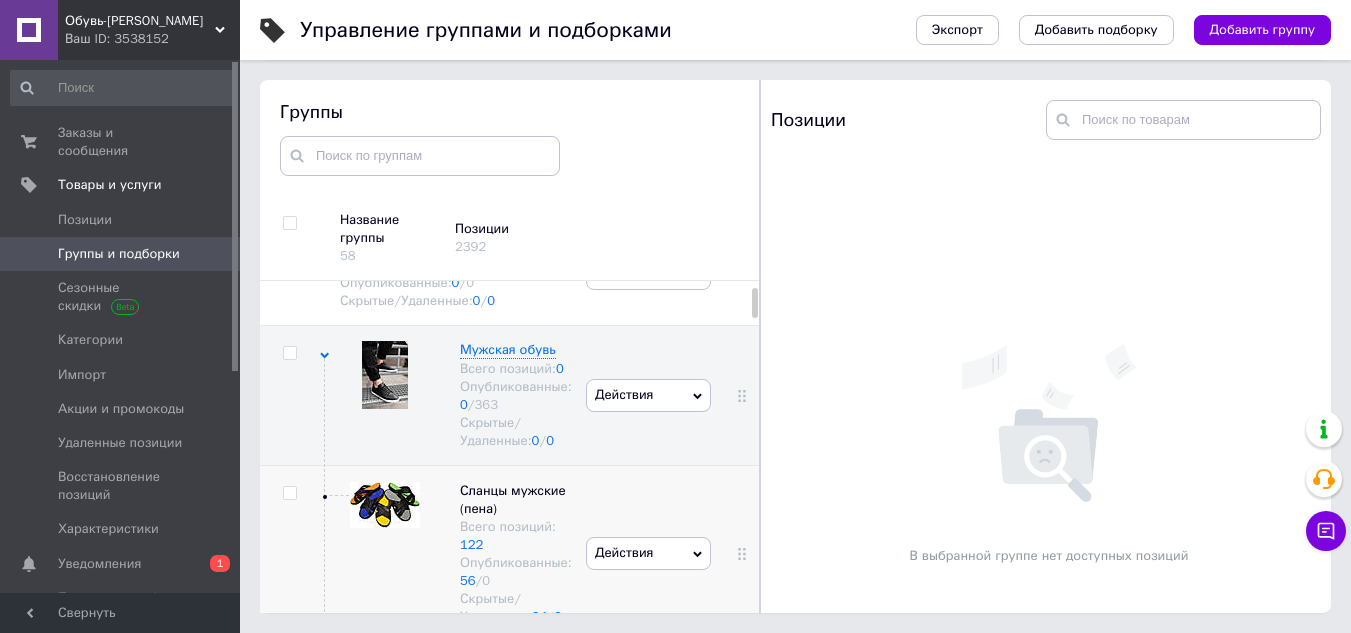 click at bounding box center (385, 505) 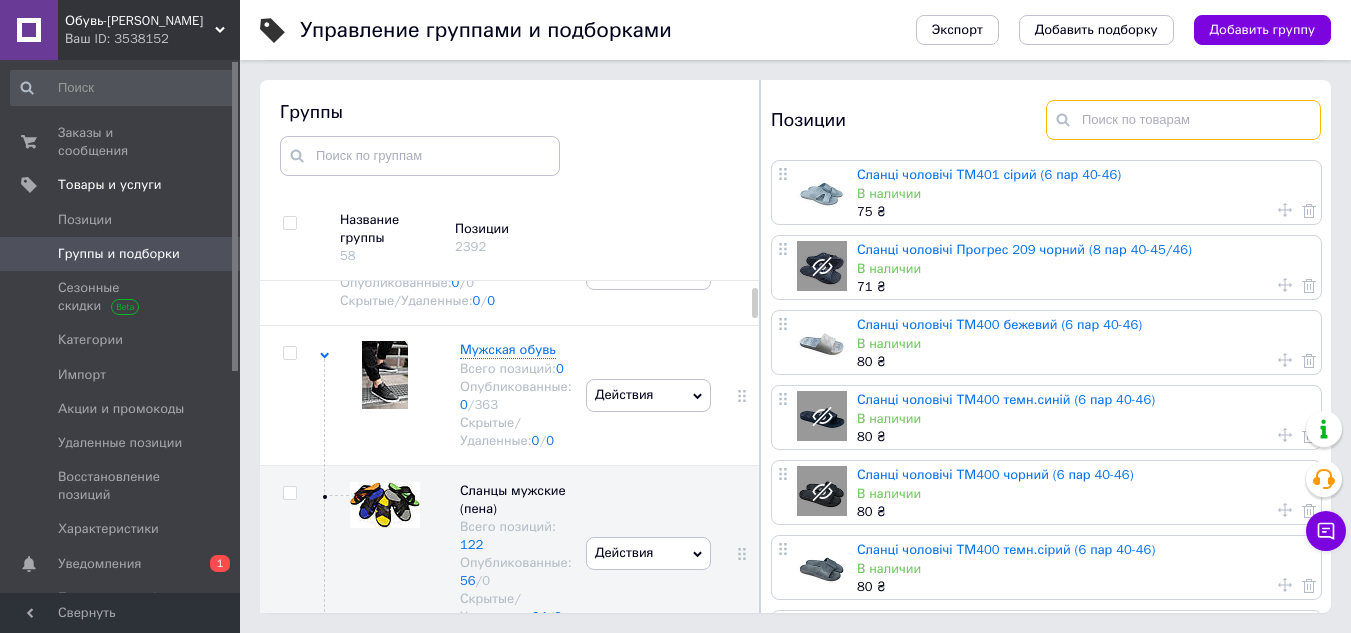 click at bounding box center (1183, 120) 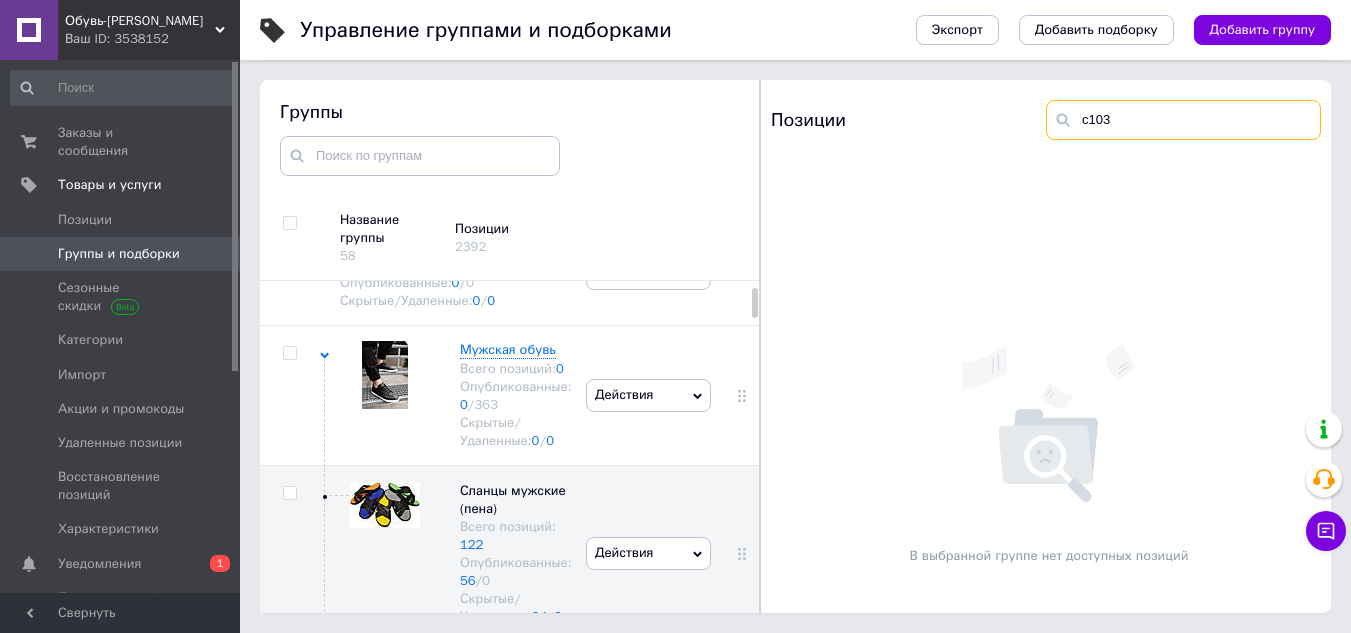 scroll, scrollTop: 35, scrollLeft: 0, axis: vertical 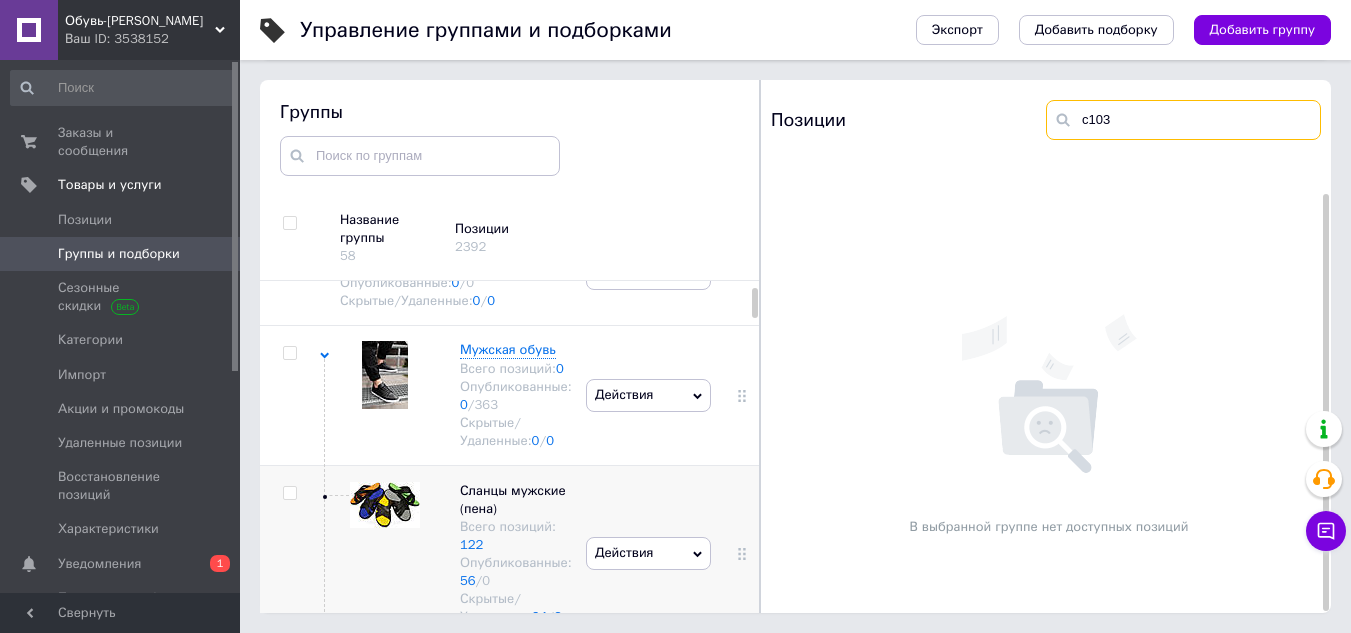 type on "с103" 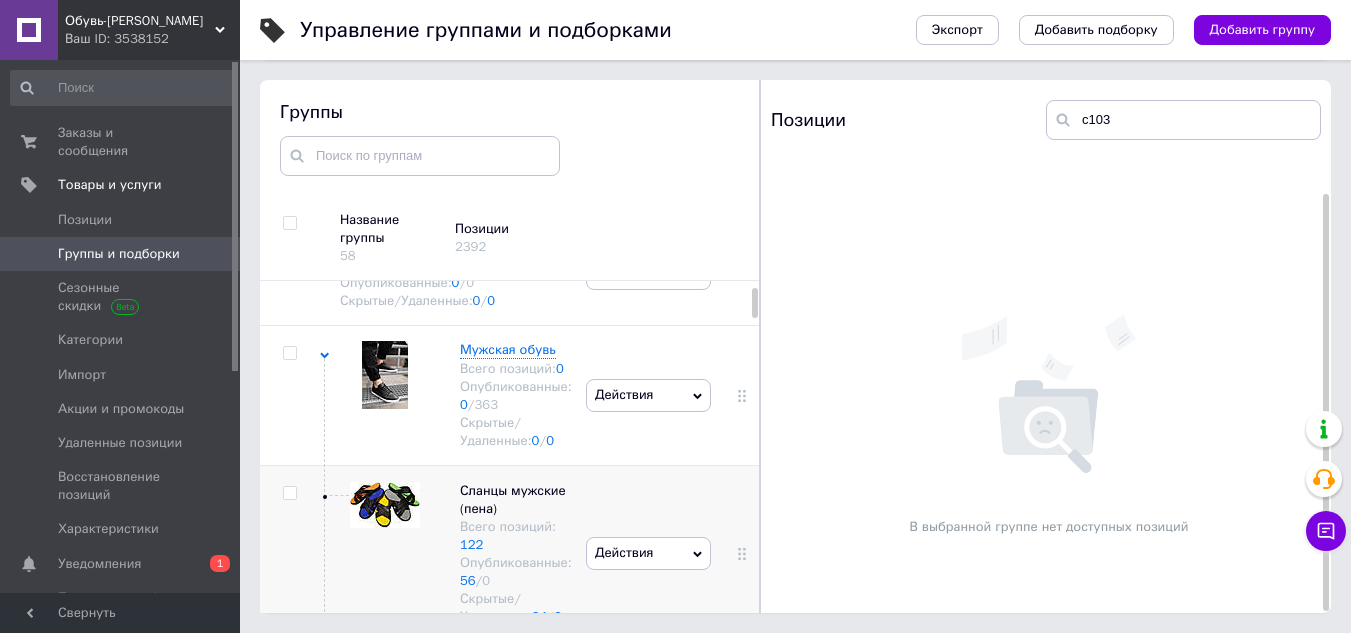 click at bounding box center (385, 505) 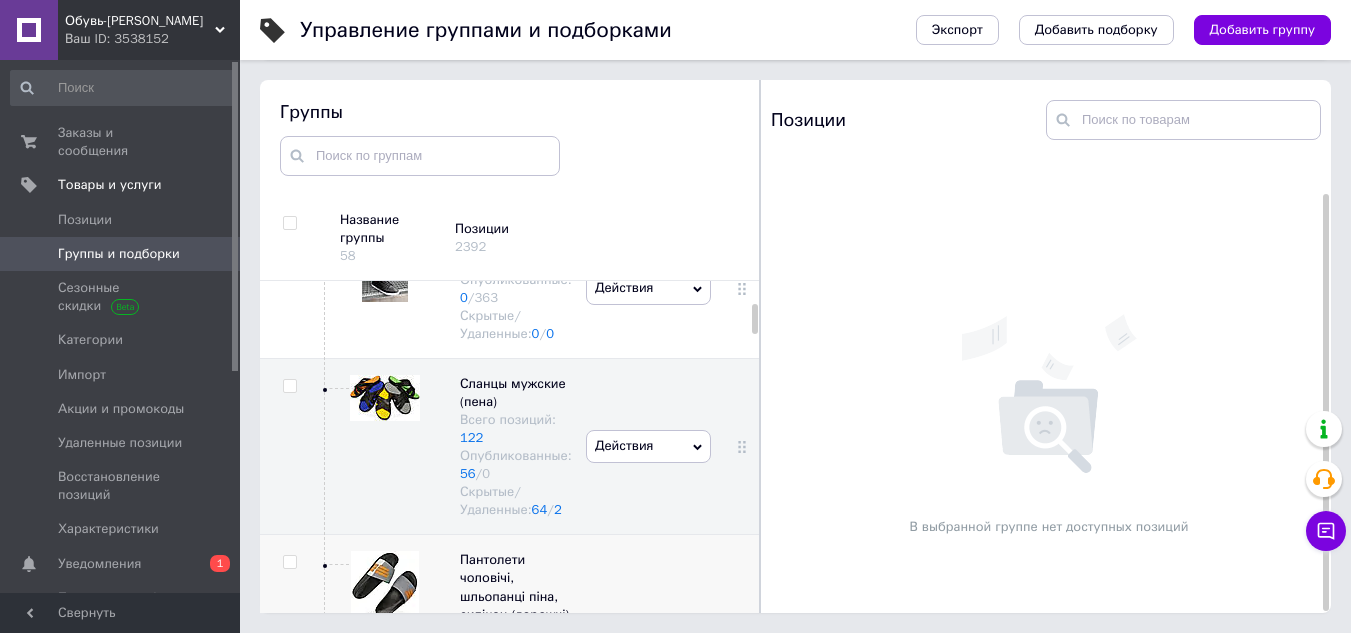 scroll, scrollTop: 258, scrollLeft: 0, axis: vertical 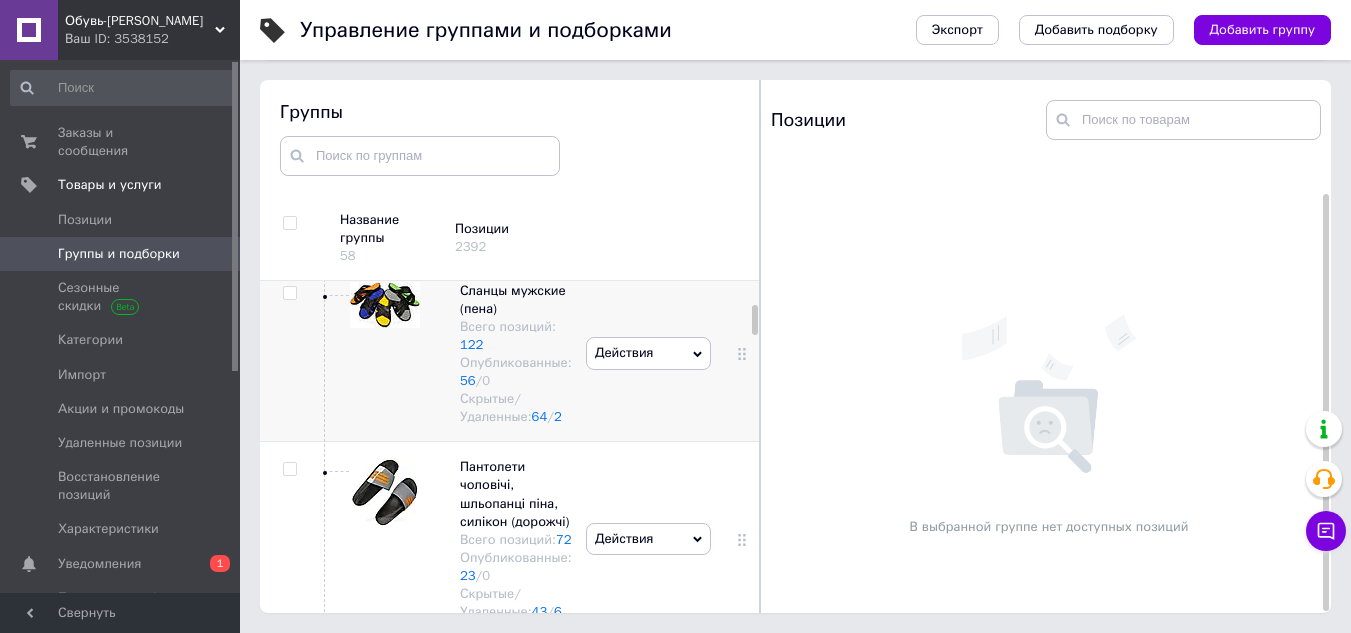click at bounding box center [385, 305] 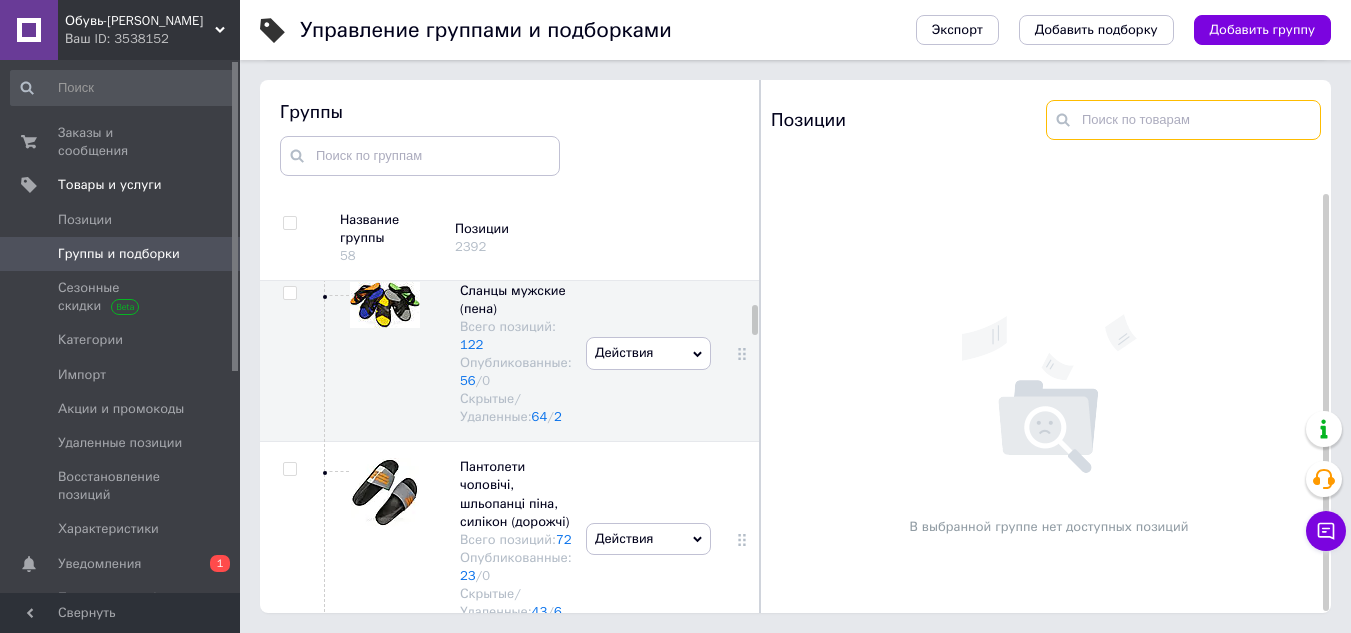 click at bounding box center (1183, 120) 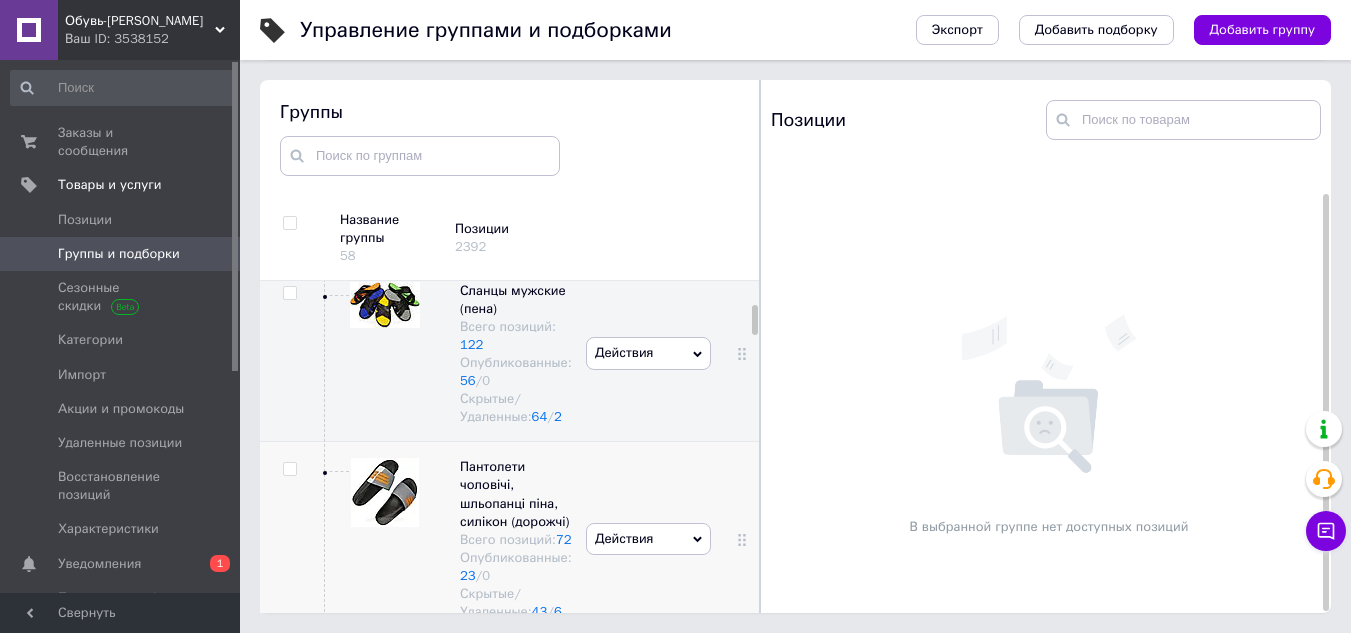 click at bounding box center (385, 492) 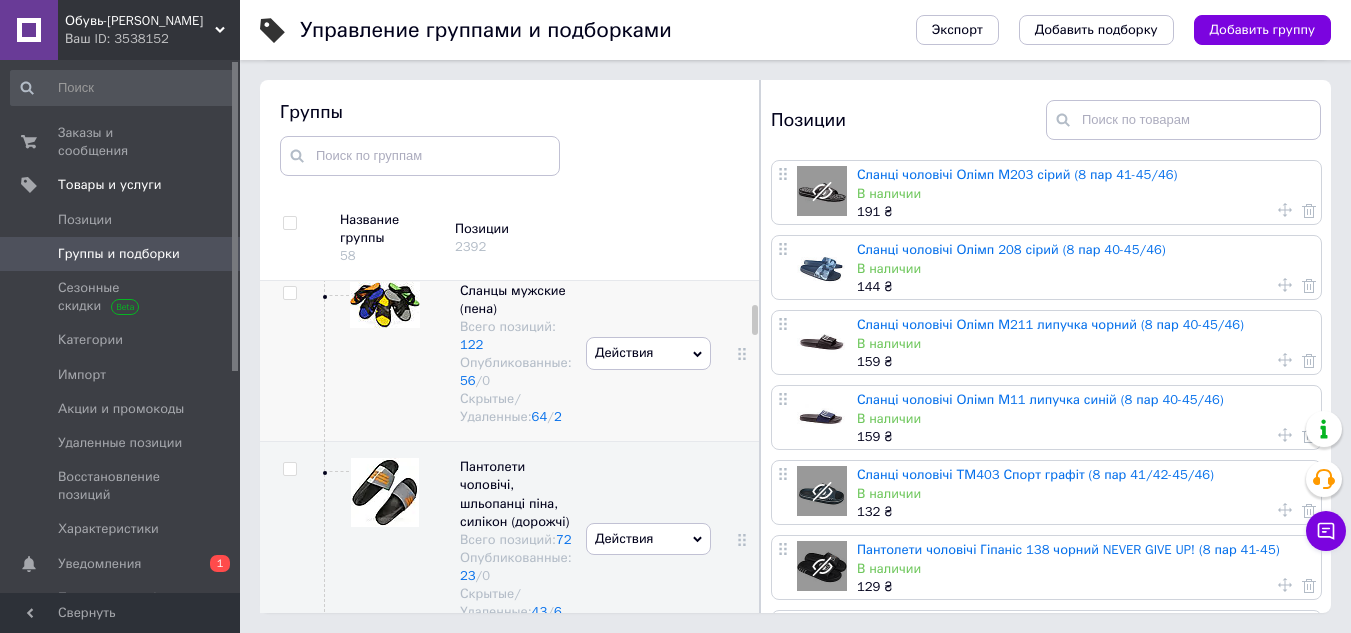 click at bounding box center (385, 305) 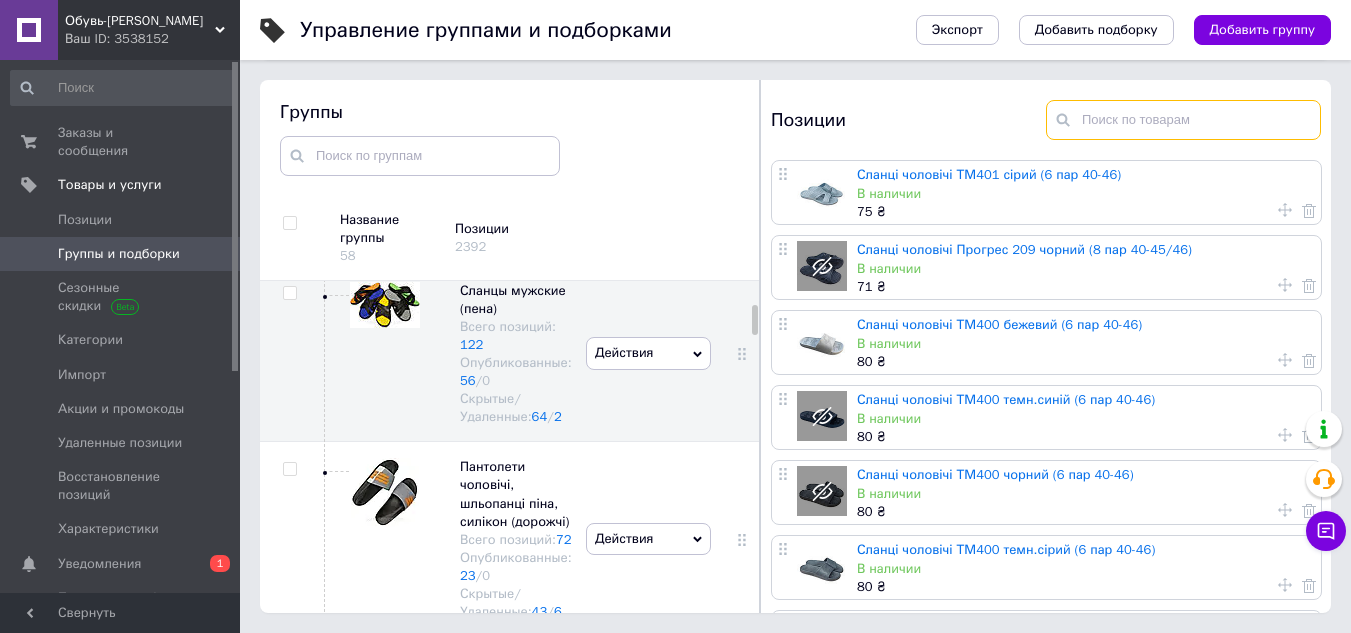 click at bounding box center [1183, 120] 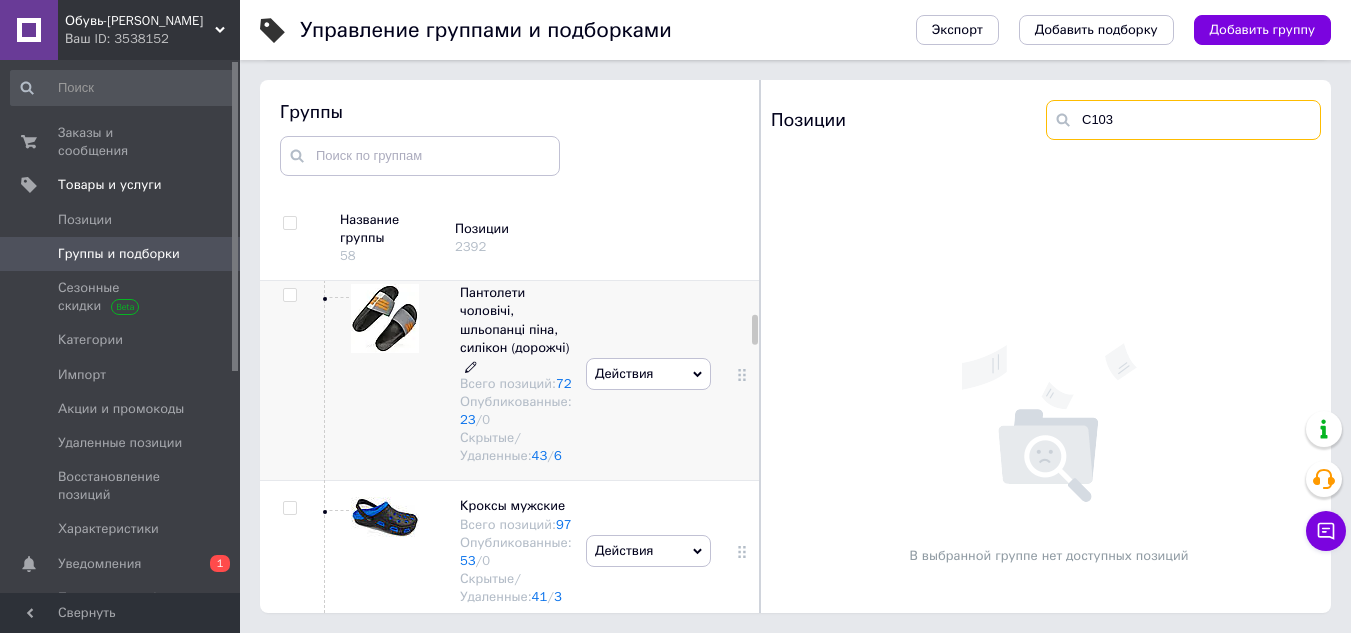 scroll, scrollTop: 458, scrollLeft: 0, axis: vertical 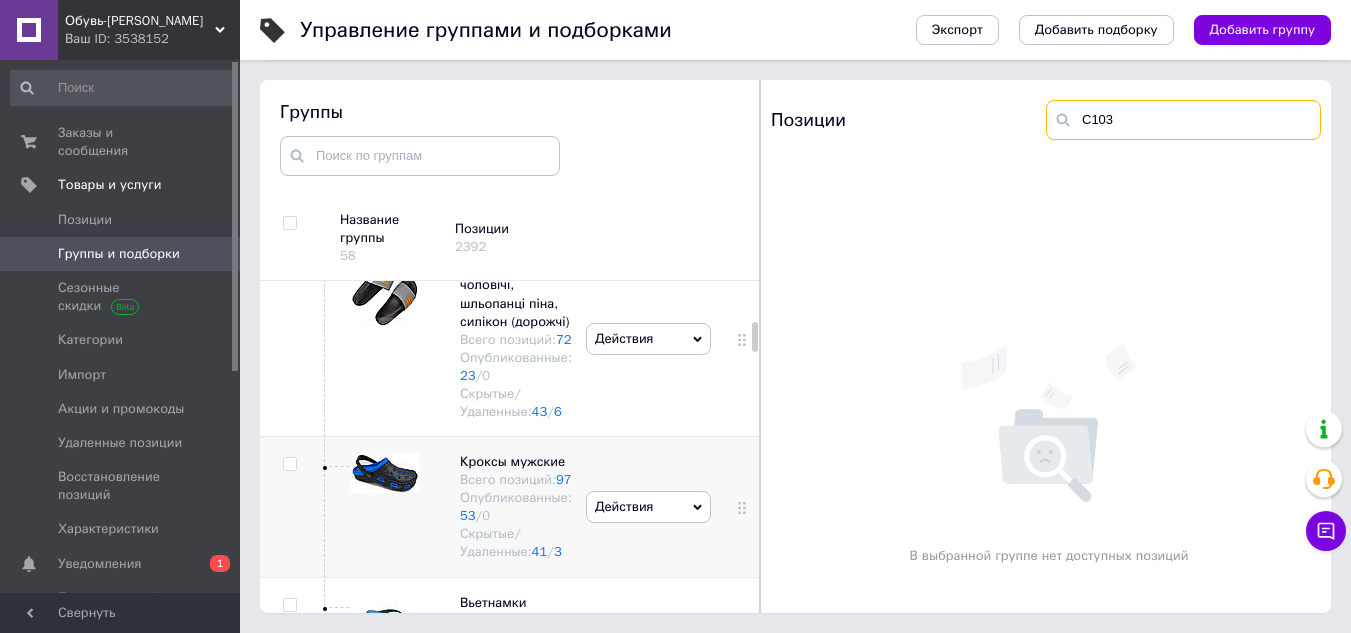 type on "С103" 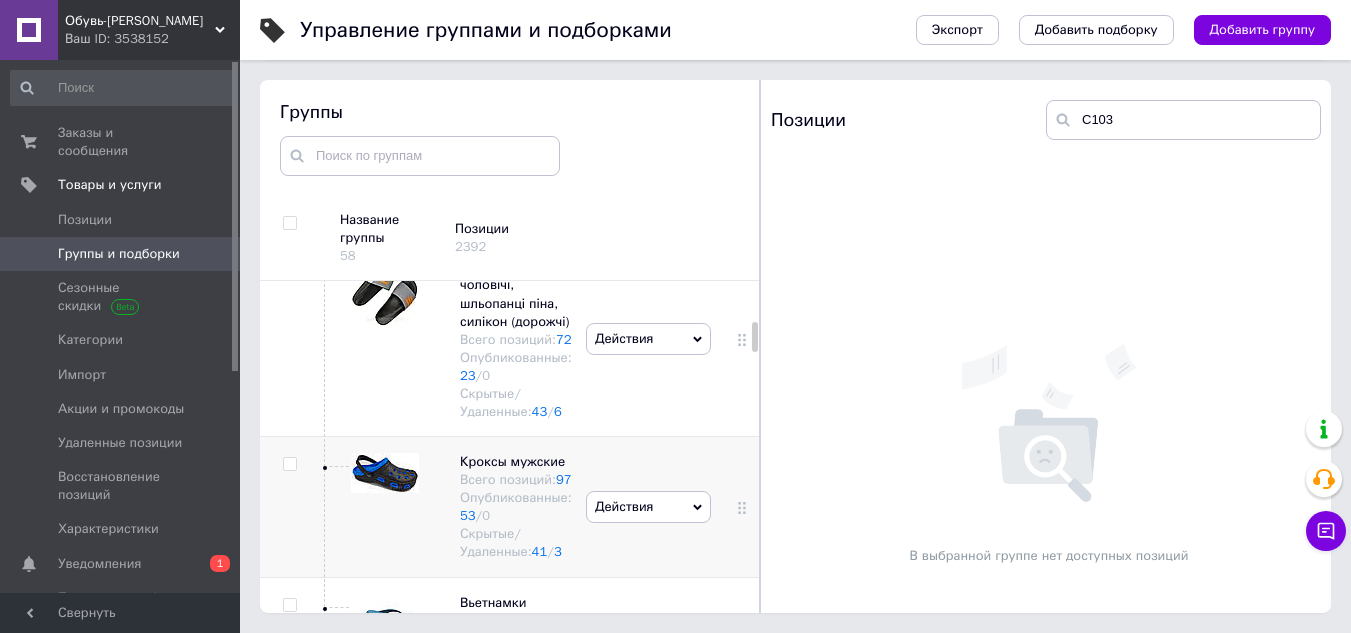 click at bounding box center [385, 473] 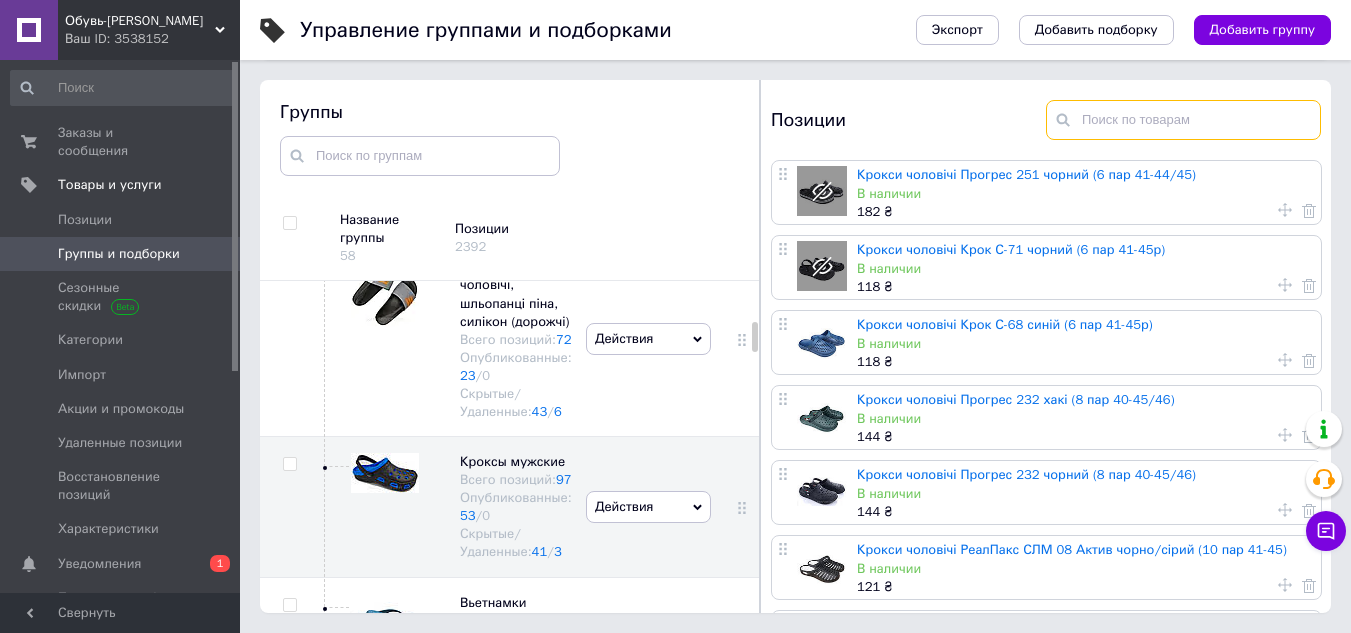 click at bounding box center (1183, 120) 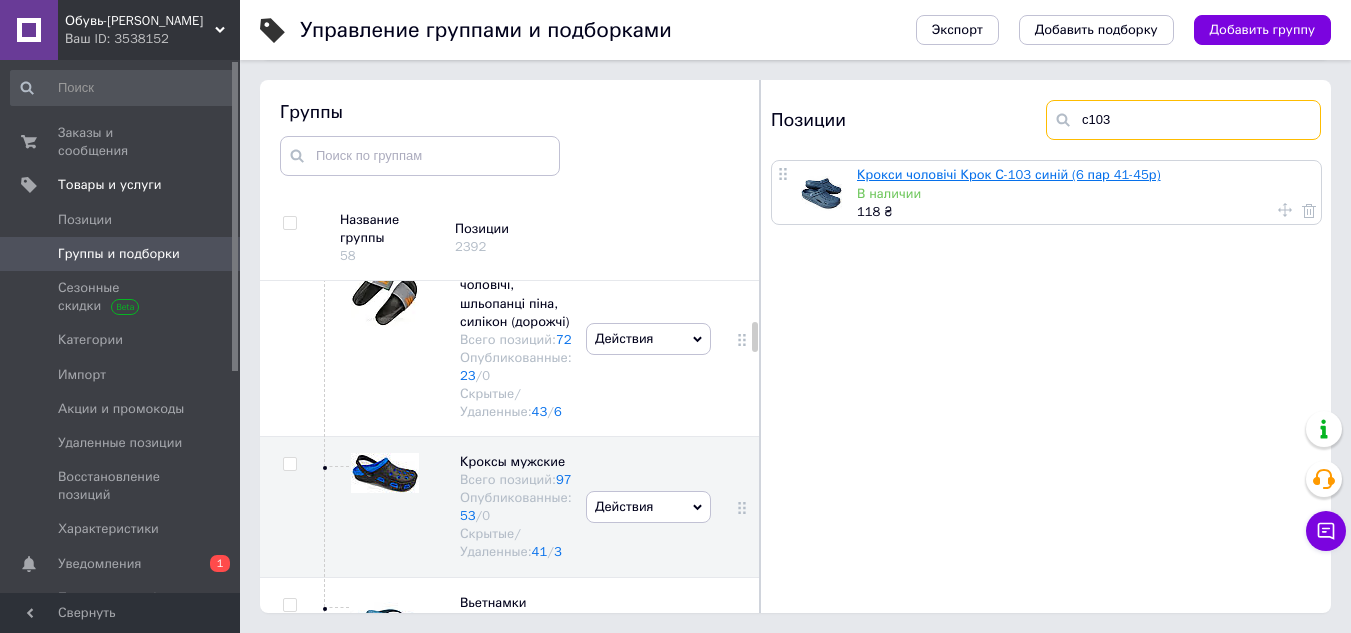 type on "с103" 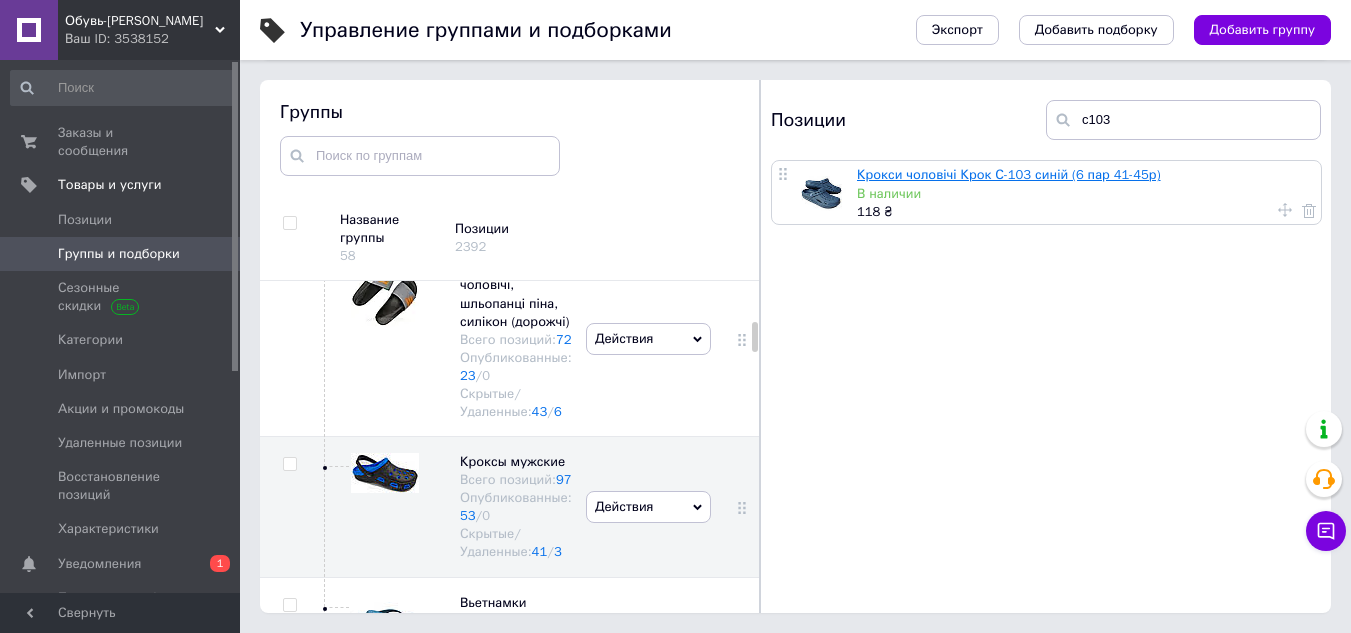 click on "Крокси чоловічі Крок С-103 синій (6 пар 41-45р)" at bounding box center [1009, 174] 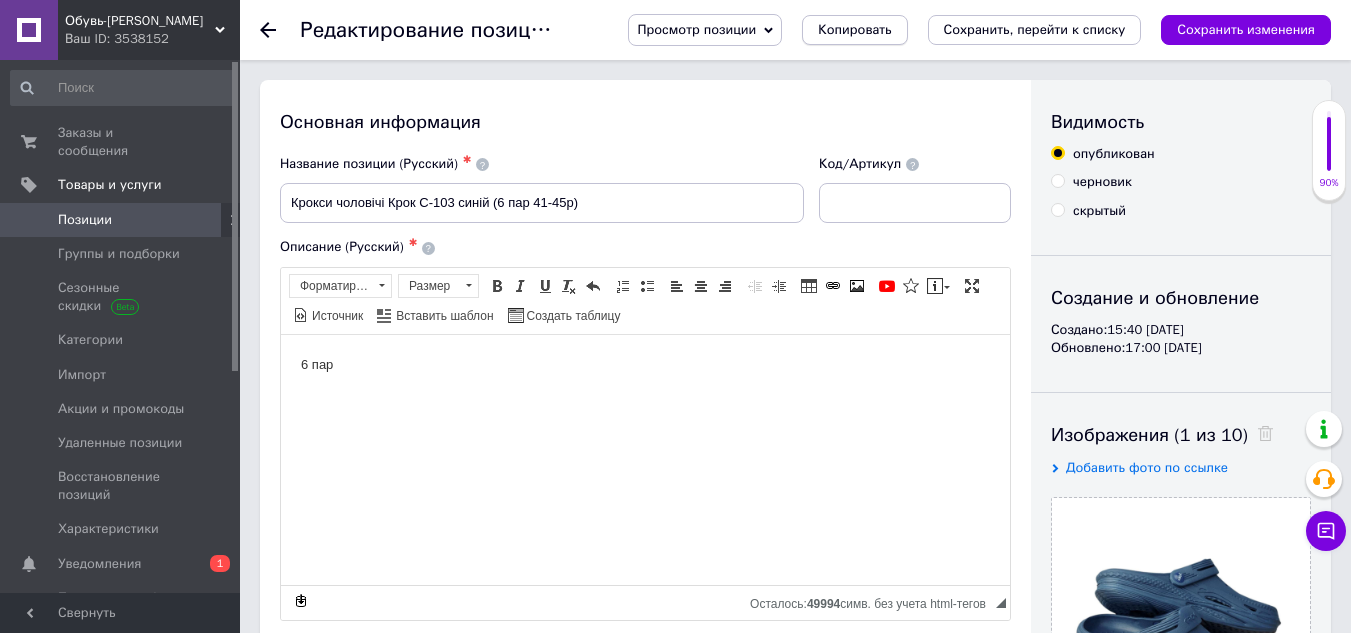 scroll, scrollTop: 0, scrollLeft: 0, axis: both 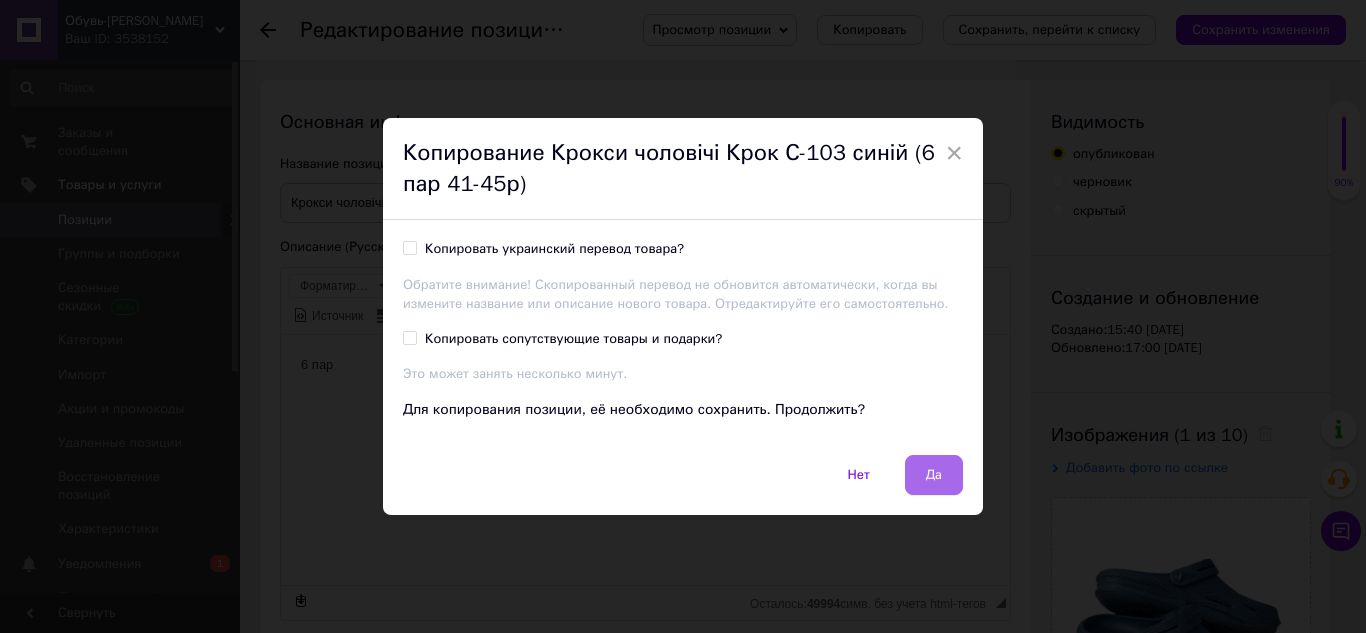 click on "Да" at bounding box center (934, 475) 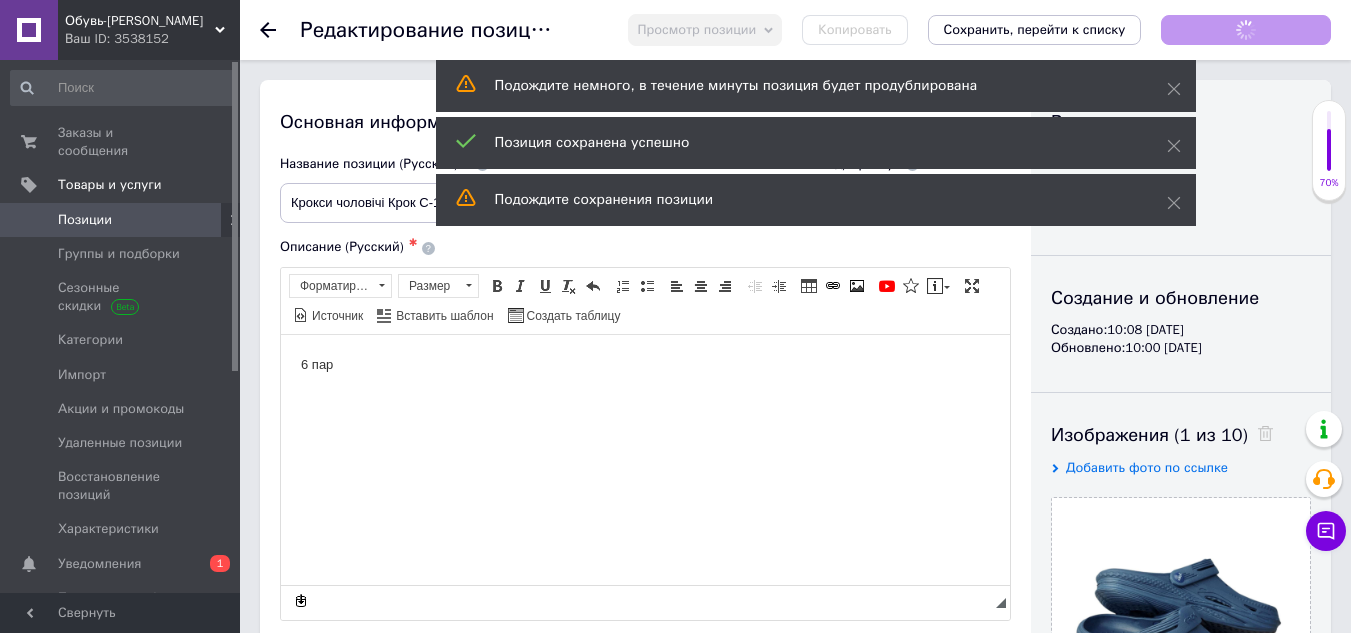 scroll, scrollTop: 0, scrollLeft: 0, axis: both 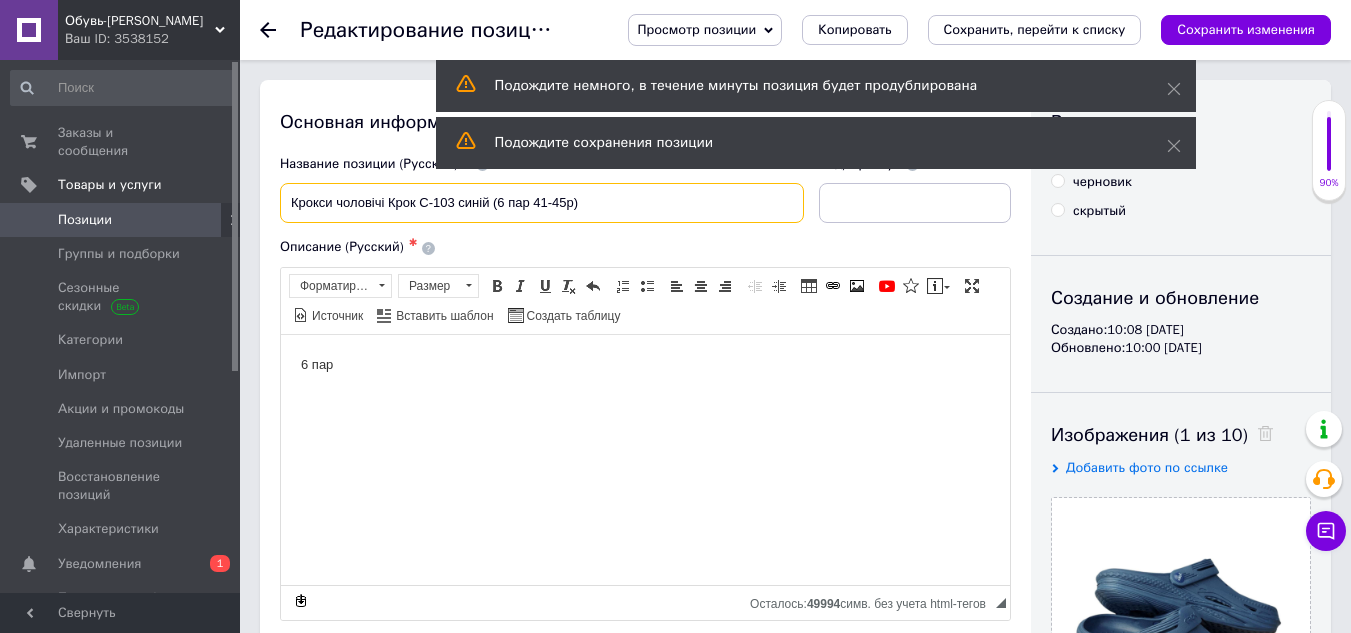 drag, startPoint x: 490, startPoint y: 195, endPoint x: 460, endPoint y: 223, distance: 41.036568 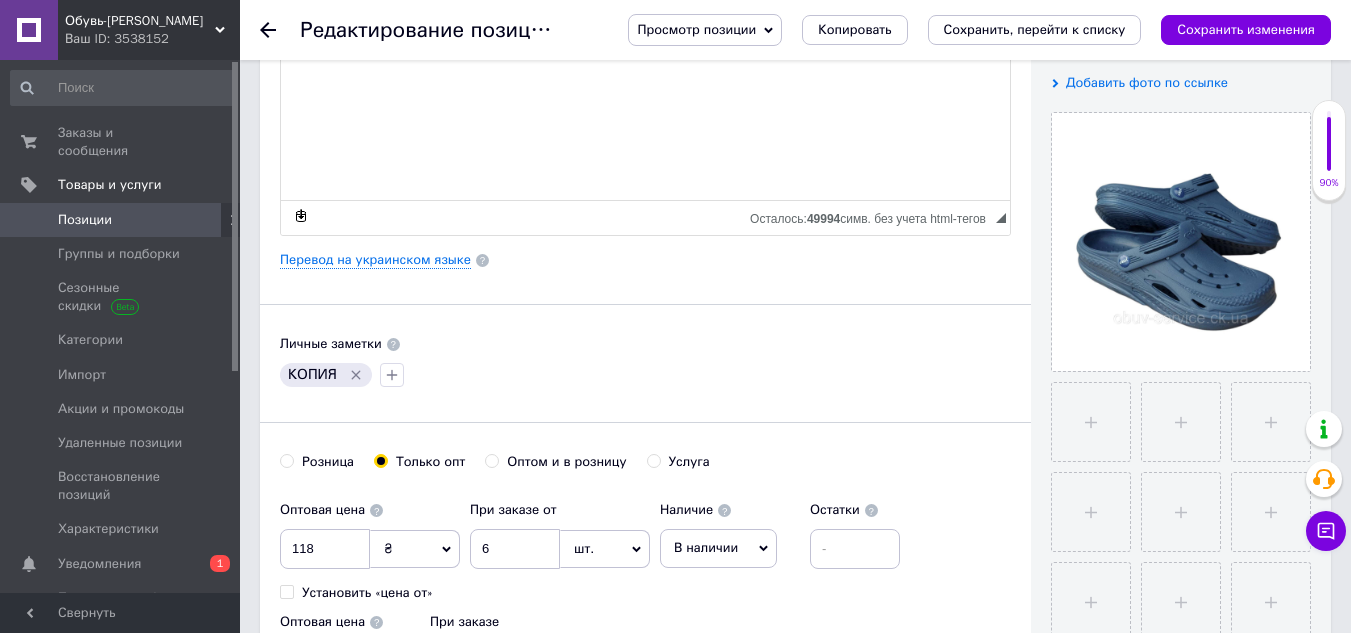 scroll, scrollTop: 400, scrollLeft: 0, axis: vertical 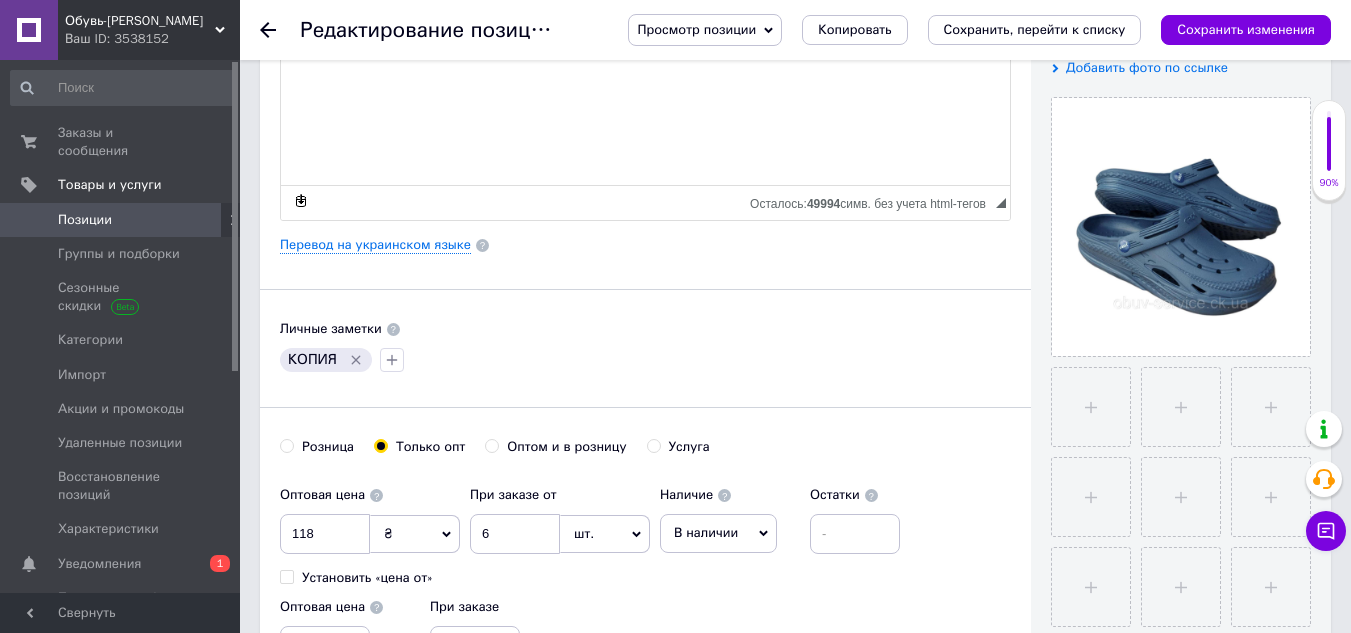 type on "Крокси чоловічі Крок С-103 чорний (6 пар 41-45р)" 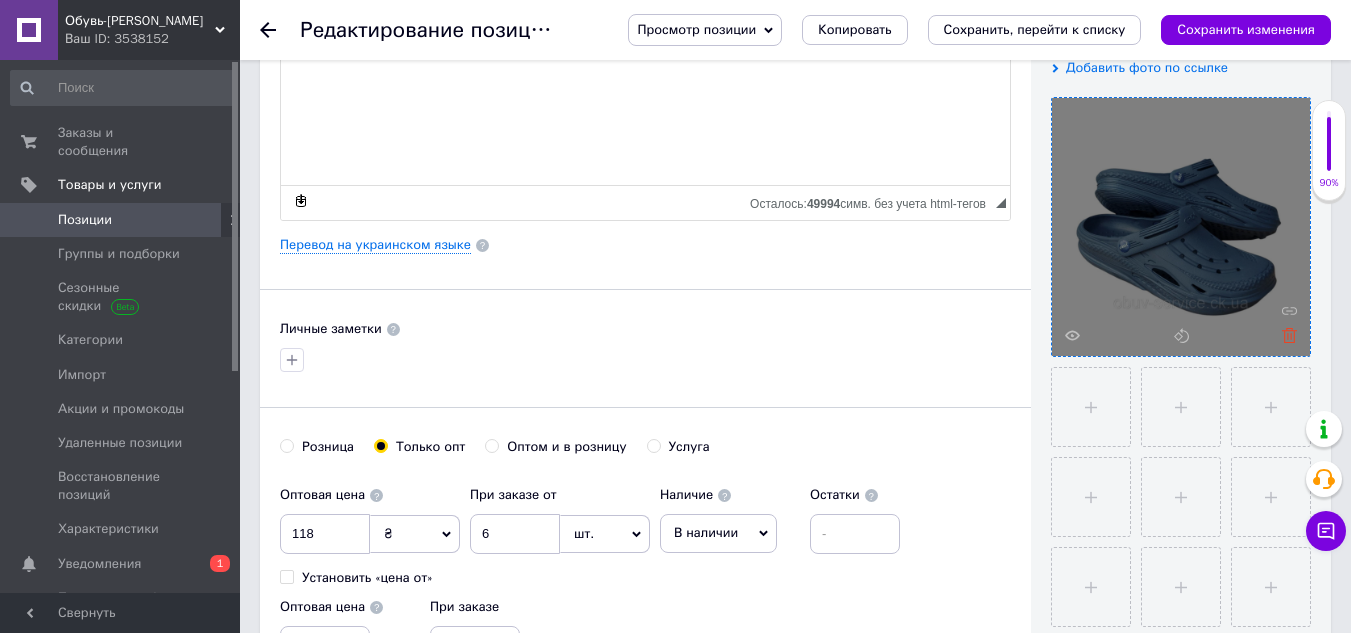 click 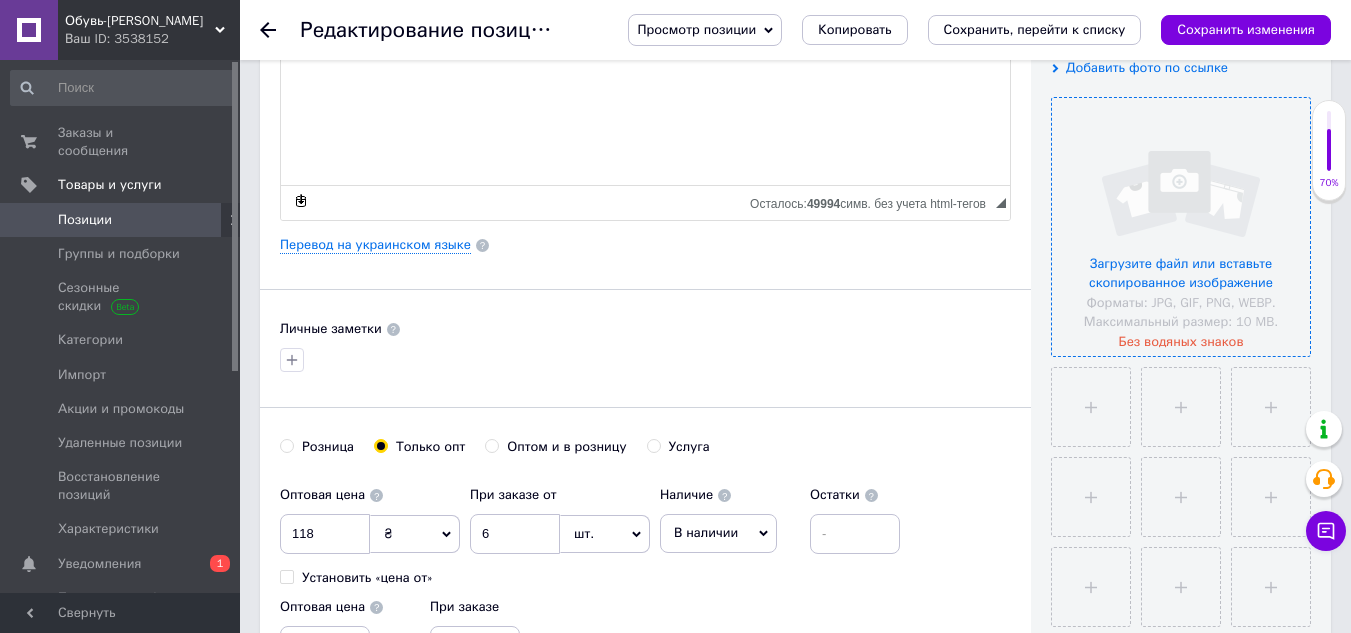 click at bounding box center (1181, 227) 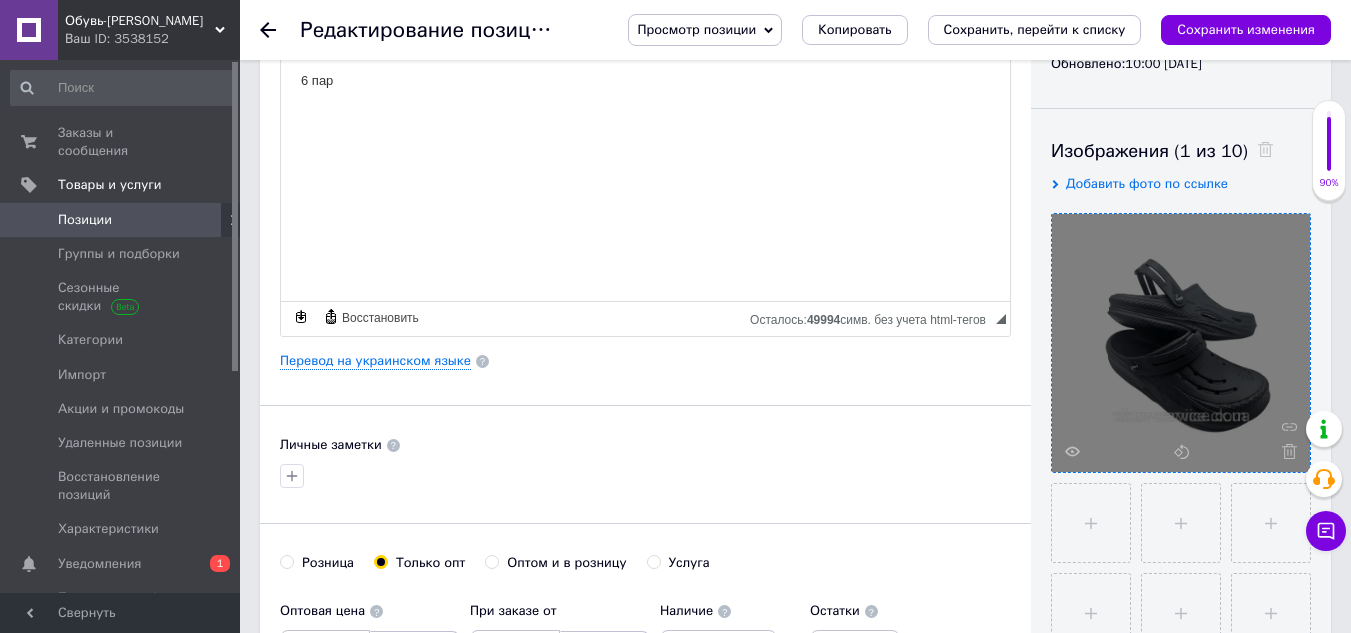 scroll, scrollTop: 0, scrollLeft: 0, axis: both 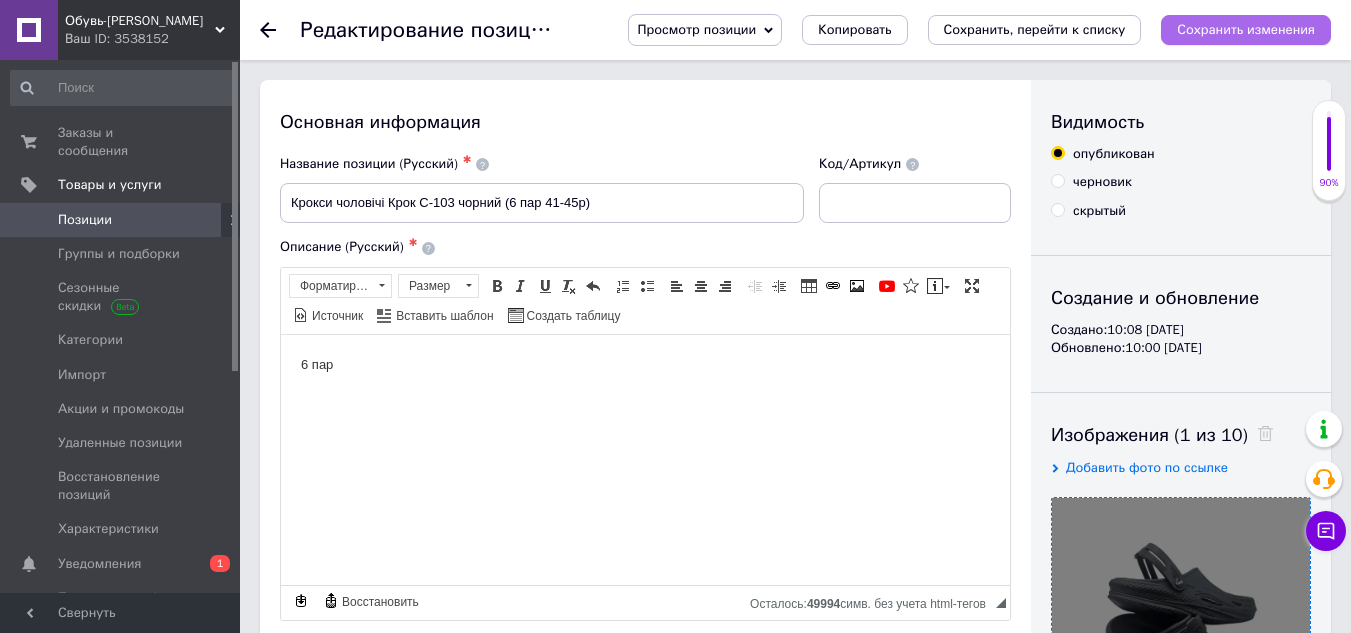 click on "Сохранить изменения" at bounding box center [1246, 29] 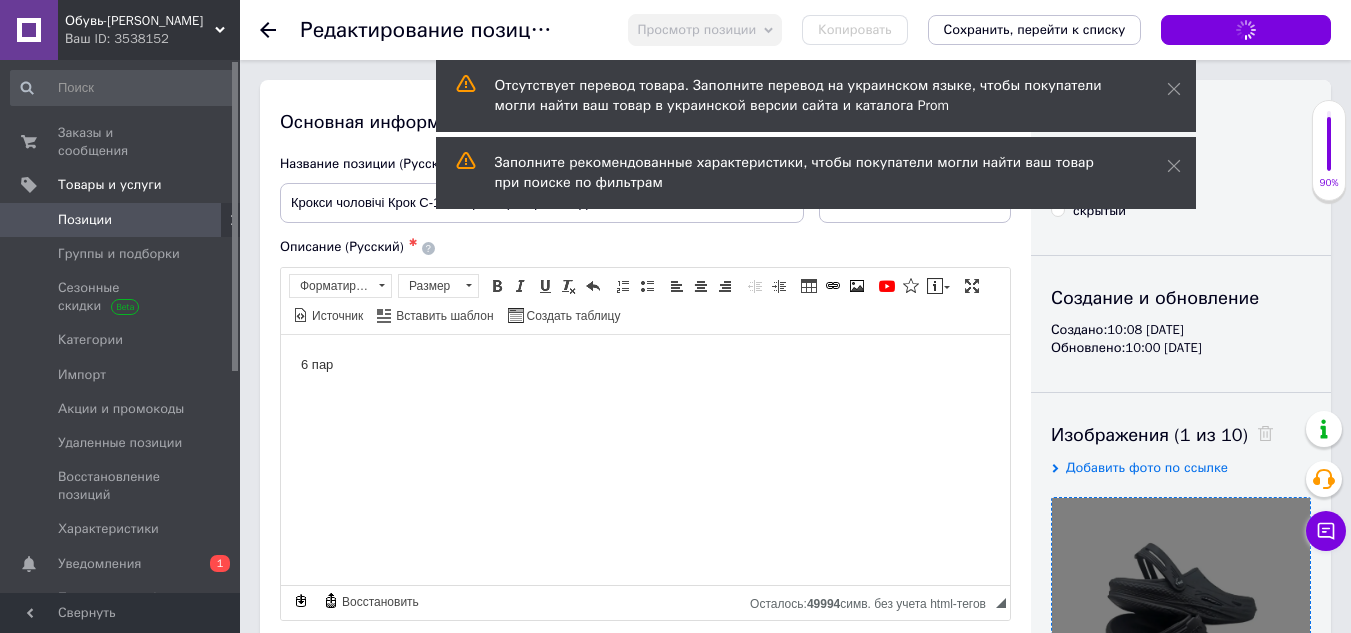 click on "Позиции" at bounding box center [121, 220] 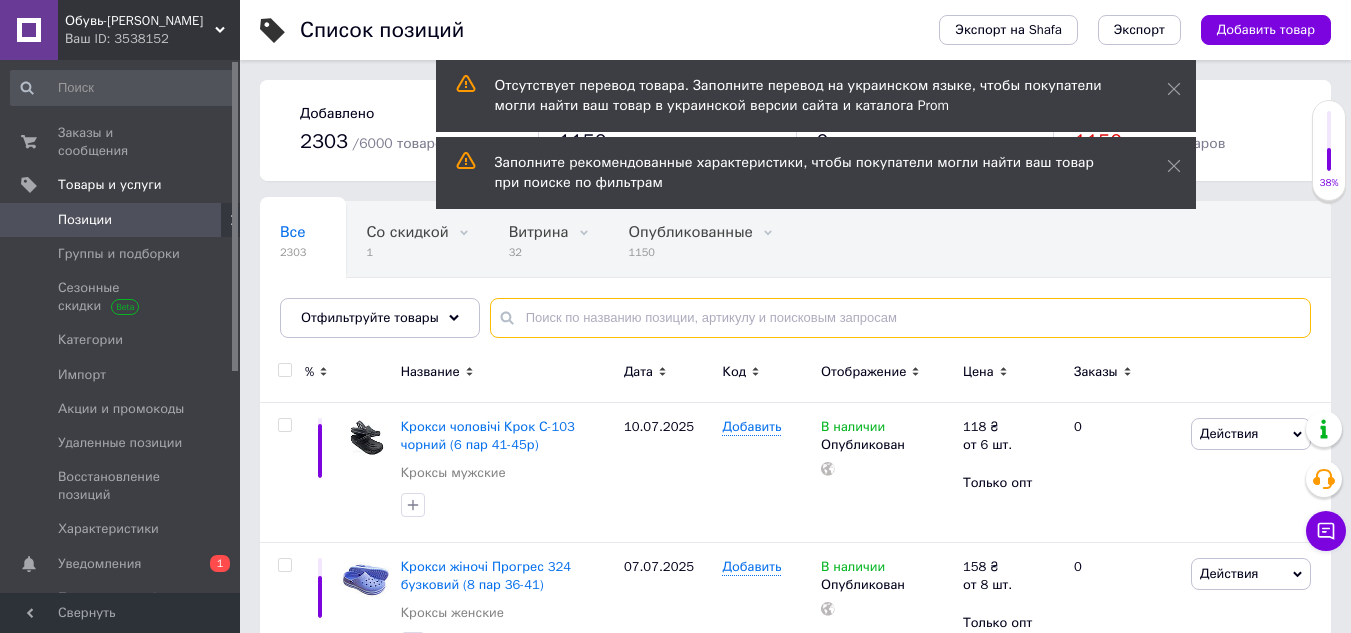 click at bounding box center [900, 318] 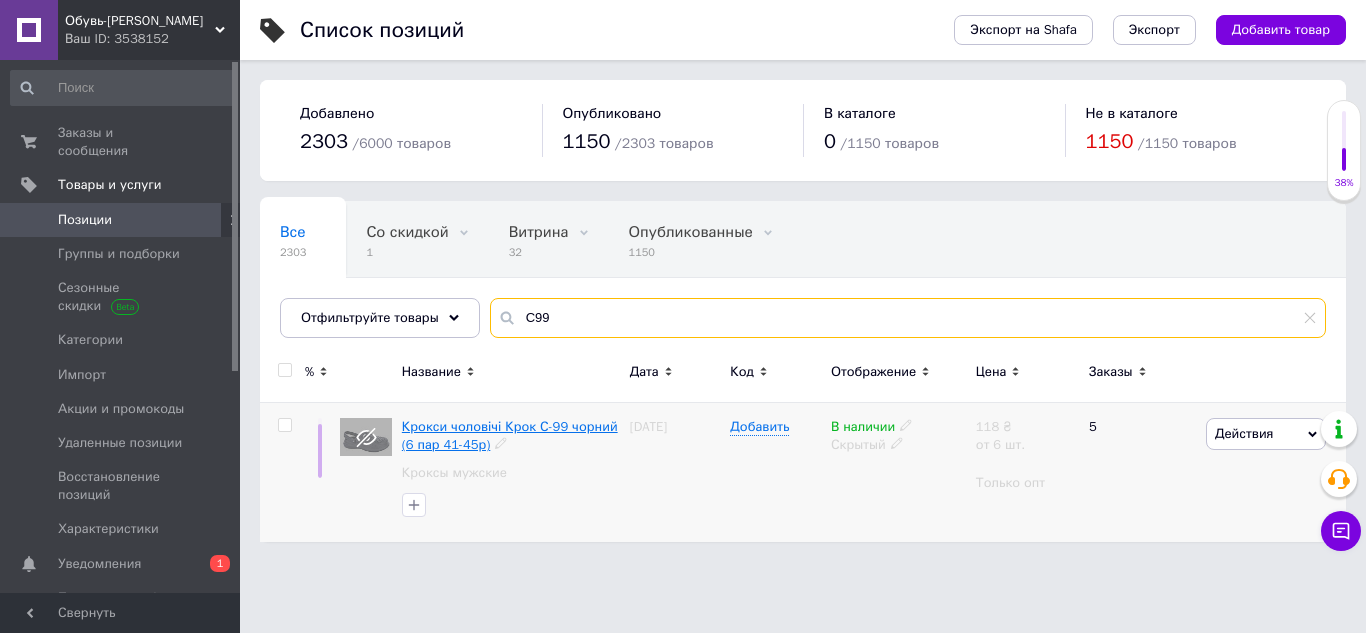 type on "С99" 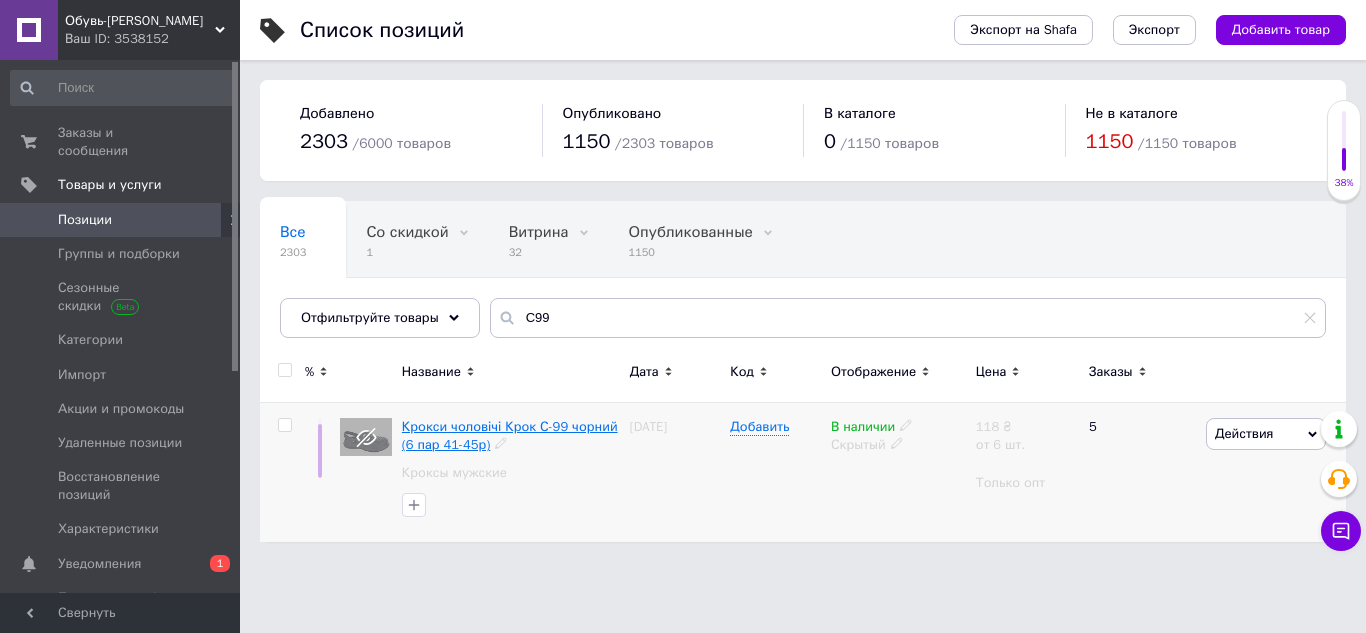 click on "Крокси чоловічі Крок С-99 чорний (6 пар 41-45р)" at bounding box center (510, 435) 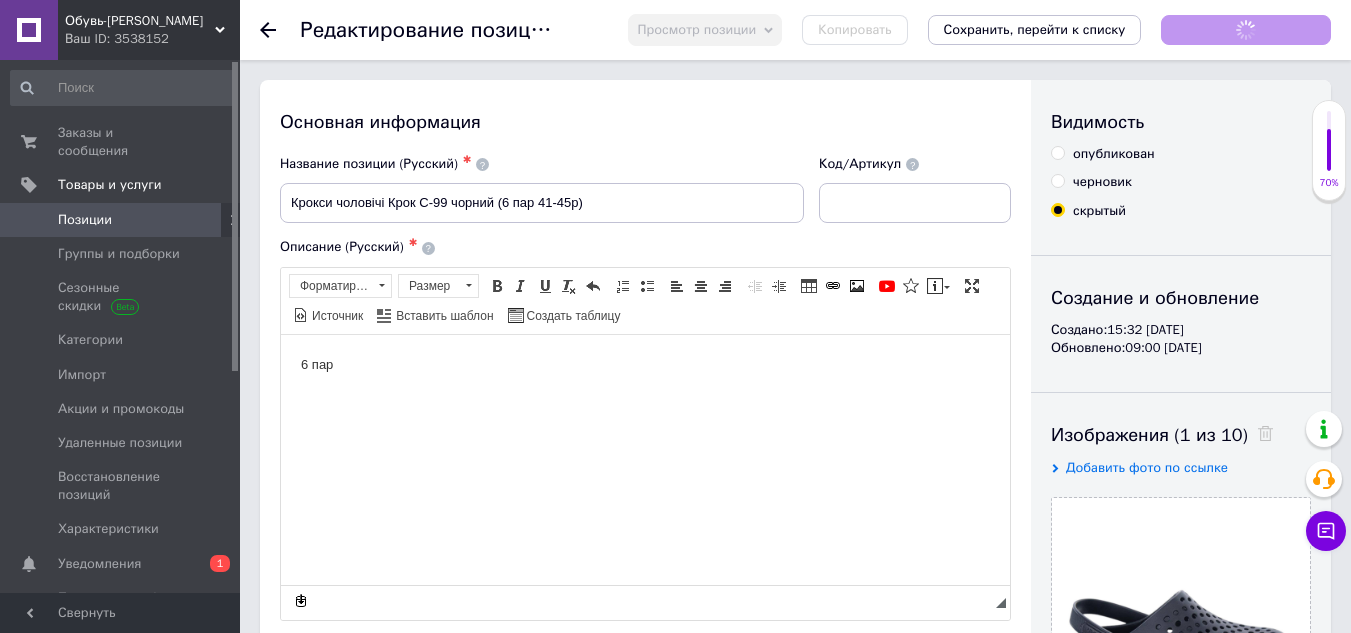 scroll, scrollTop: 0, scrollLeft: 0, axis: both 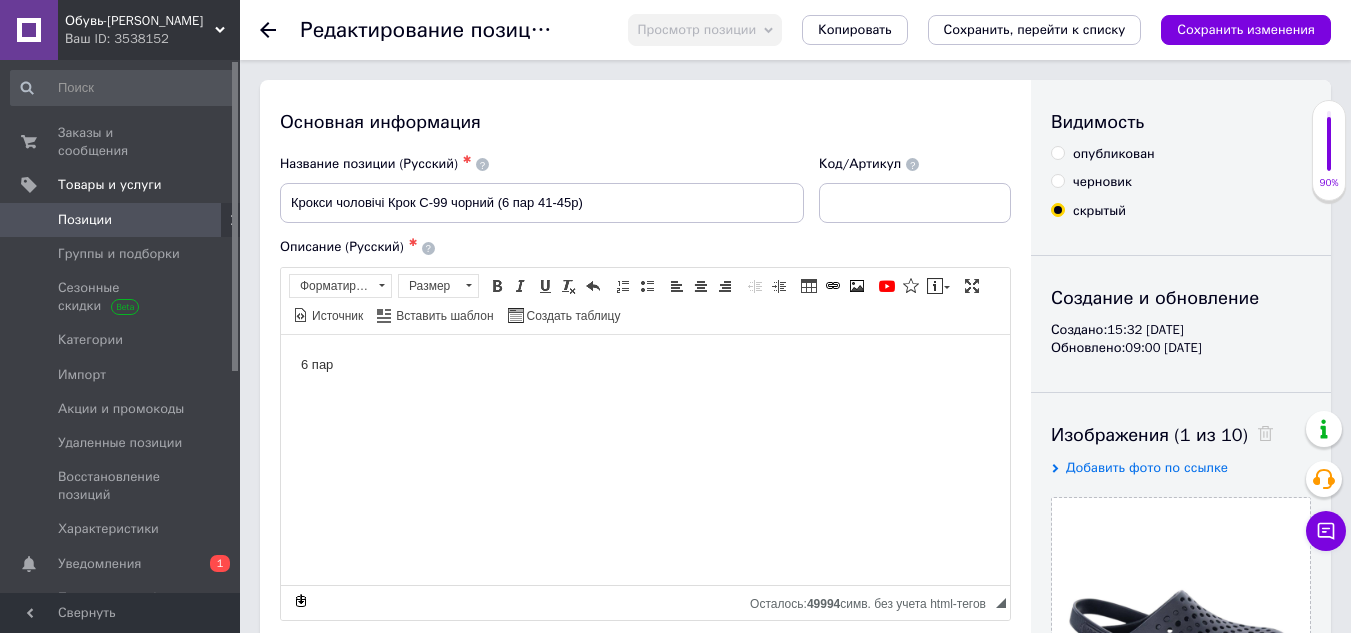 click on "опубликован" at bounding box center (1057, 152) 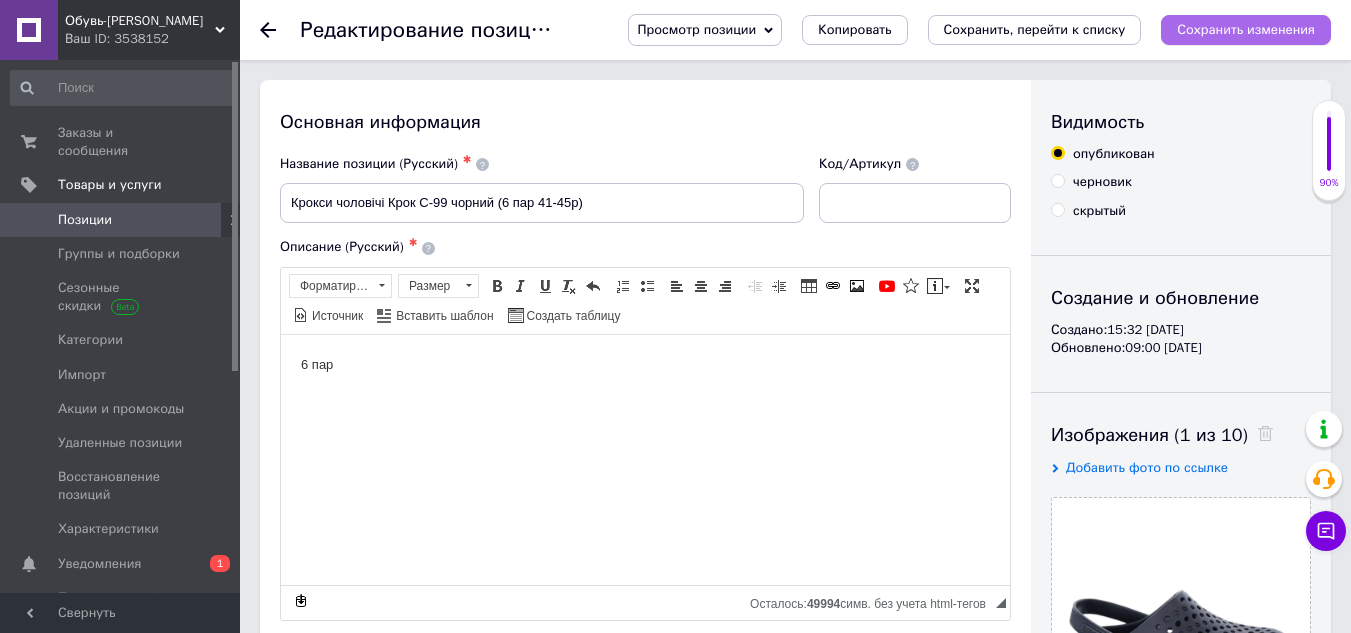 click on "Сохранить изменения" at bounding box center (1246, 29) 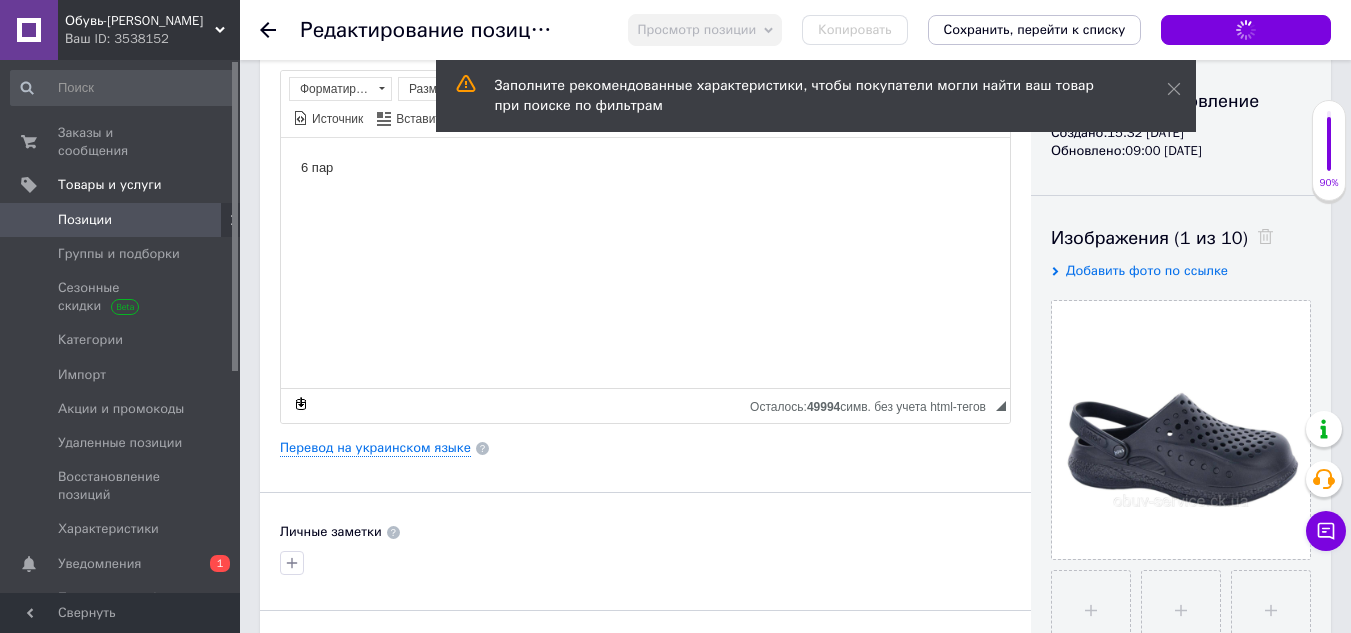 scroll, scrollTop: 200, scrollLeft: 0, axis: vertical 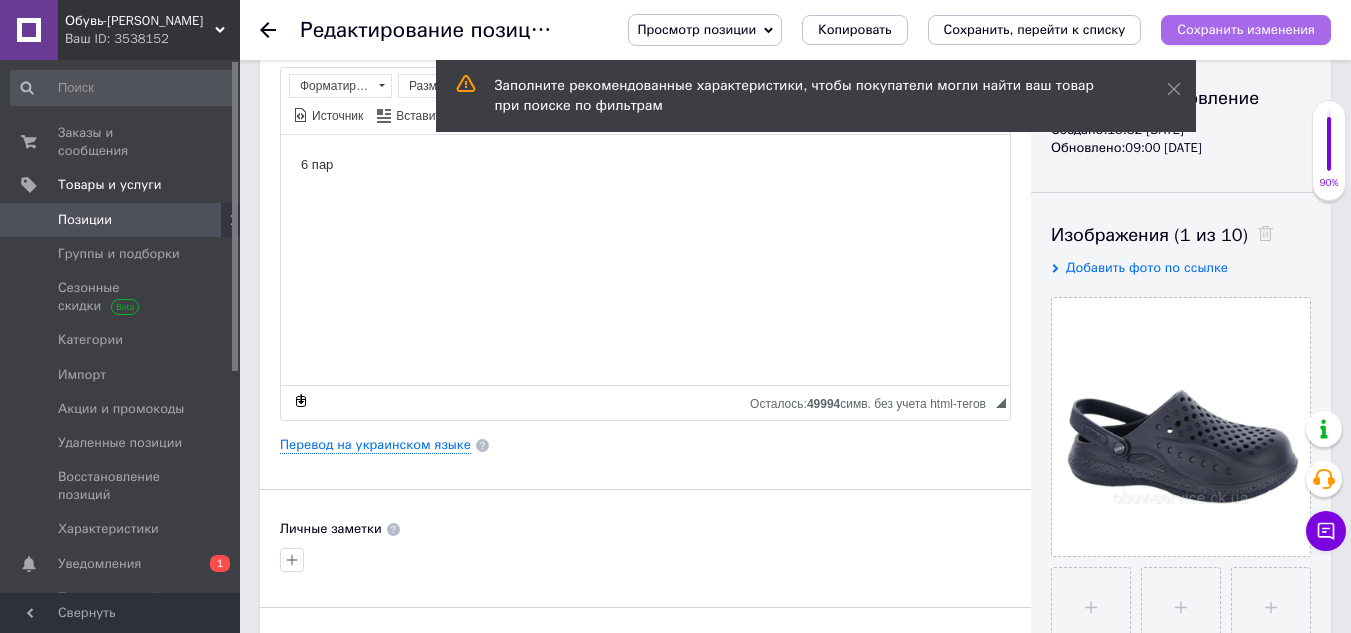 click on "Сохранить изменения" at bounding box center (1246, 29) 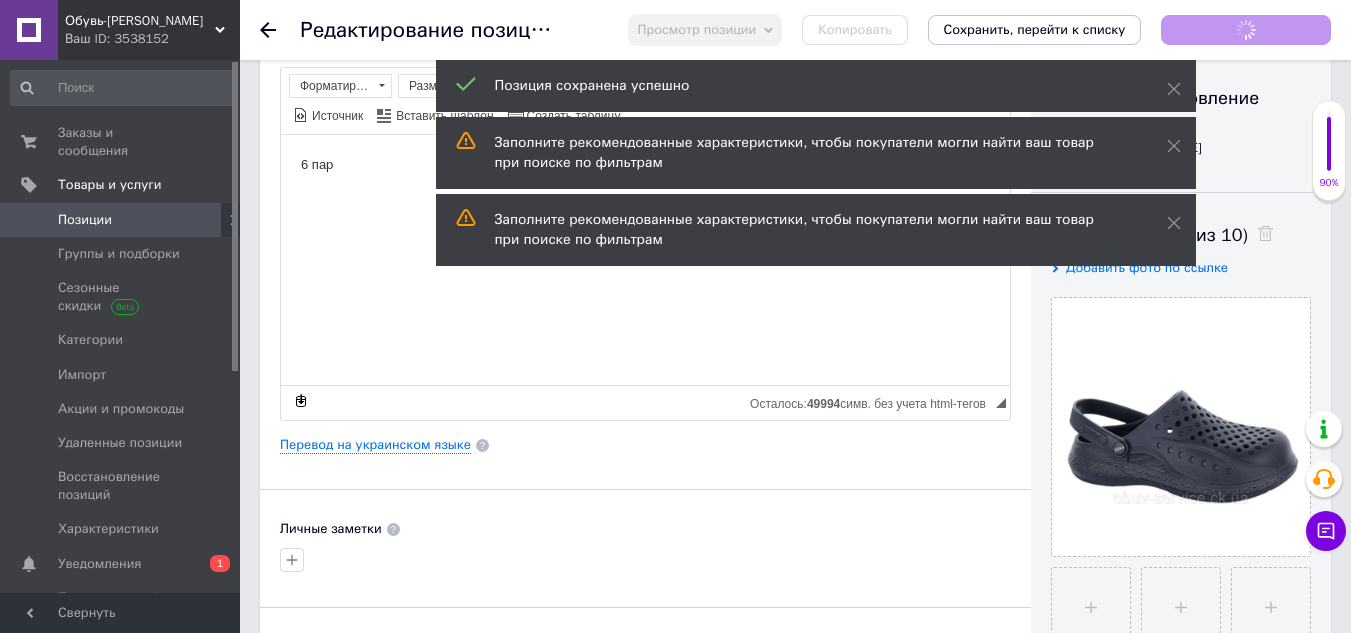 click on "Копировать" at bounding box center [854, 30] 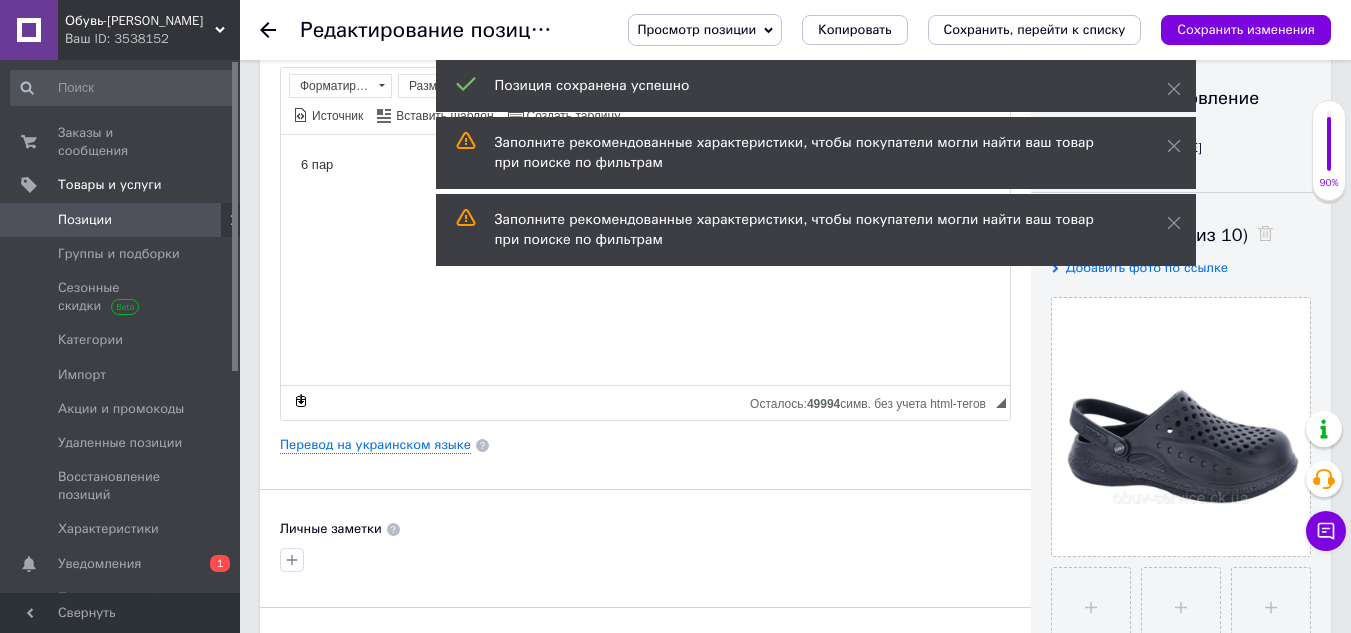drag, startPoint x: 869, startPoint y: 32, endPoint x: 886, endPoint y: 110, distance: 79.83107 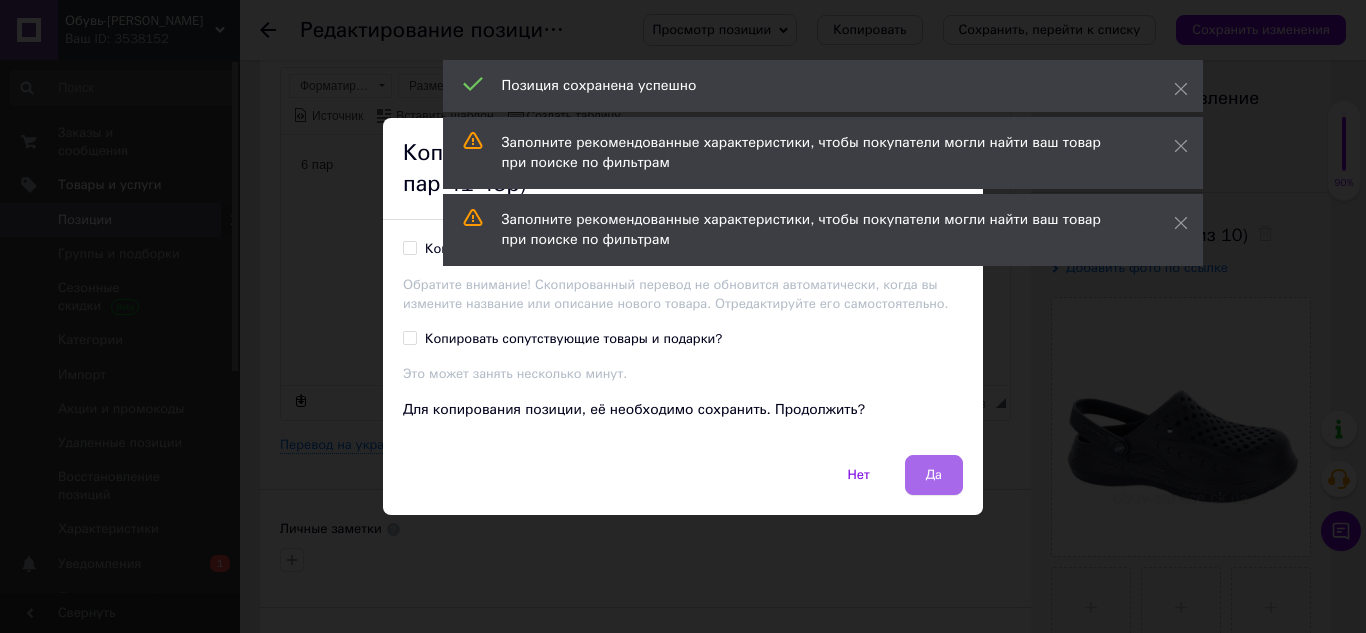 click on "Да" at bounding box center (934, 475) 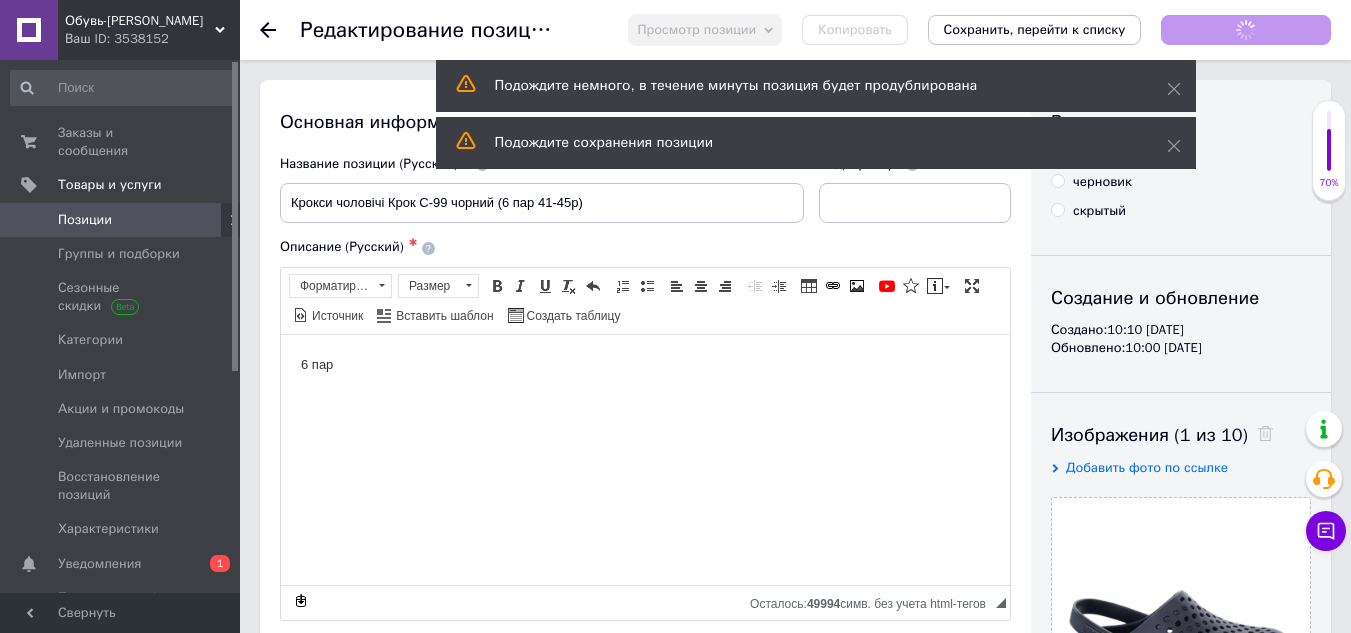 scroll, scrollTop: 0, scrollLeft: 0, axis: both 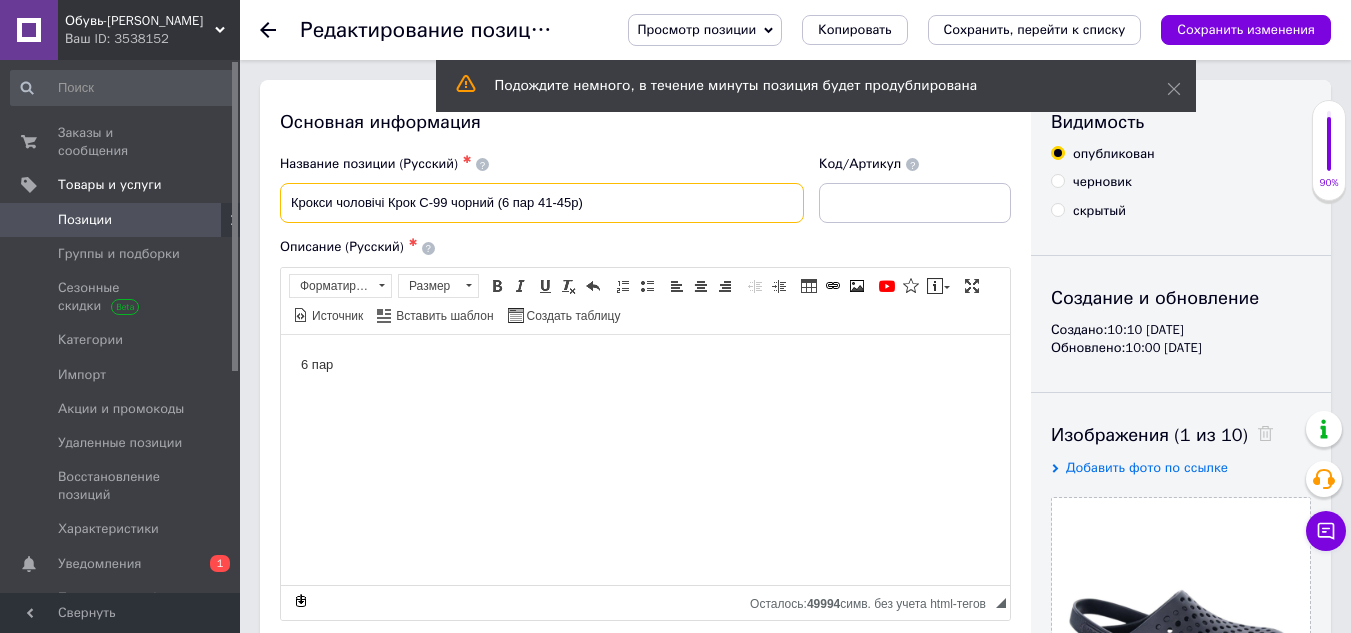 drag, startPoint x: 491, startPoint y: 200, endPoint x: 450, endPoint y: 236, distance: 54.56189 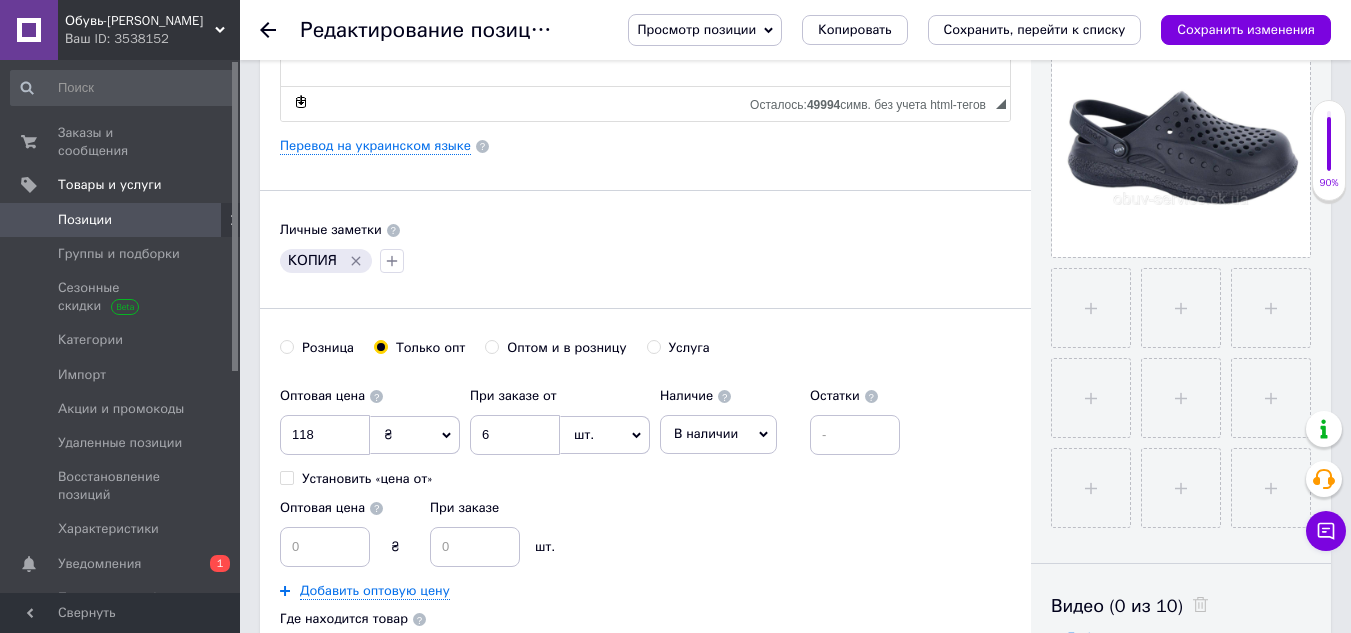 scroll, scrollTop: 500, scrollLeft: 0, axis: vertical 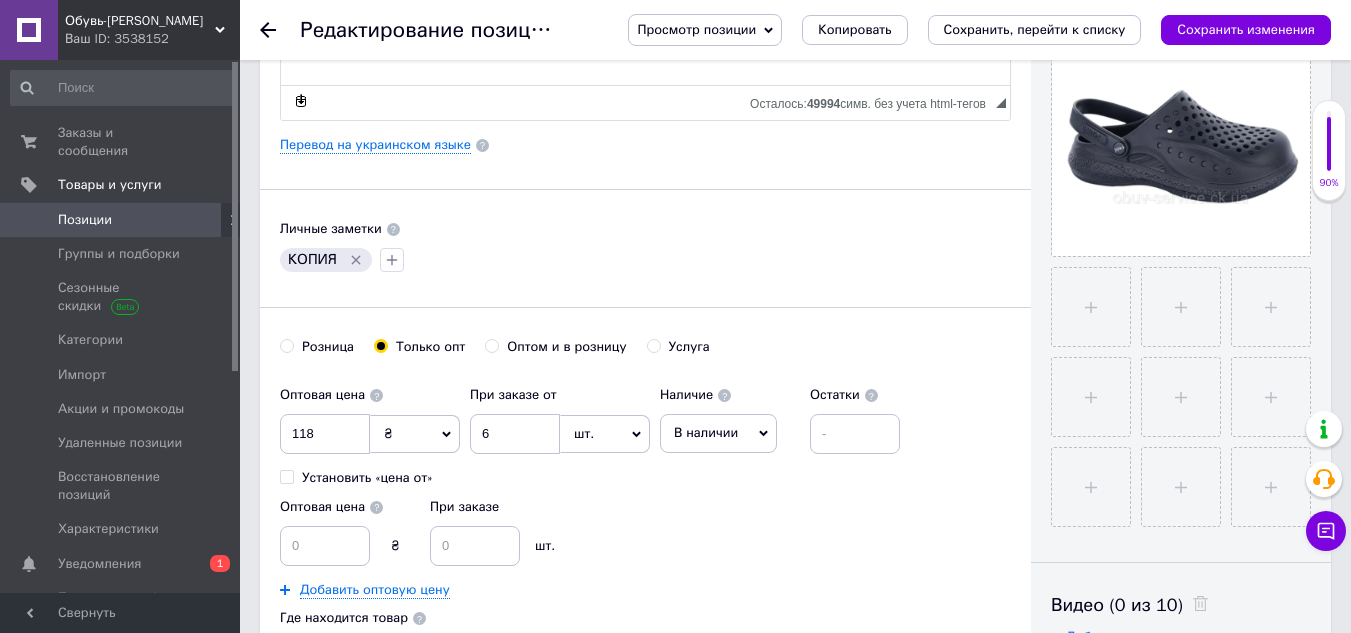 type on "Крокси чоловічі Крок С-99 синій (6 пар 41-45р)" 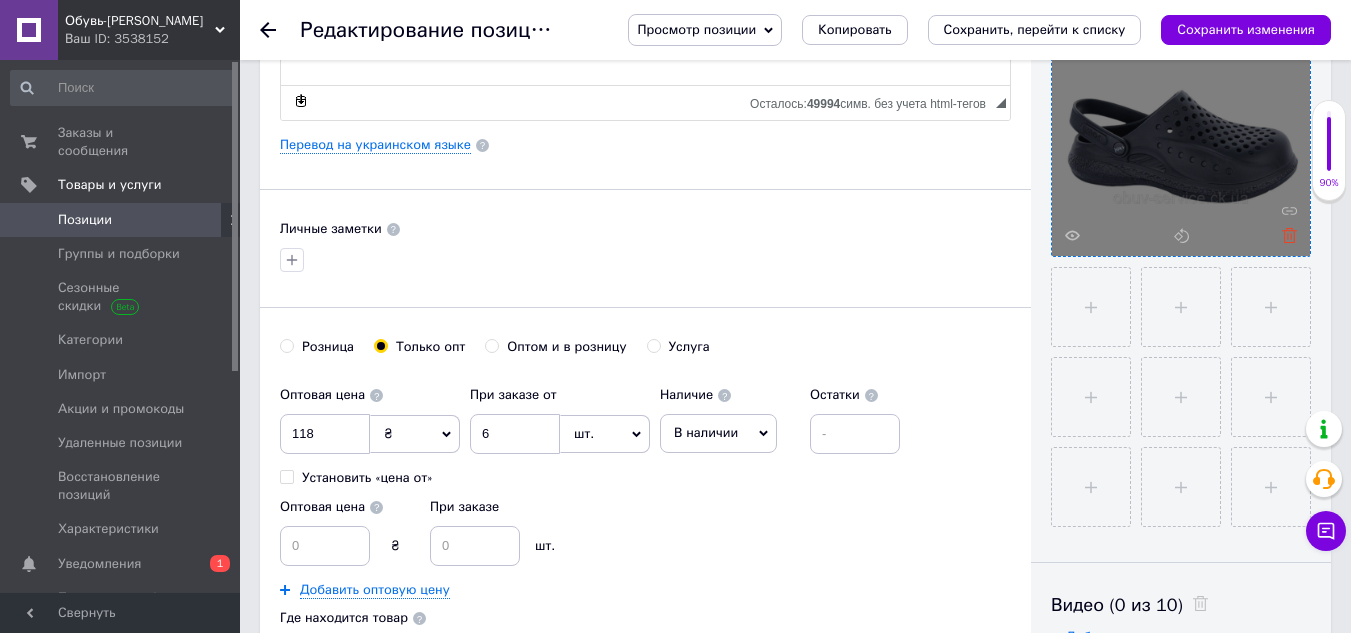 click 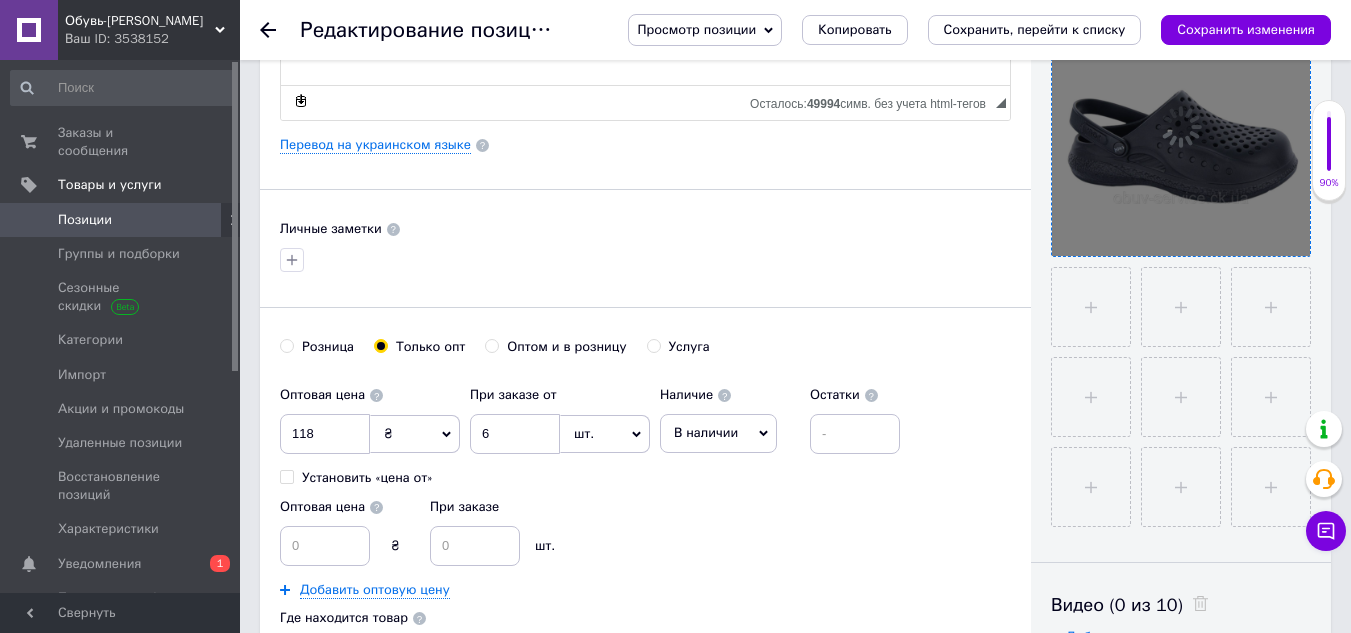 click at bounding box center (1181, 127) 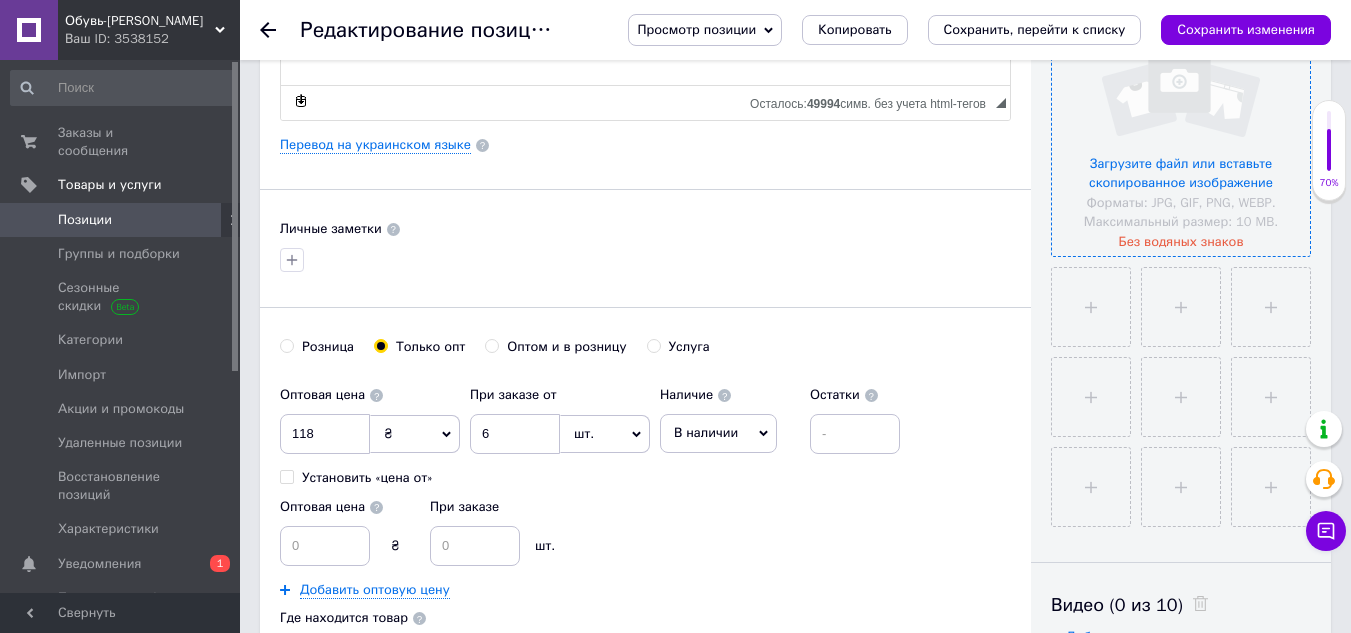 click at bounding box center (1181, 127) 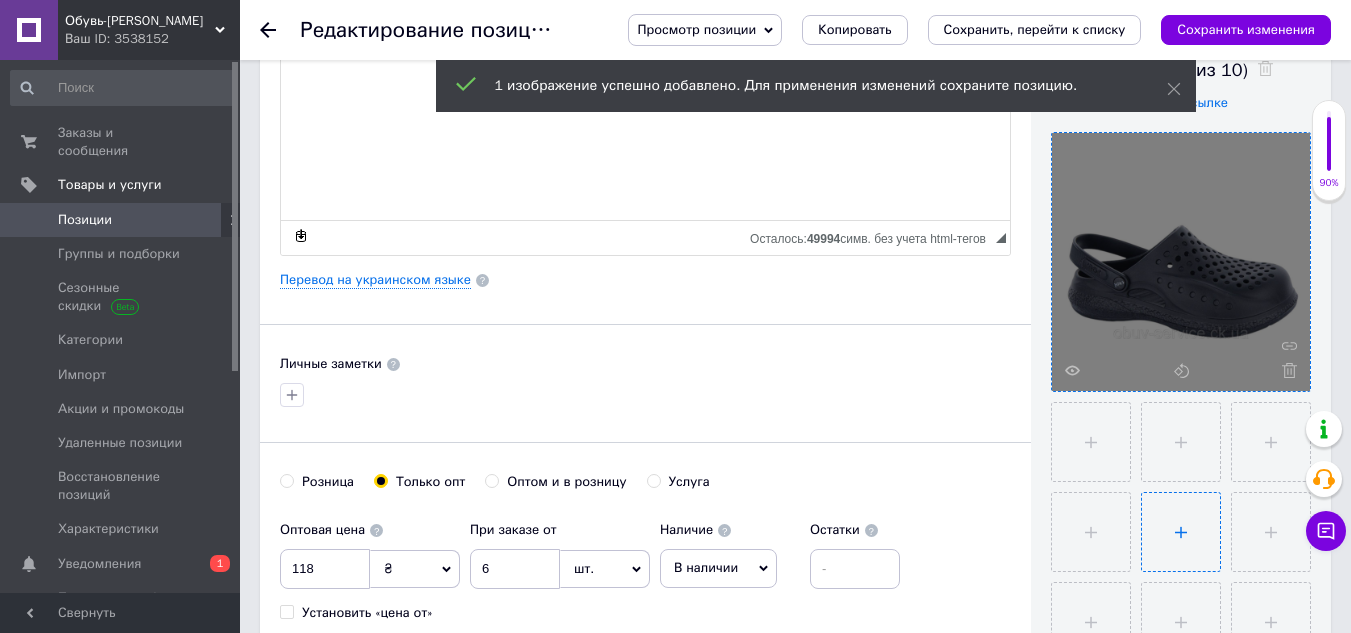 scroll, scrollTop: 400, scrollLeft: 0, axis: vertical 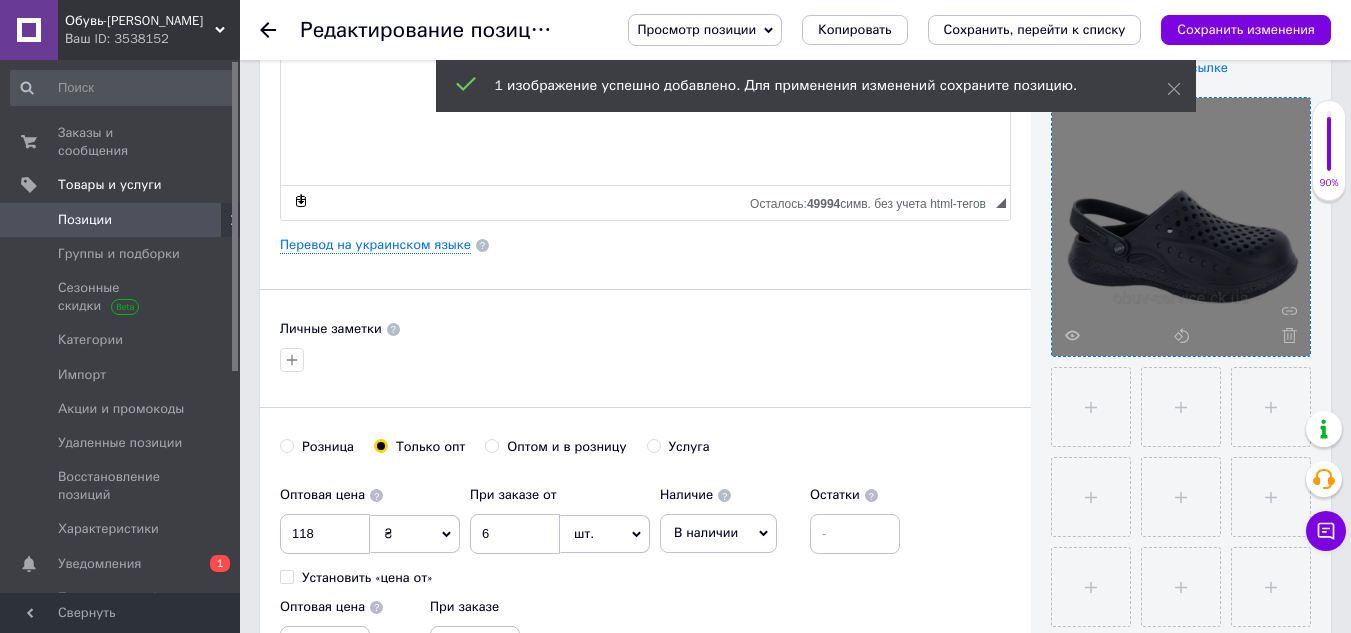 click 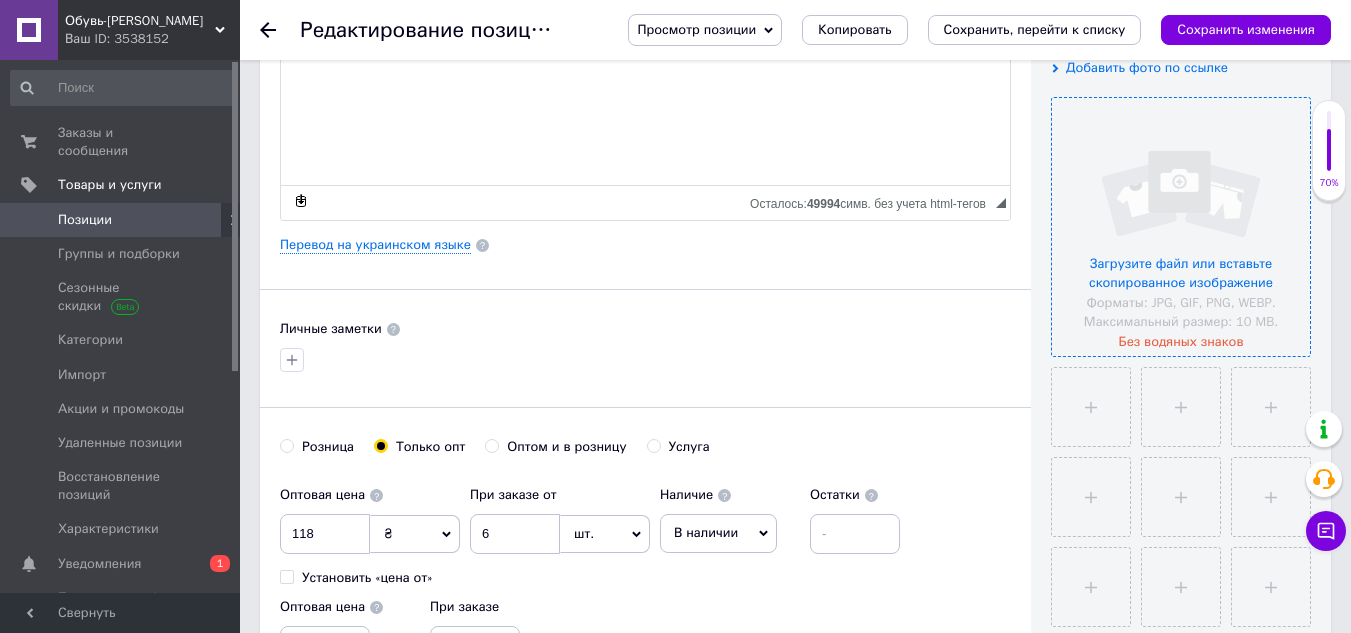 click at bounding box center (1181, 227) 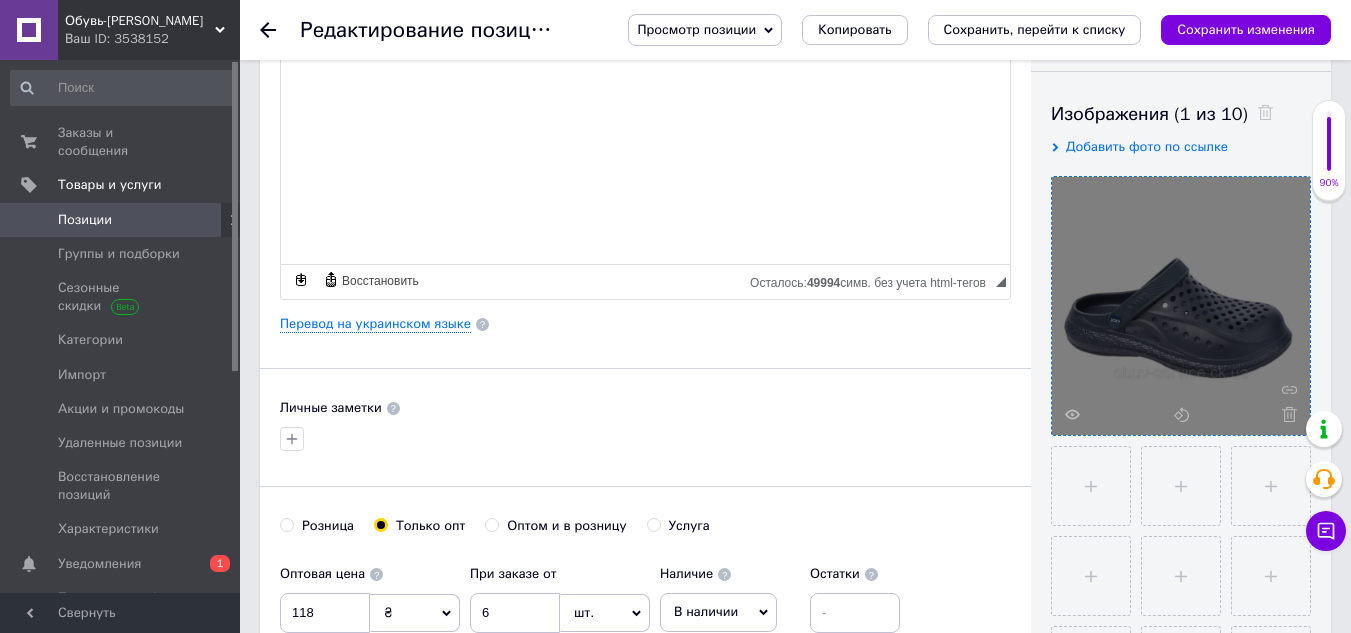 scroll, scrollTop: 0, scrollLeft: 0, axis: both 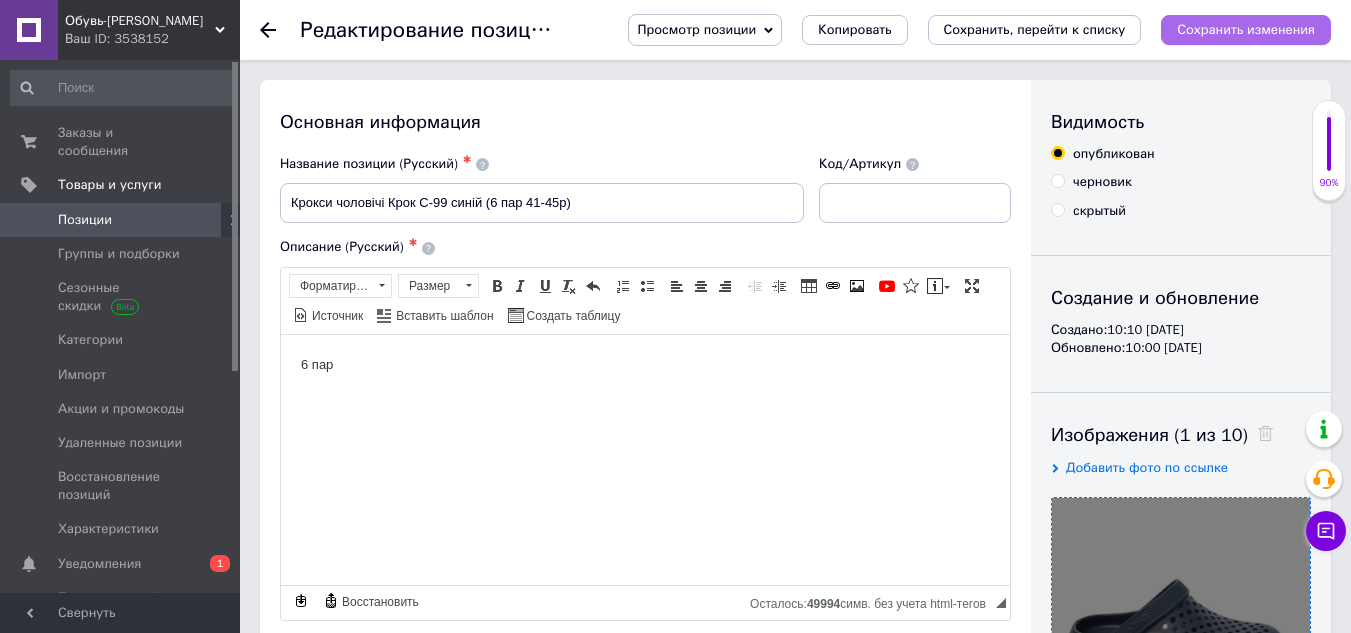 click on "Сохранить изменения" at bounding box center [1246, 29] 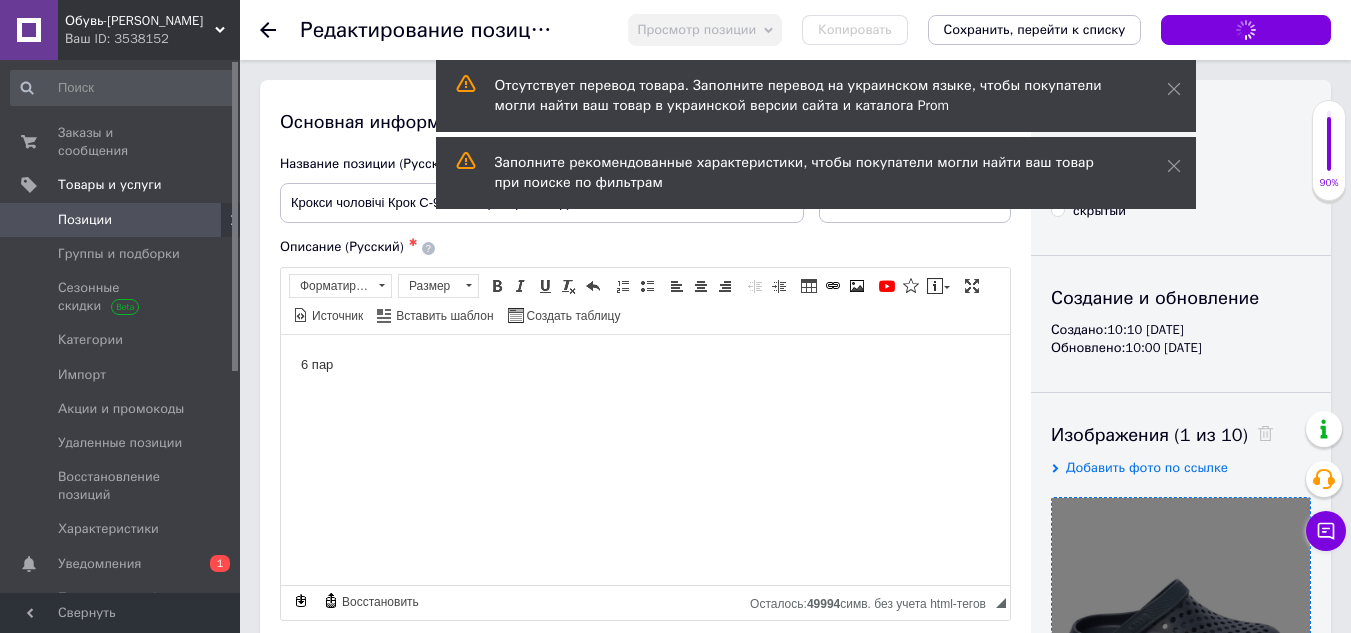 click at bounding box center [212, 220] 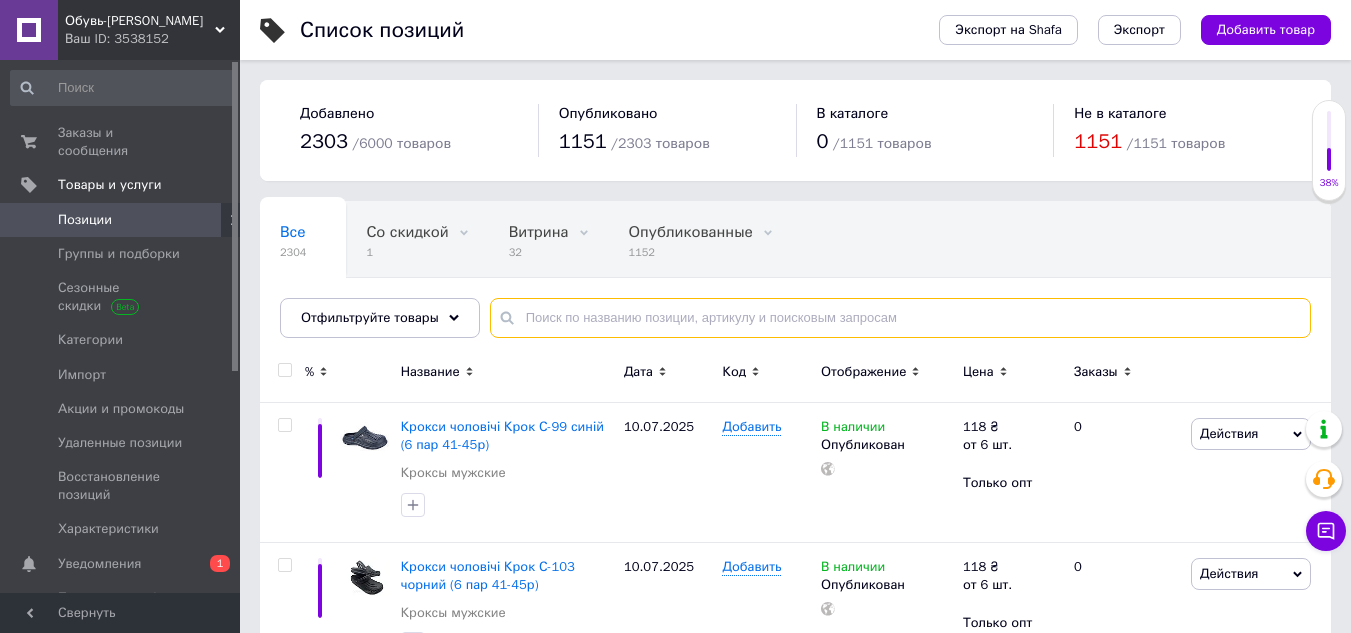 click at bounding box center [900, 318] 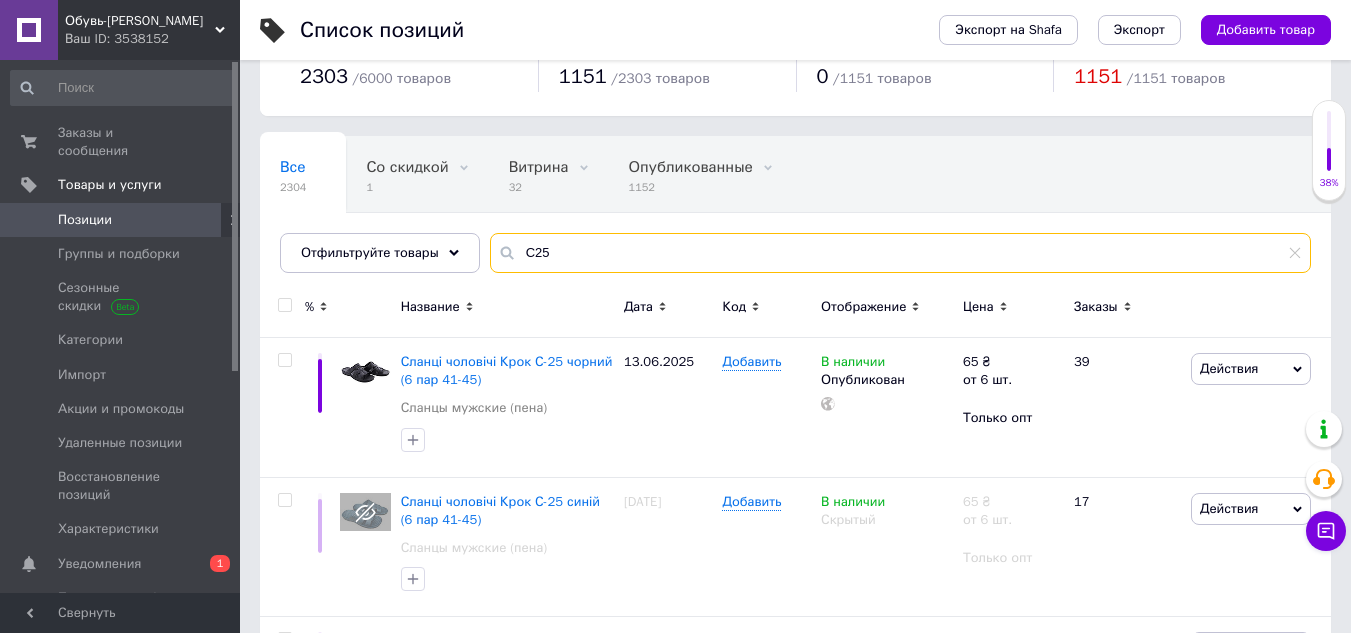 scroll, scrollTop: 100, scrollLeft: 0, axis: vertical 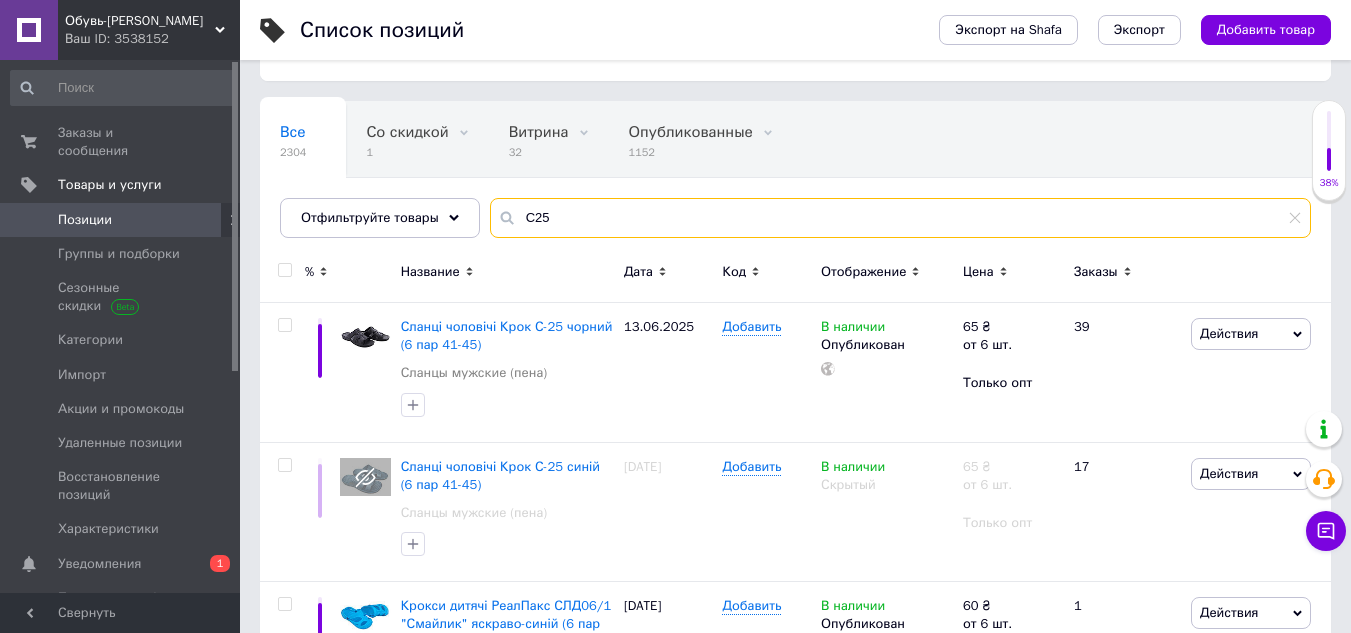 drag, startPoint x: 588, startPoint y: 227, endPoint x: 524, endPoint y: 236, distance: 64.629715 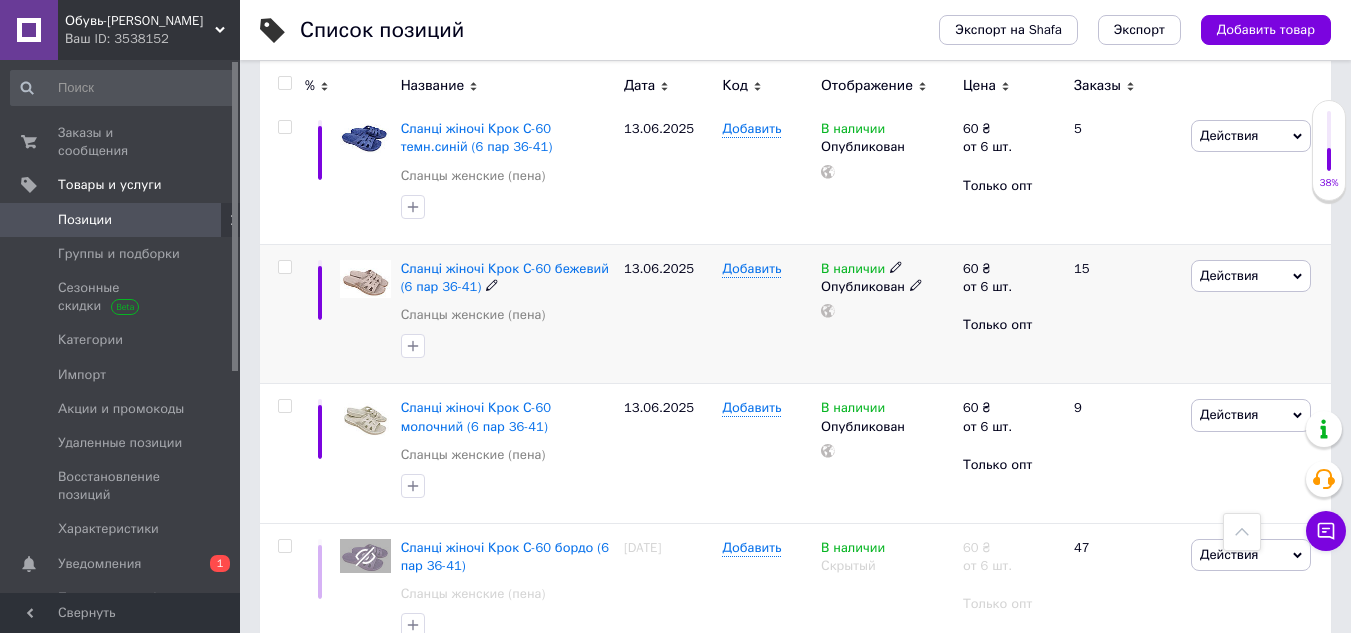scroll, scrollTop: 600, scrollLeft: 0, axis: vertical 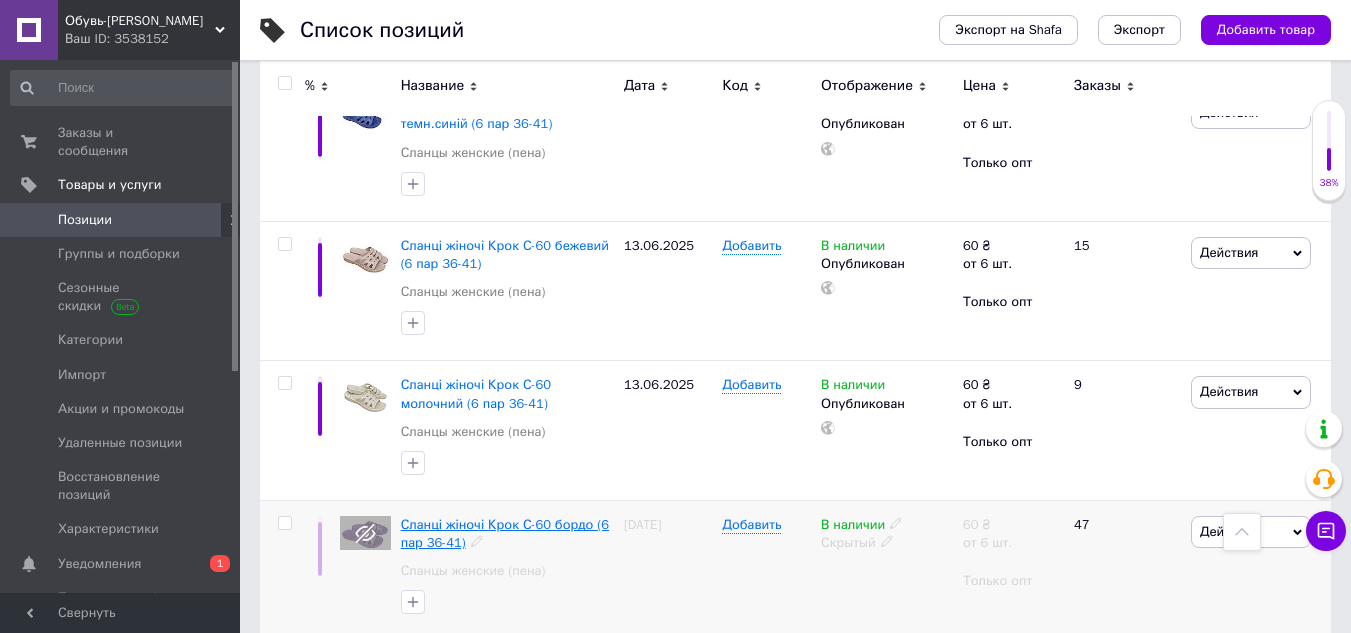 type on "С60" 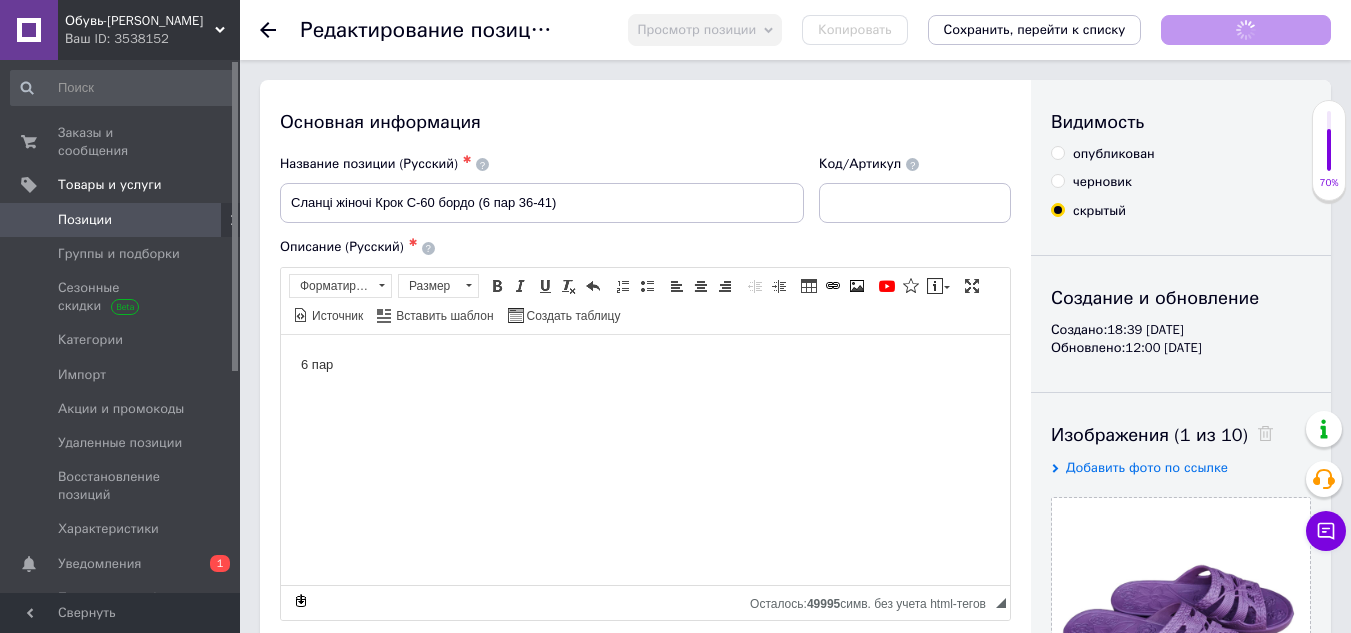 scroll, scrollTop: 0, scrollLeft: 0, axis: both 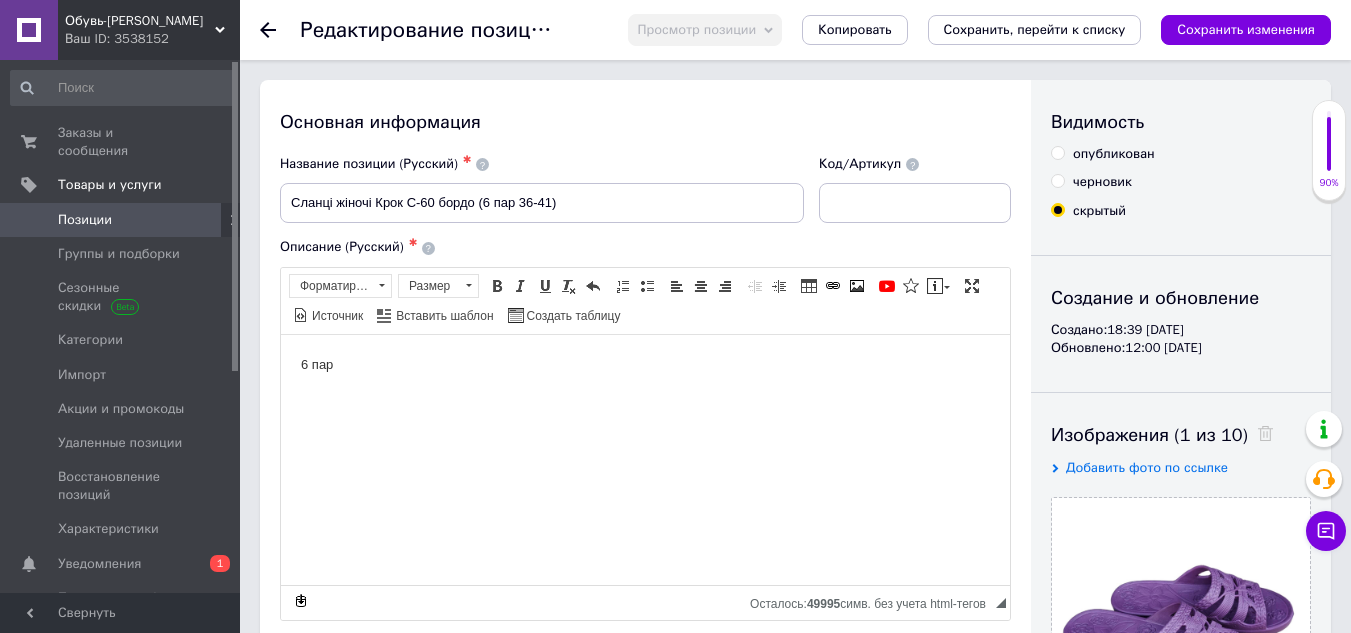 click on "опубликован" at bounding box center [1057, 152] 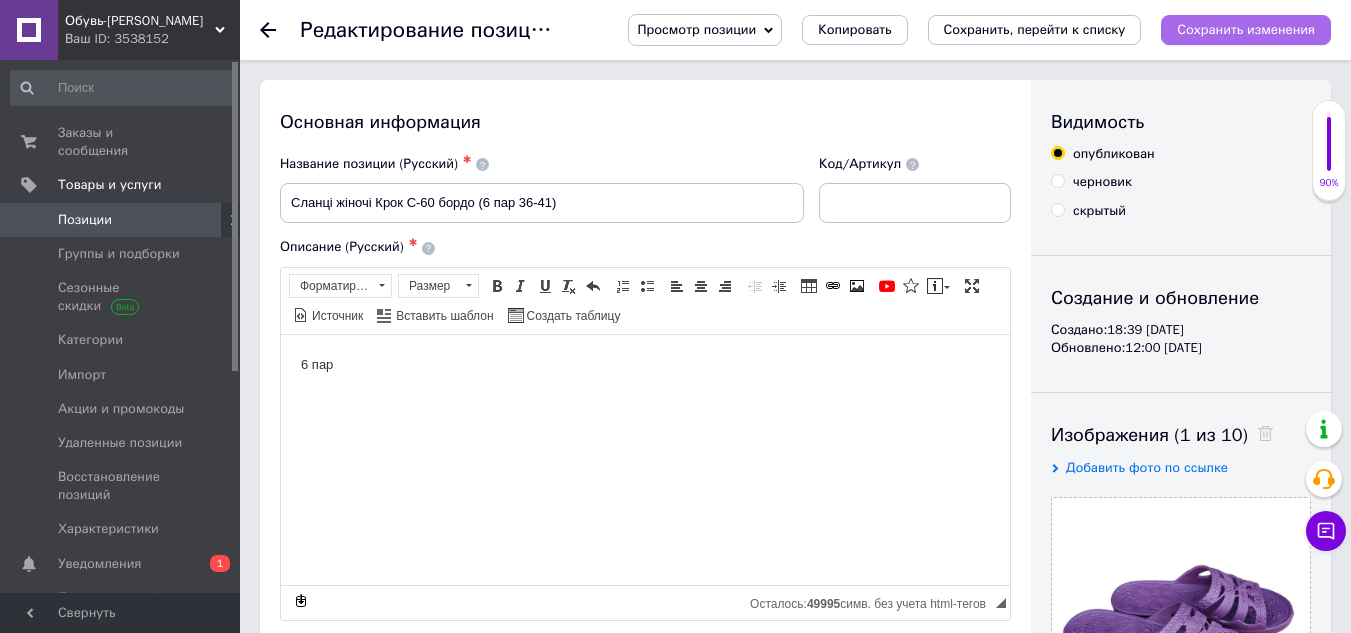 click on "Сохранить изменения" at bounding box center (1246, 29) 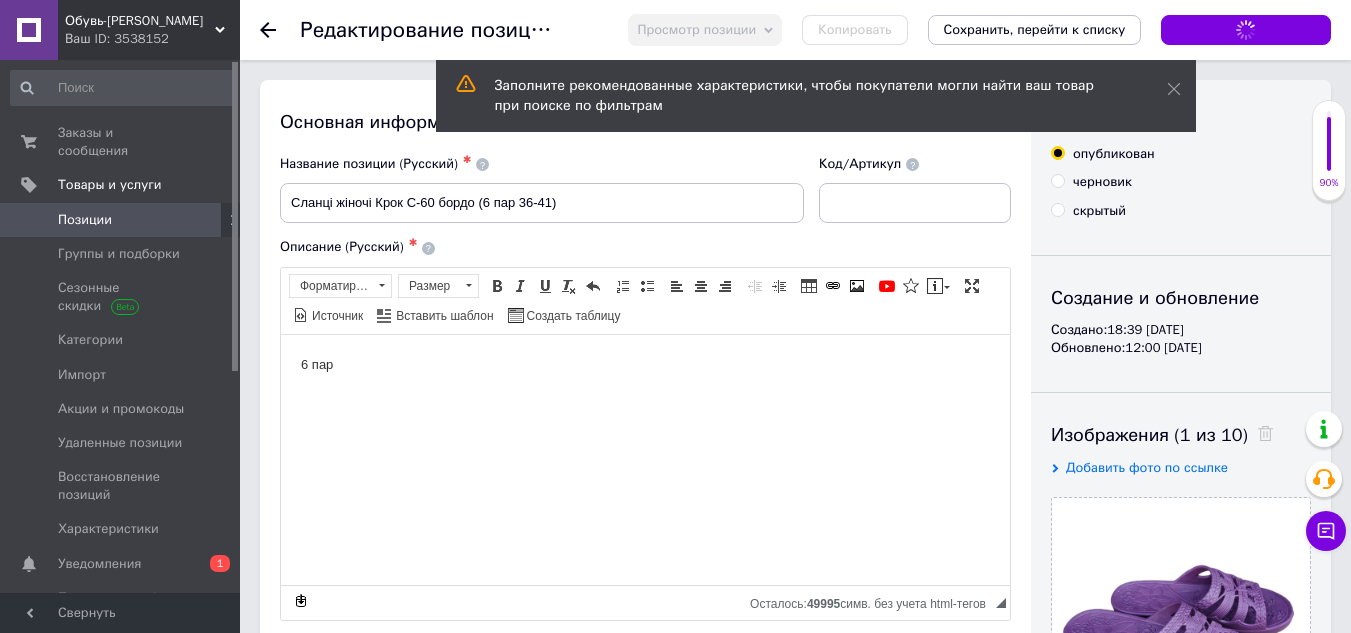 click on "Позиции" at bounding box center [121, 220] 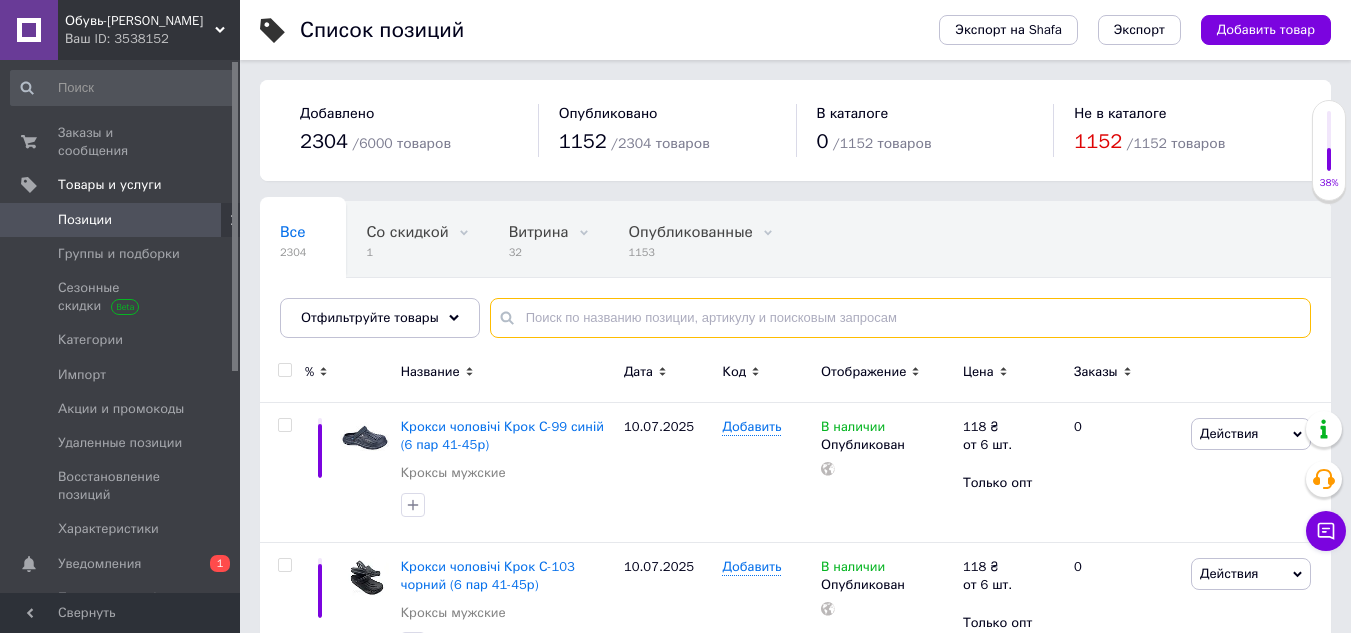 click at bounding box center [900, 318] 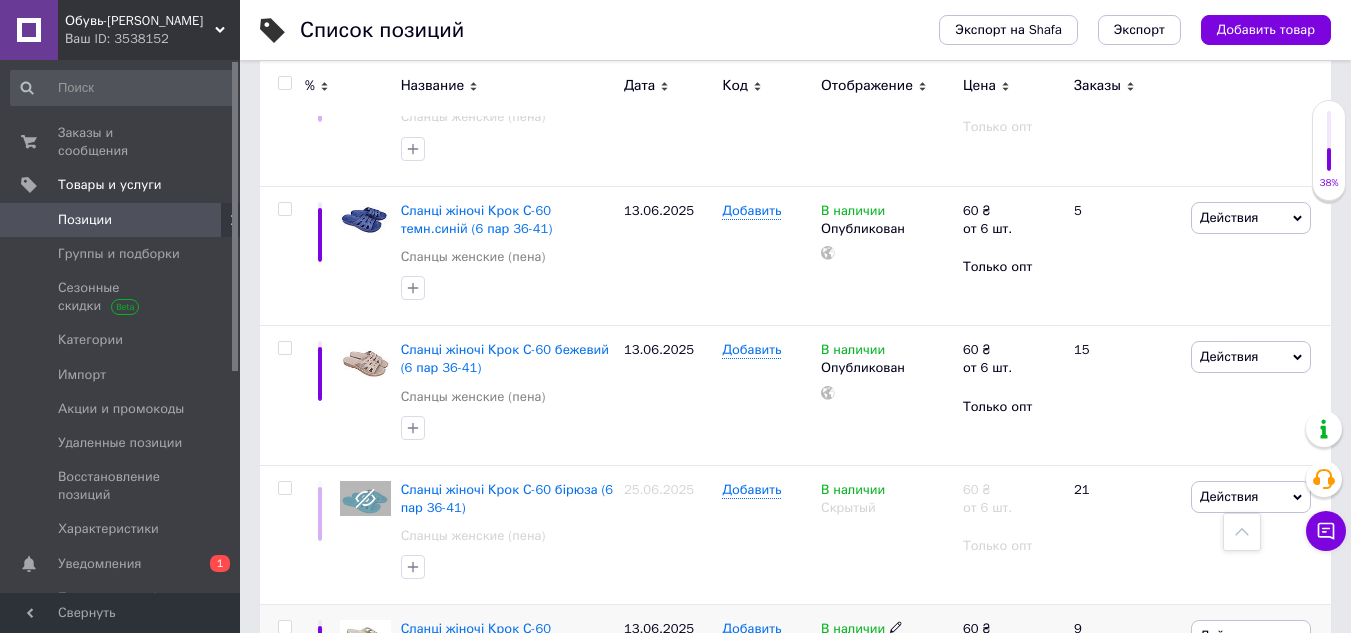 scroll, scrollTop: 100, scrollLeft: 0, axis: vertical 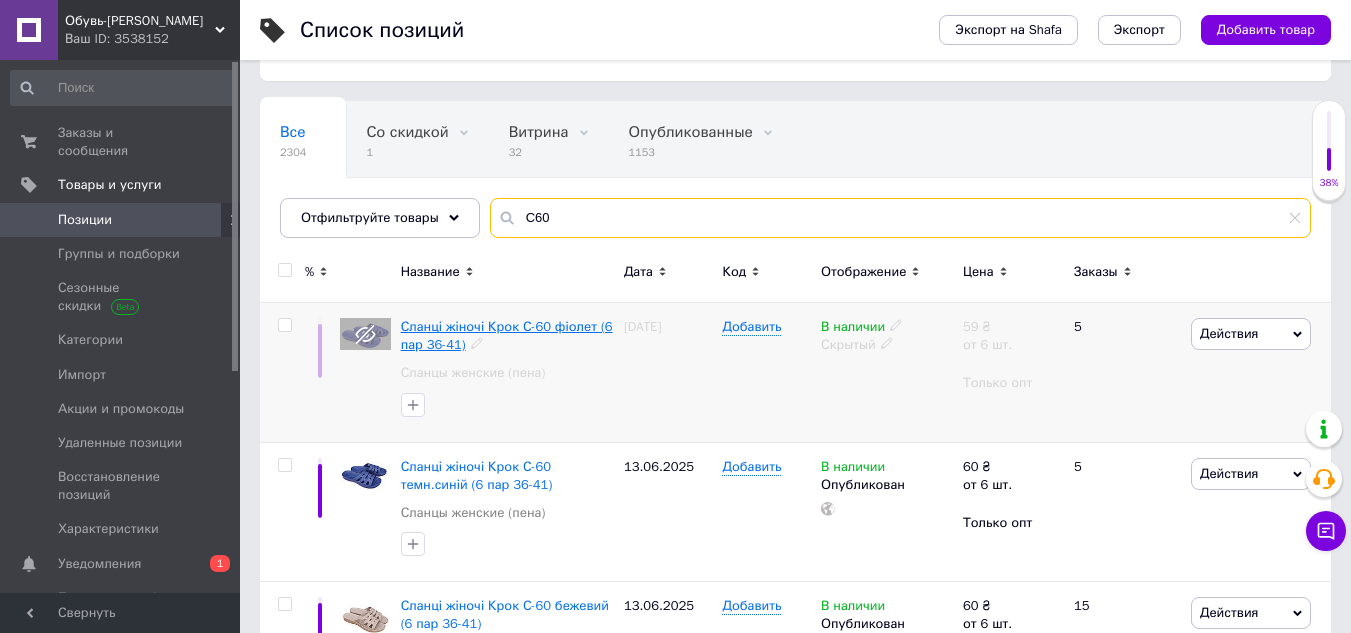 type on "С60" 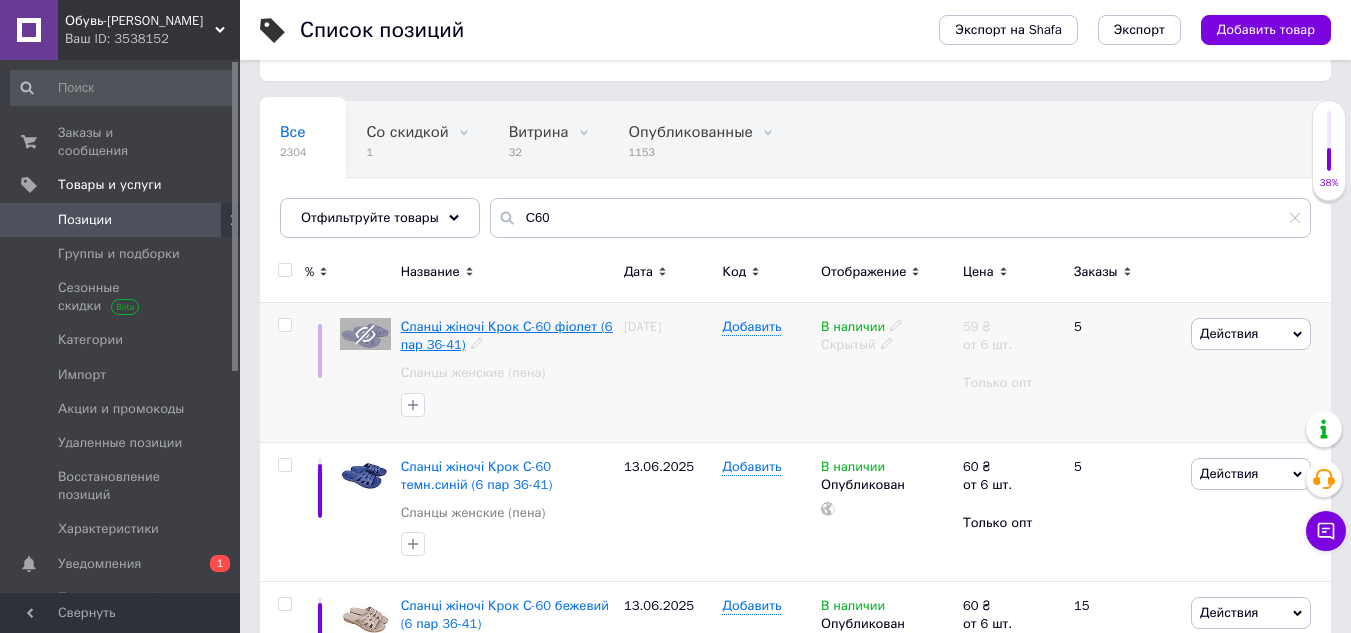 click on "Сланці жіночі Крок С-60 фіолет (6 пар 36-41)" at bounding box center (507, 335) 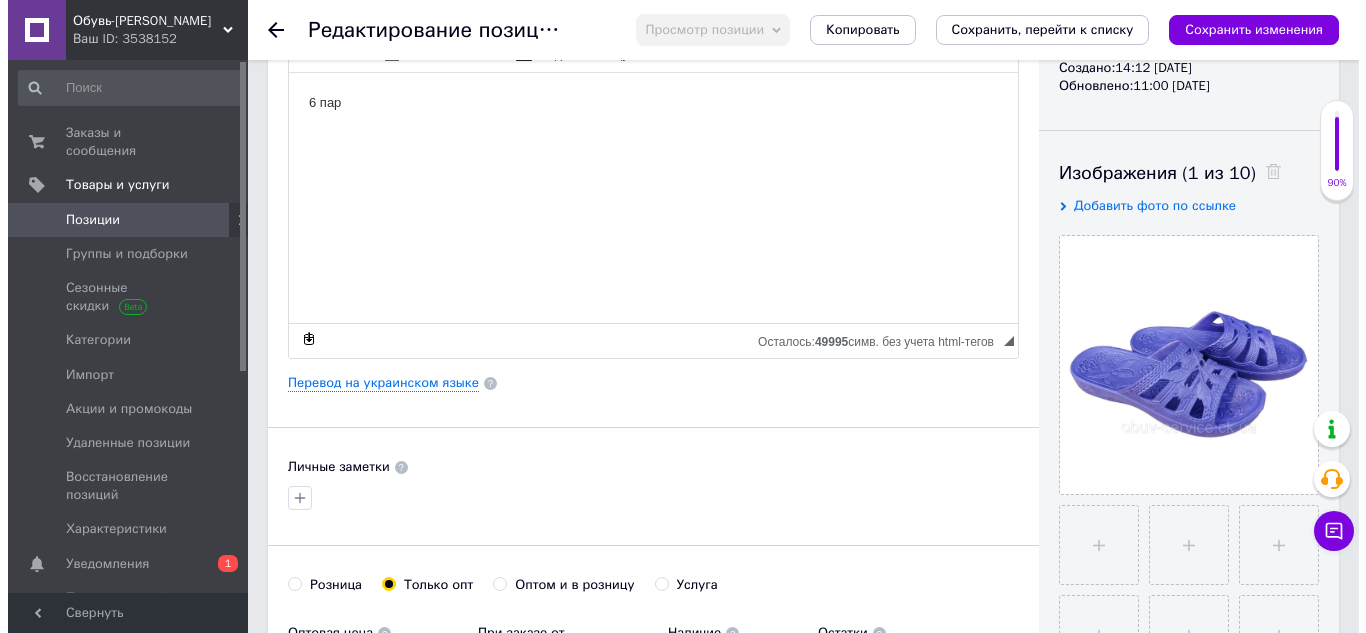 scroll, scrollTop: 300, scrollLeft: 0, axis: vertical 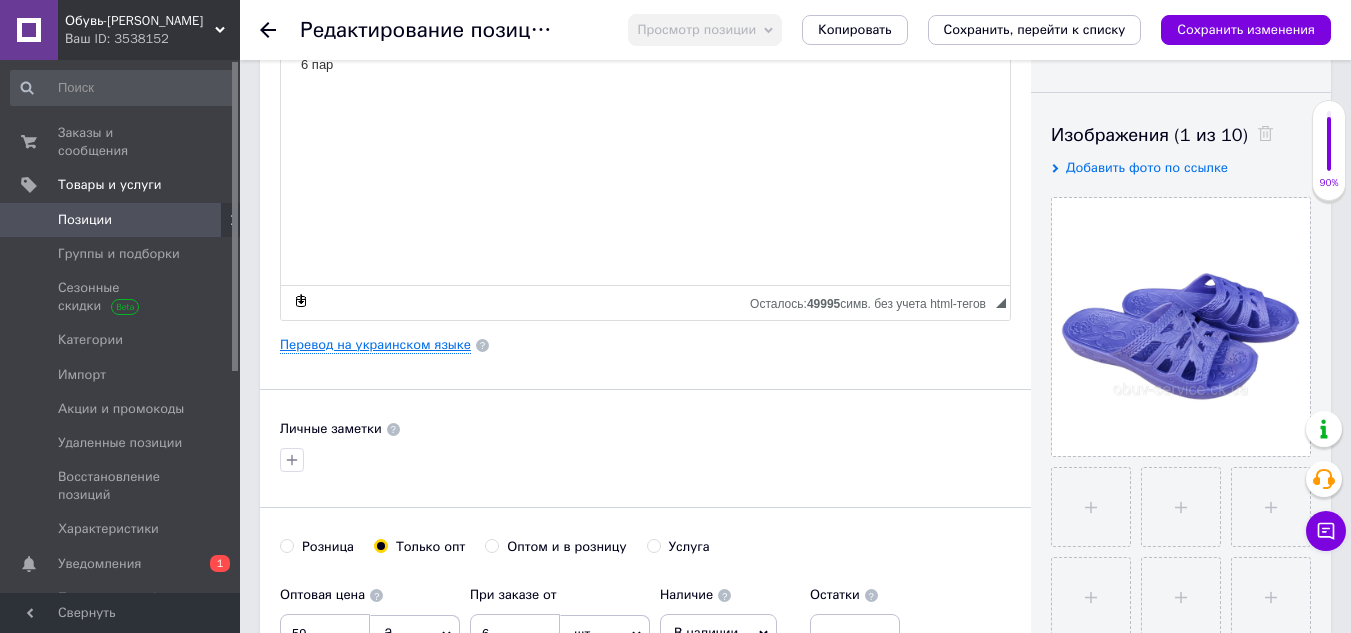 click on "Перевод на украинском языке" at bounding box center (375, 345) 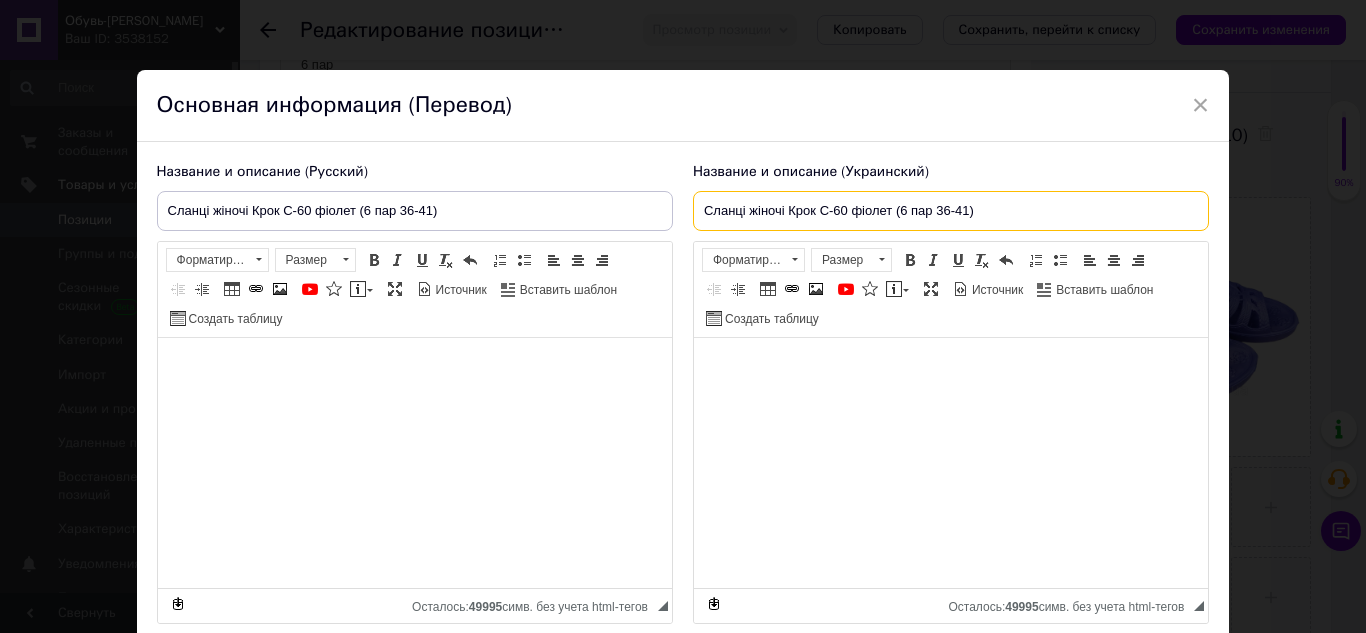 drag, startPoint x: 888, startPoint y: 208, endPoint x: 848, endPoint y: 221, distance: 42.059483 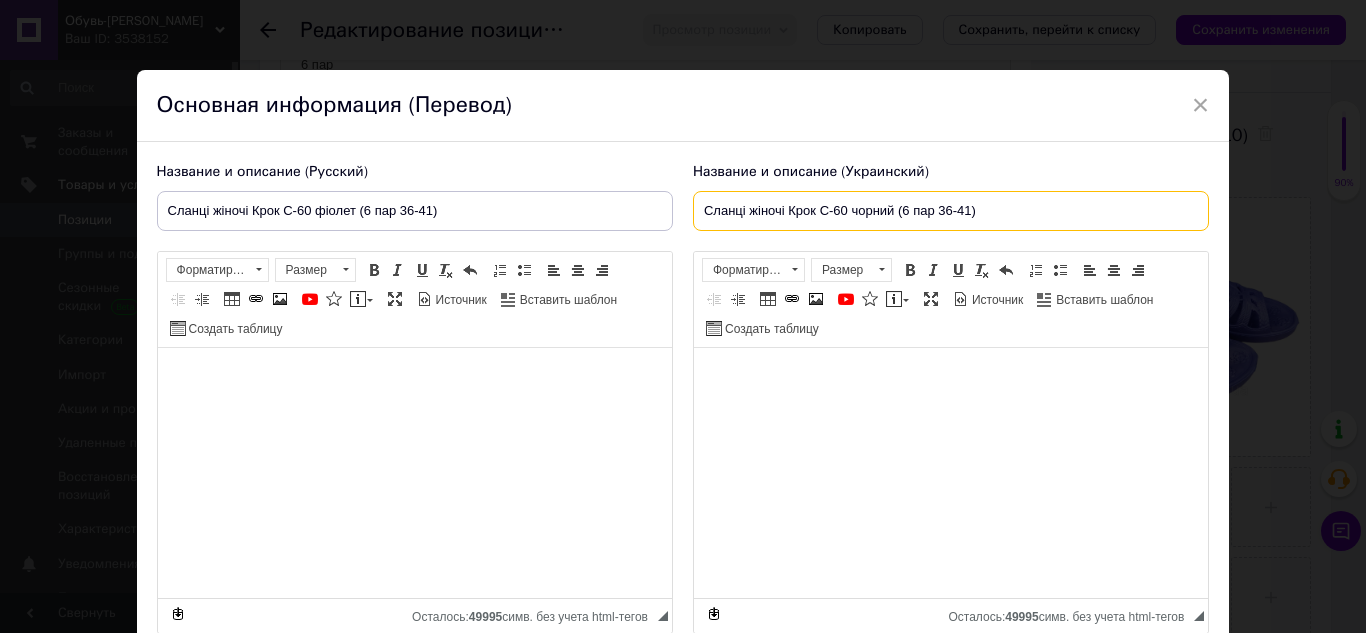 type on "Сланці жіночі Крок С-60 чорний (6 пар 36-41)" 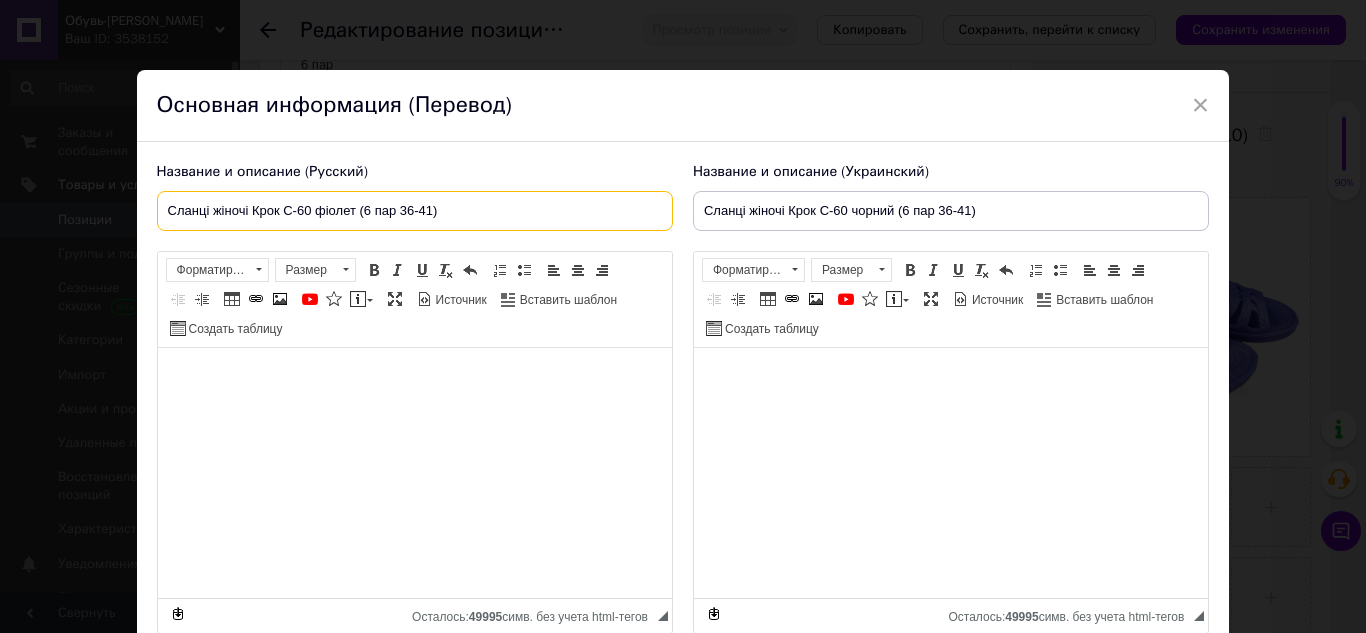drag, startPoint x: 355, startPoint y: 206, endPoint x: 325, endPoint y: 235, distance: 41.725292 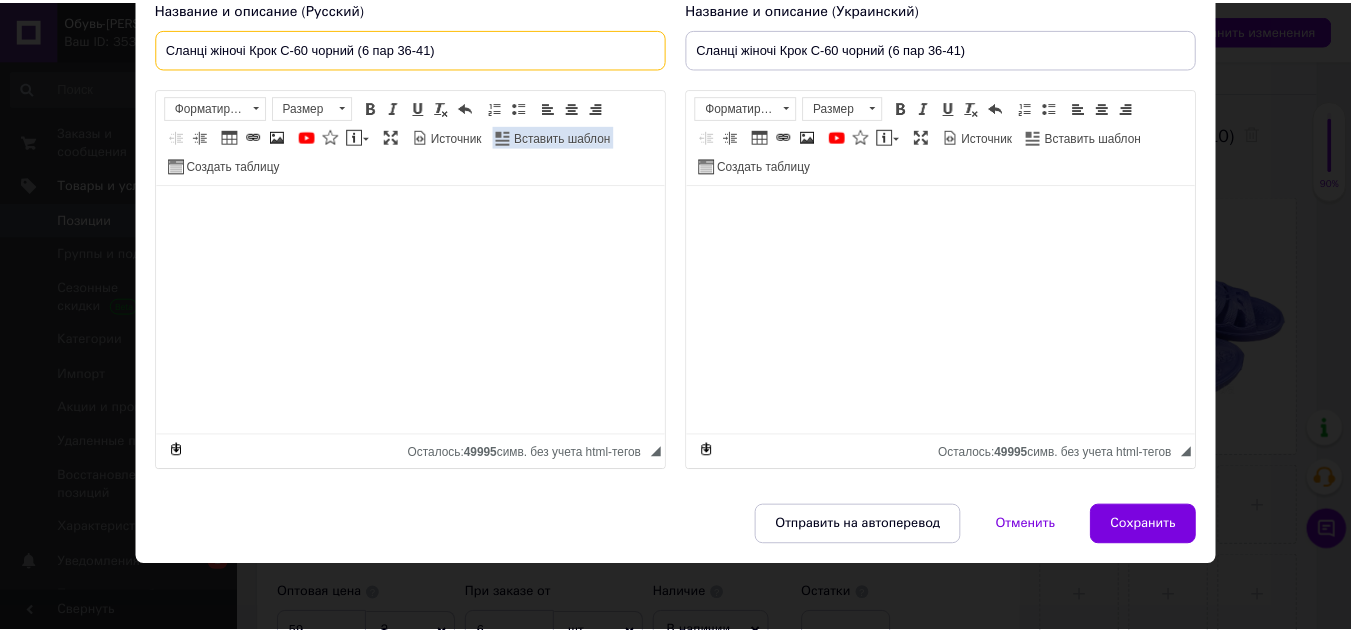 scroll, scrollTop: 166, scrollLeft: 0, axis: vertical 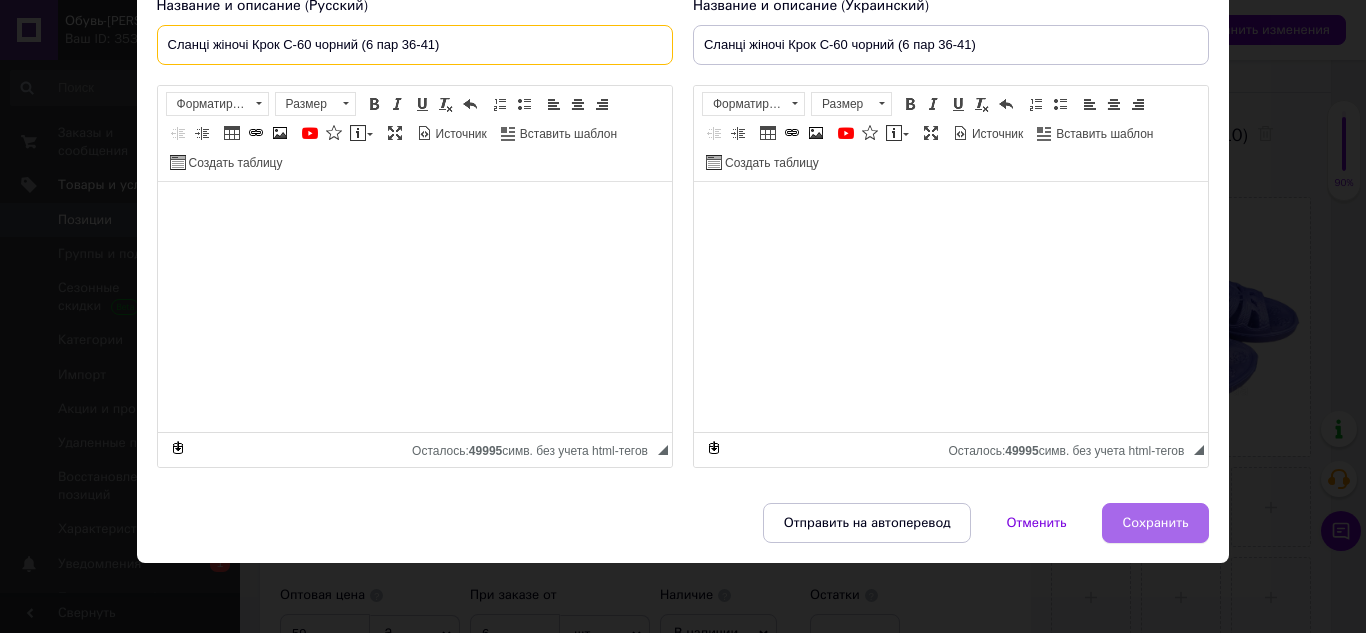 type on "Сланці жіночі Крок С-60 чорний (6 пар 36-41)" 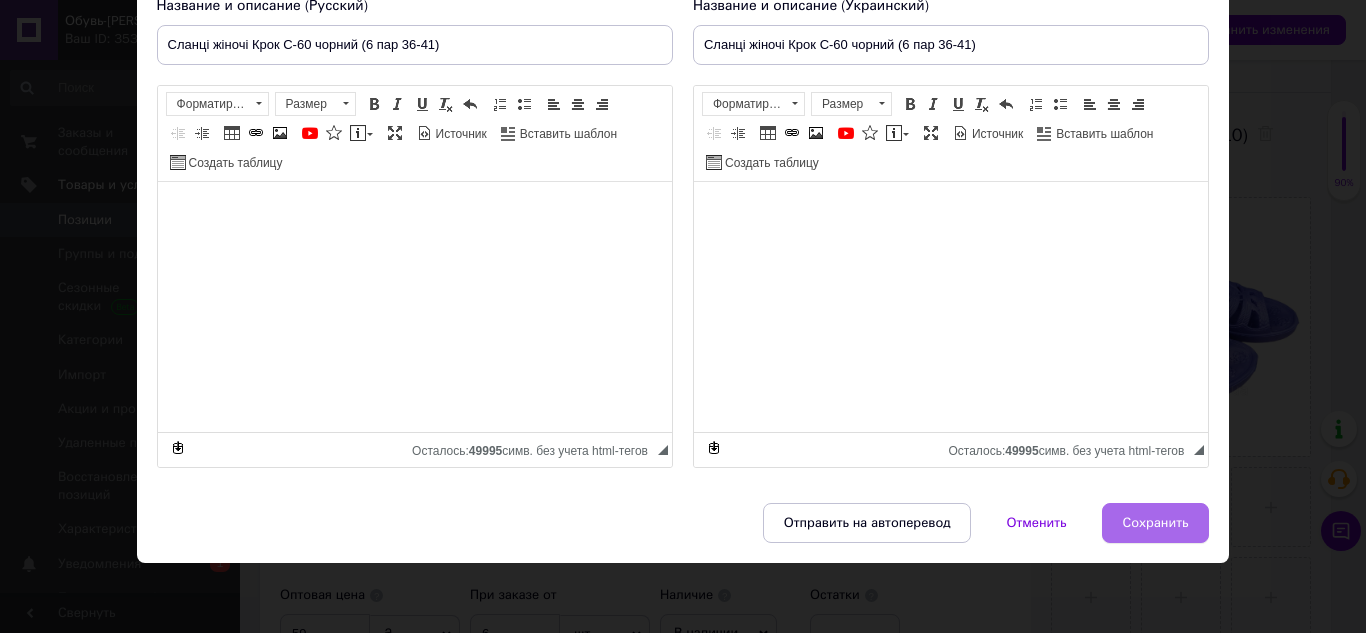 click on "Сохранить" at bounding box center (1156, 523) 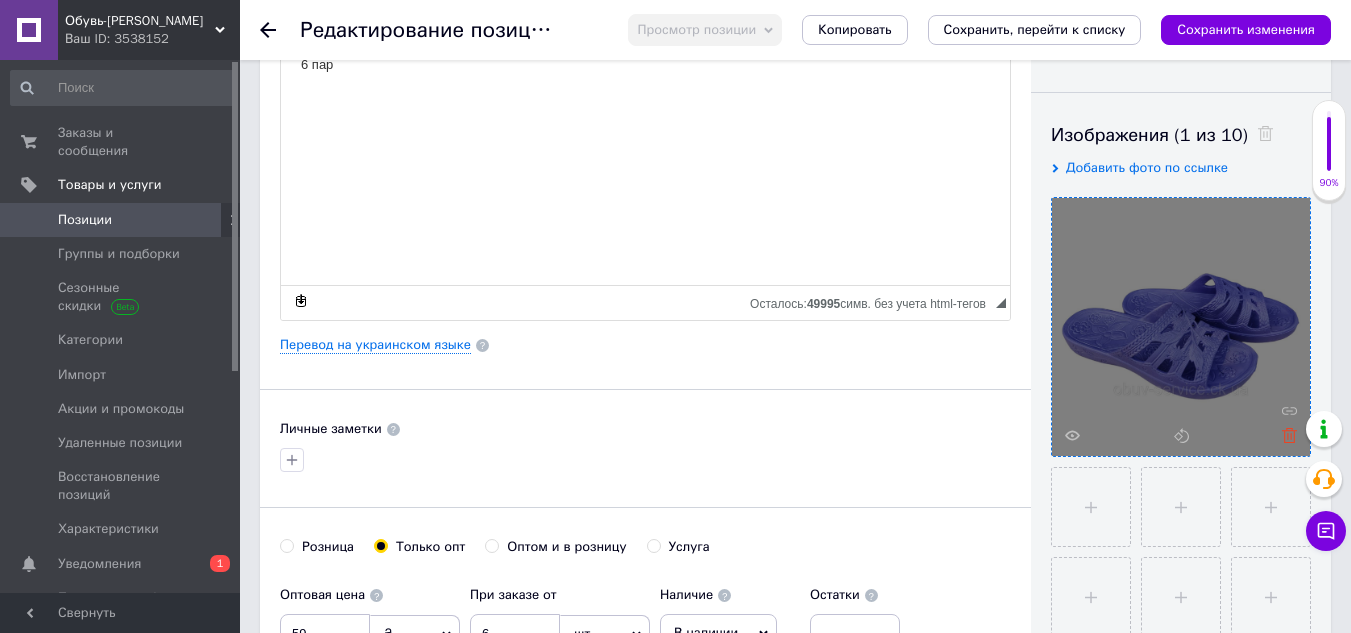click 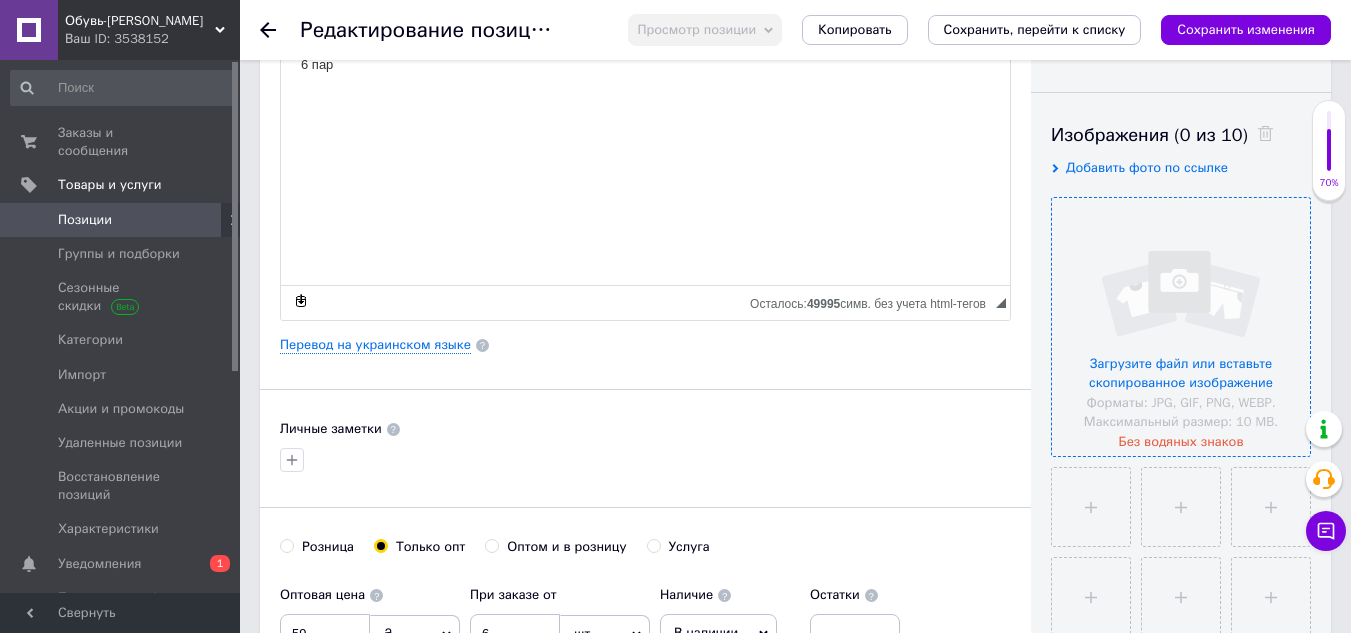 click at bounding box center [1181, 327] 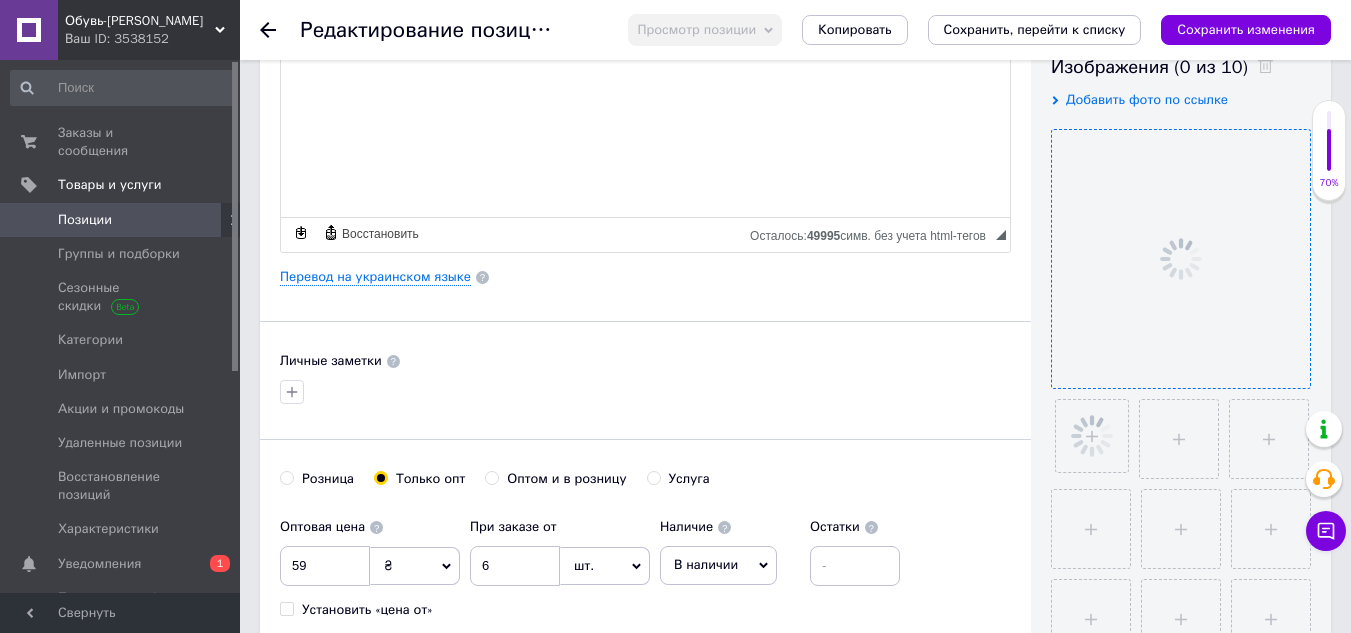 scroll, scrollTop: 500, scrollLeft: 0, axis: vertical 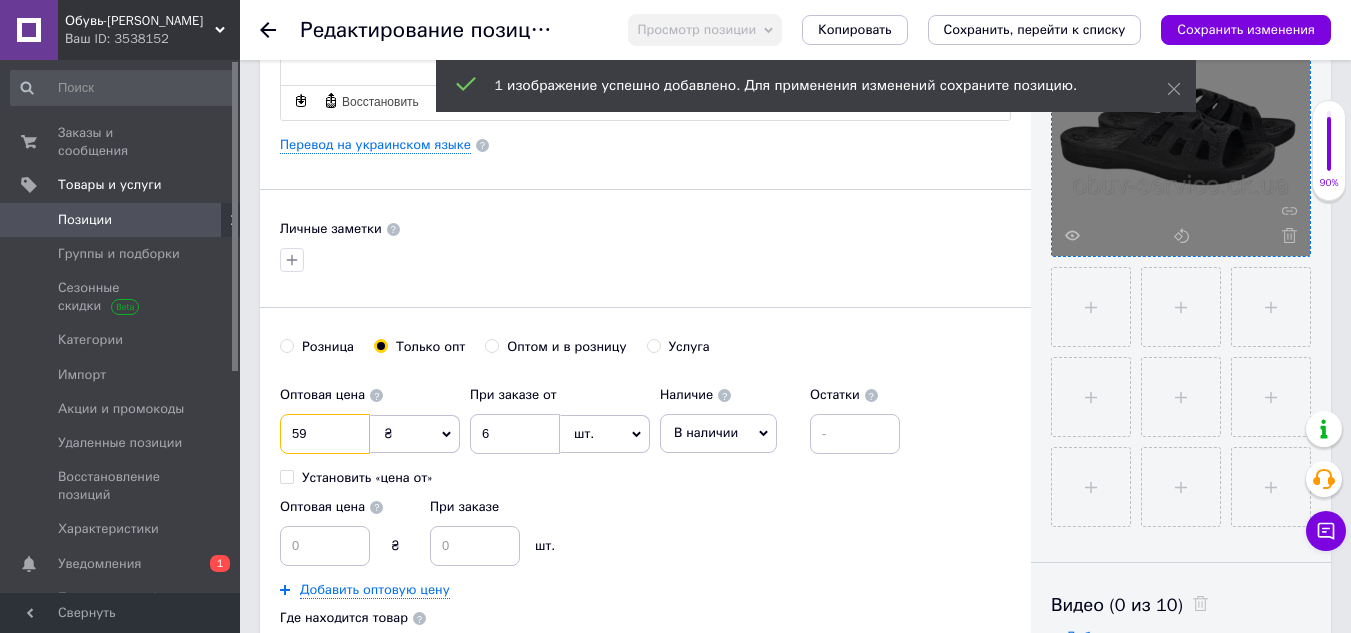 drag, startPoint x: 318, startPoint y: 430, endPoint x: 240, endPoint y: 479, distance: 92.11406 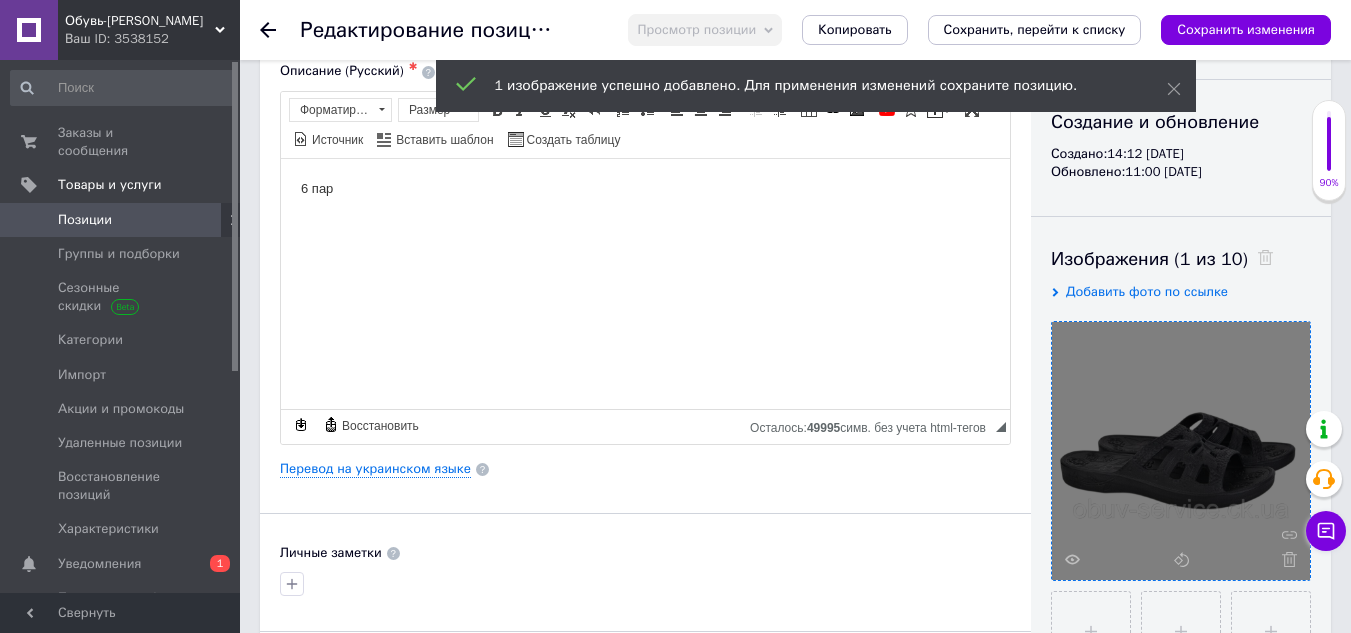 scroll, scrollTop: 0, scrollLeft: 0, axis: both 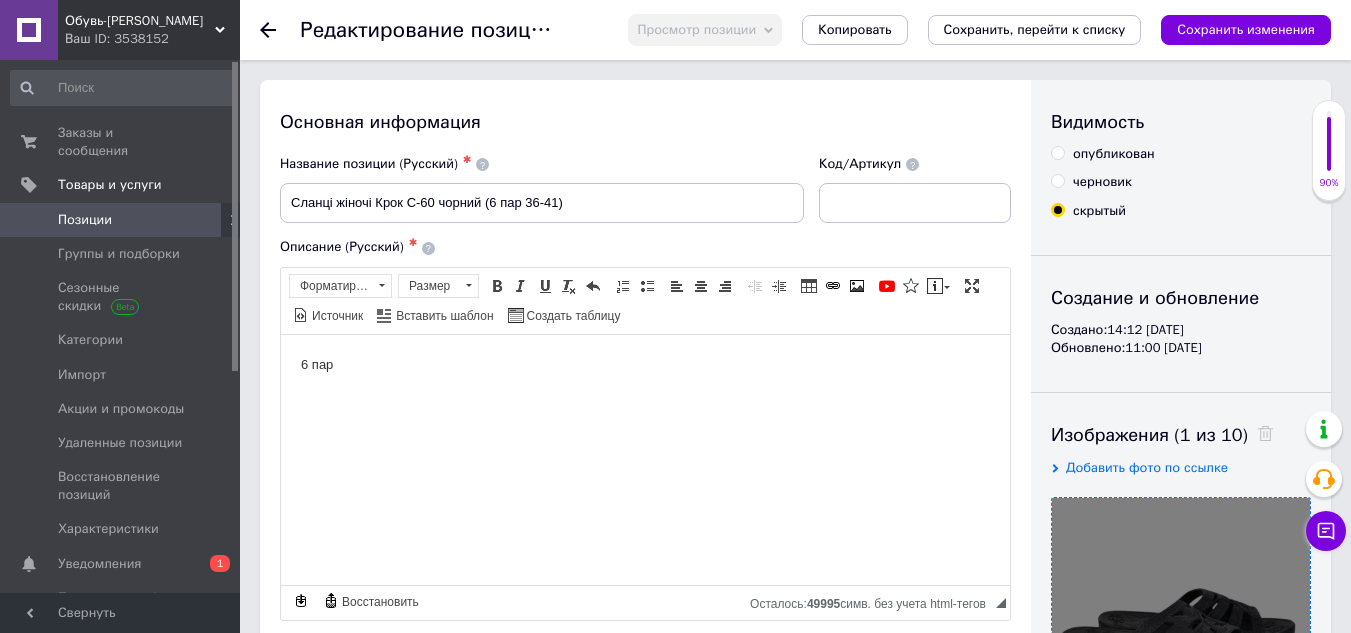 type on "60" 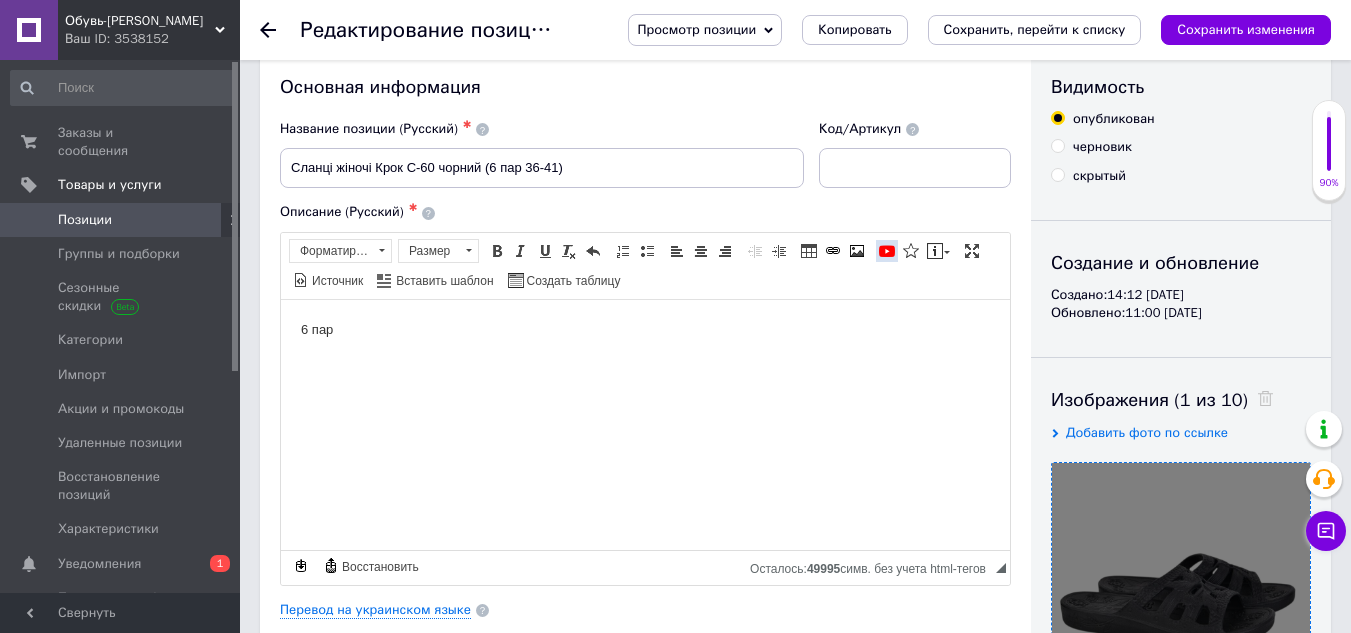 scroll, scrollTop: 0, scrollLeft: 0, axis: both 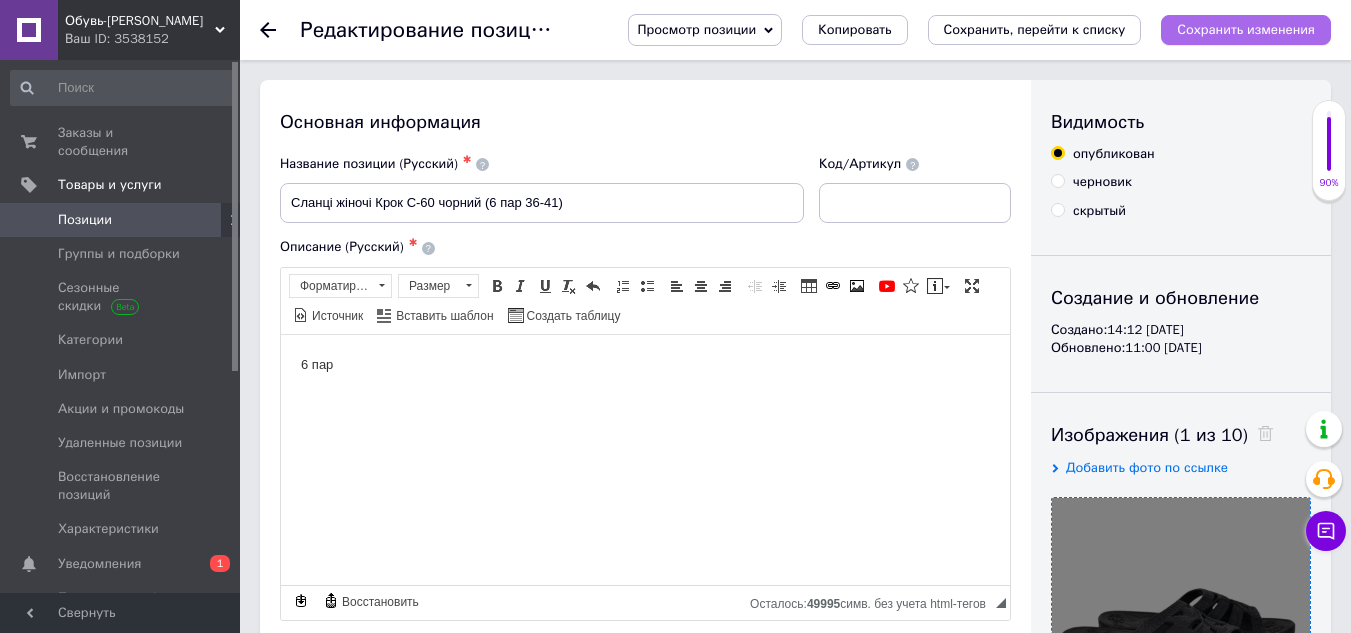 click on "Сохранить изменения" at bounding box center [1246, 29] 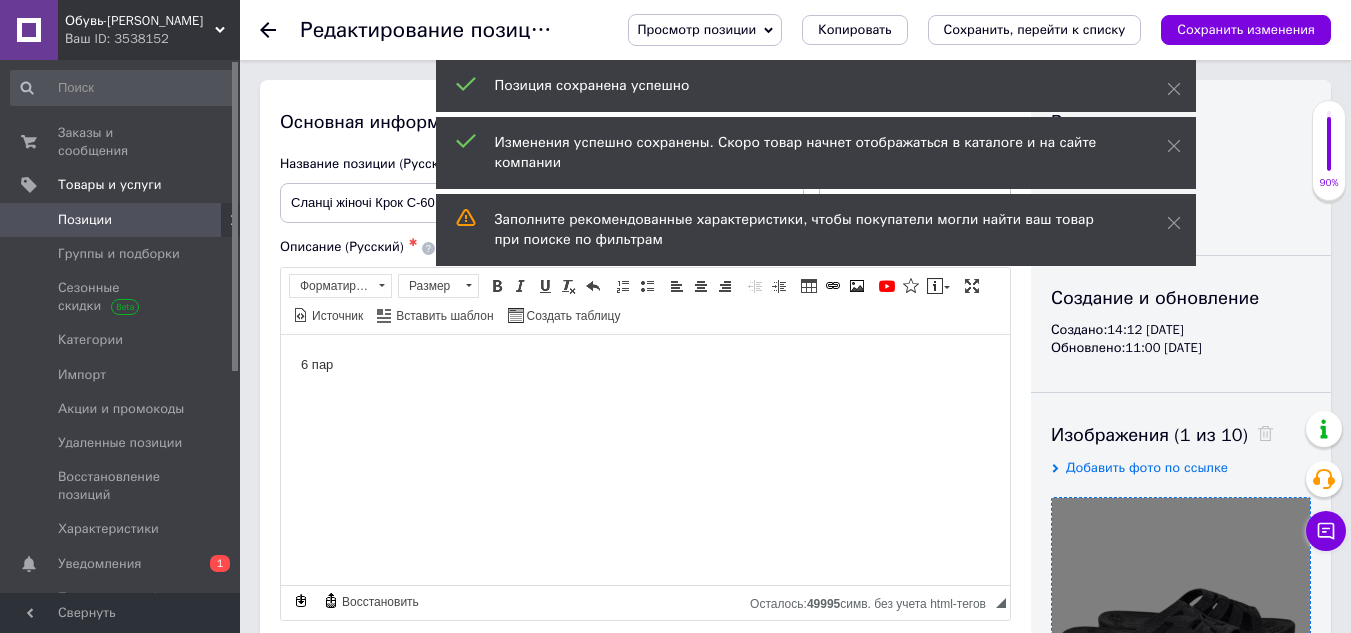 click on "Сохранить изменения" at bounding box center (1246, 29) 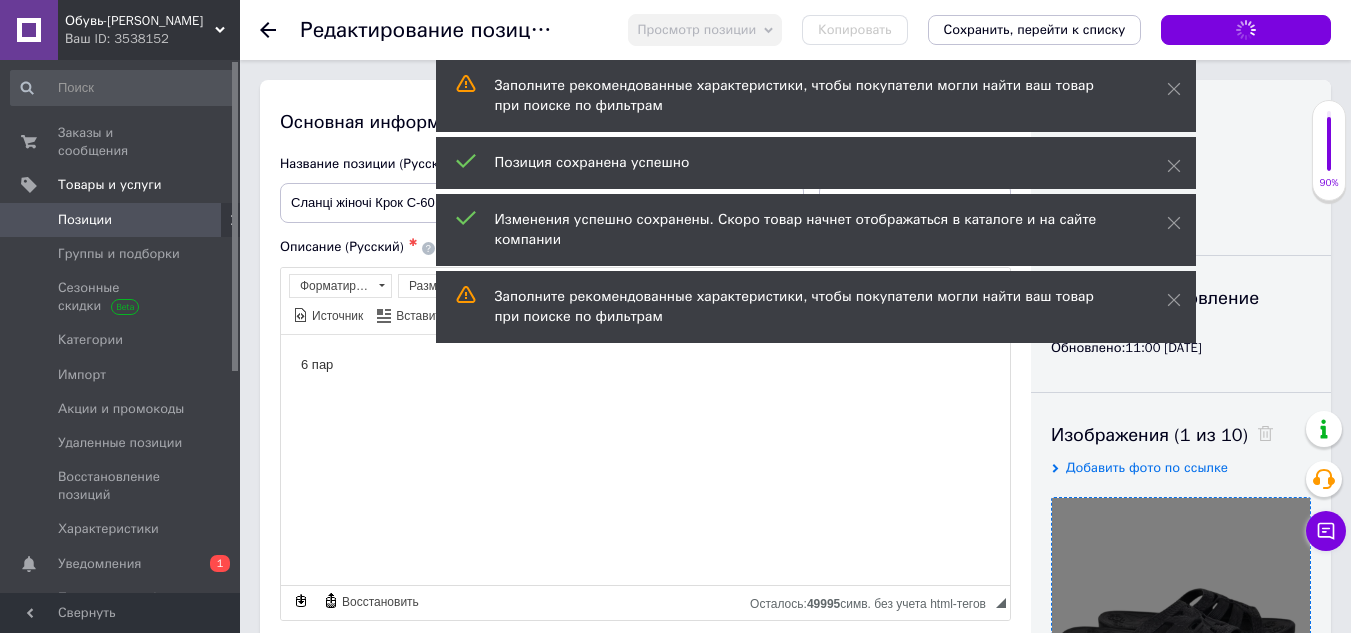 click on "Позиции" at bounding box center (85, 220) 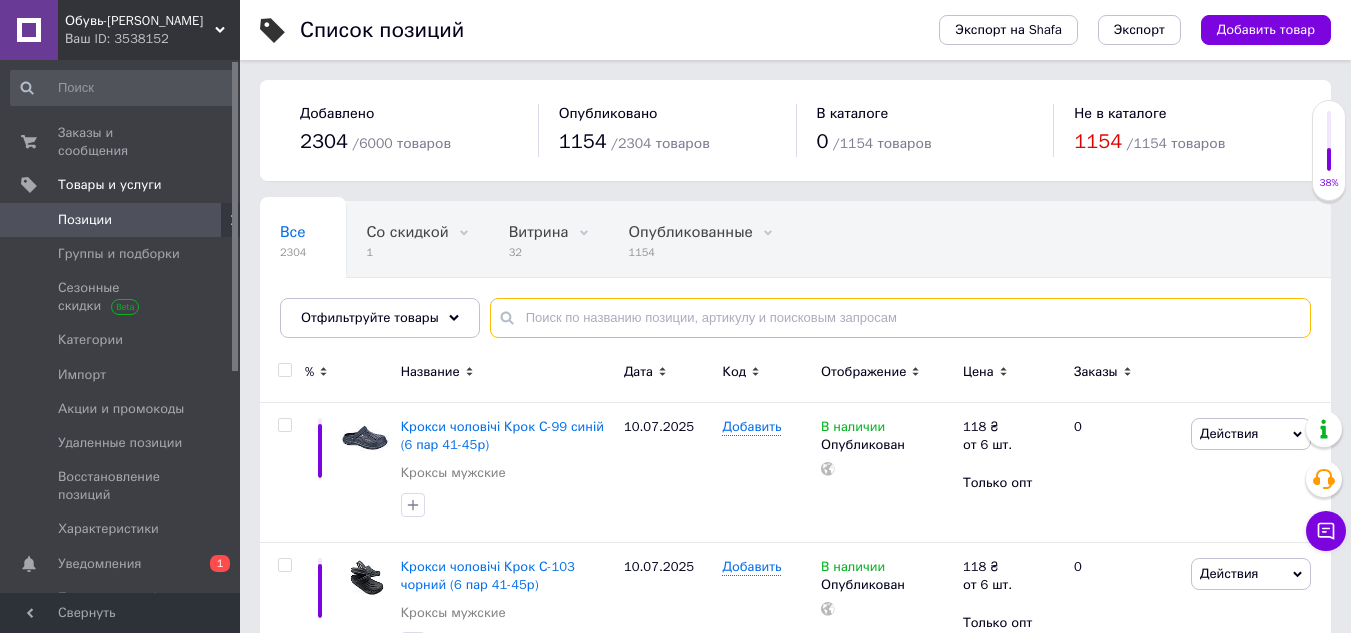 click at bounding box center (900, 318) 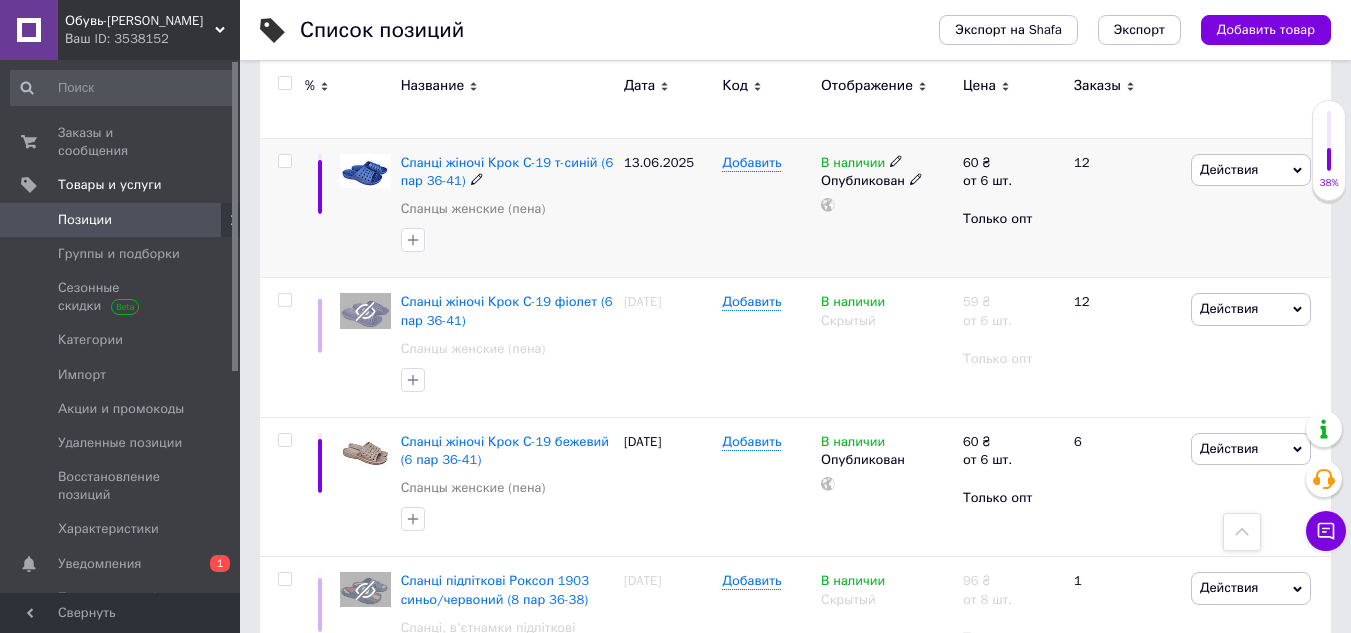 scroll, scrollTop: 700, scrollLeft: 0, axis: vertical 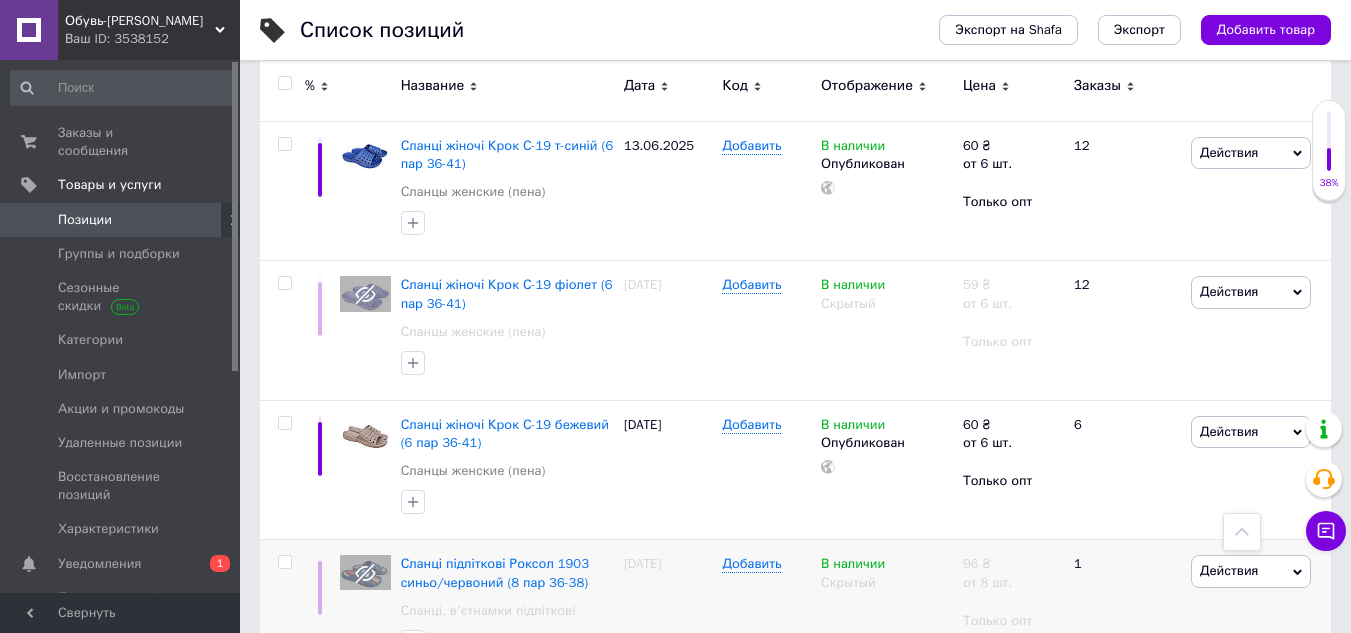 type on "С19" 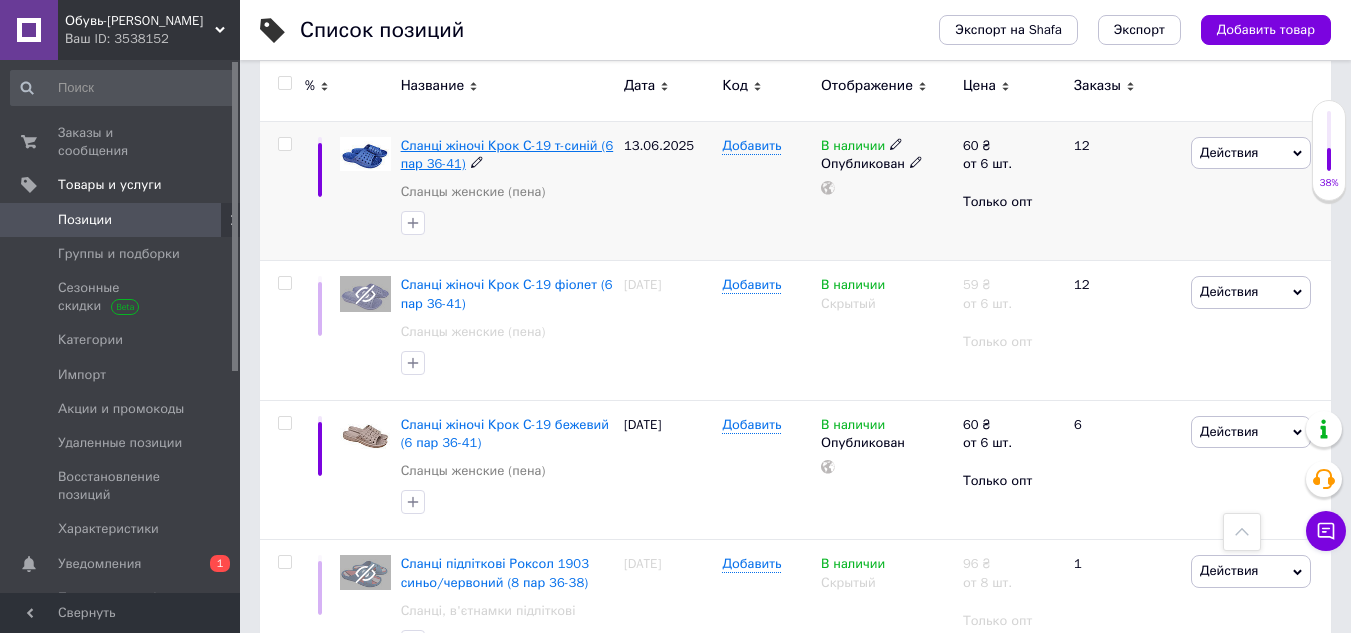 click on "Сланці жіночі Крок С-19 т-синій (6 пар 36-41)" at bounding box center [507, 154] 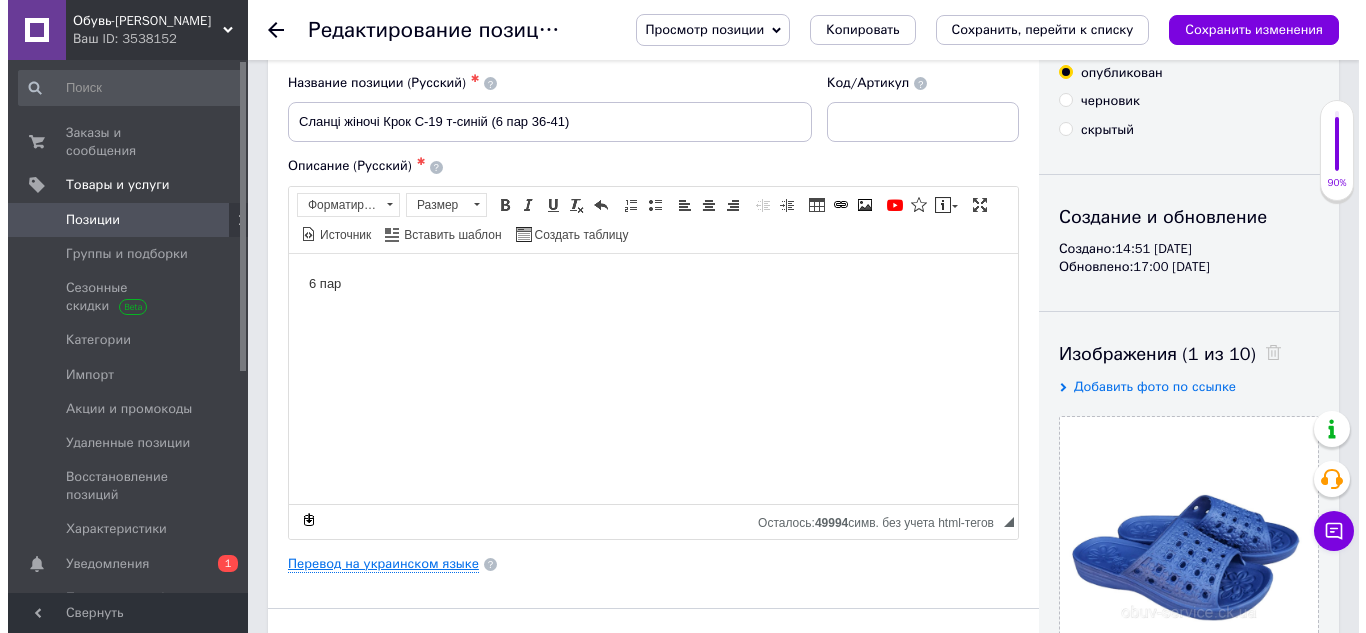 scroll, scrollTop: 200, scrollLeft: 0, axis: vertical 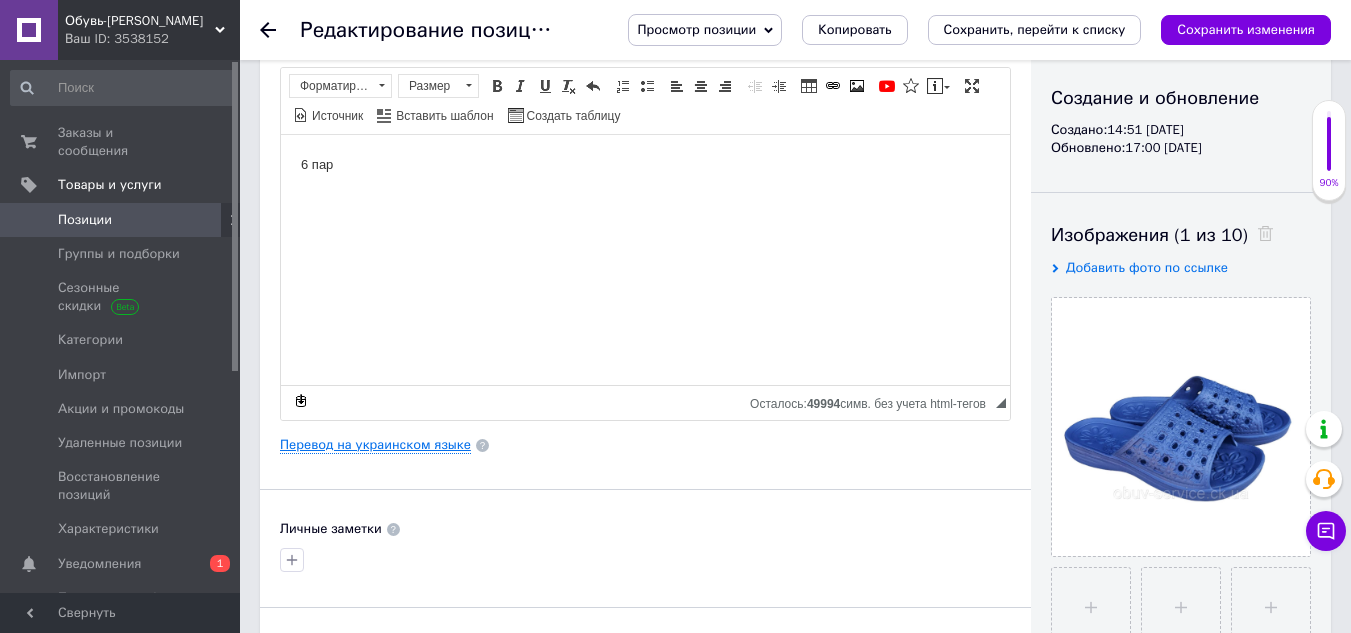 click on "Перевод на украинском языке" at bounding box center (375, 445) 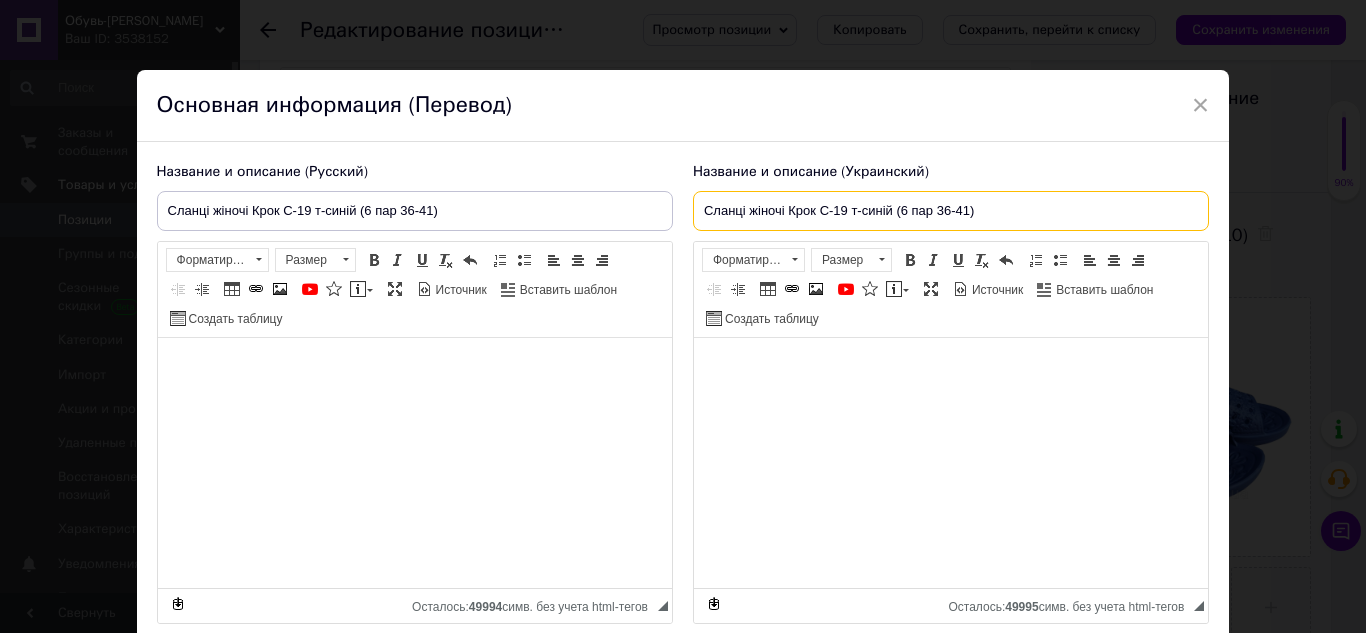 click on "Сланці жіночі Крок С-19 т-синій (6 пар 36-41)" at bounding box center [951, 211] 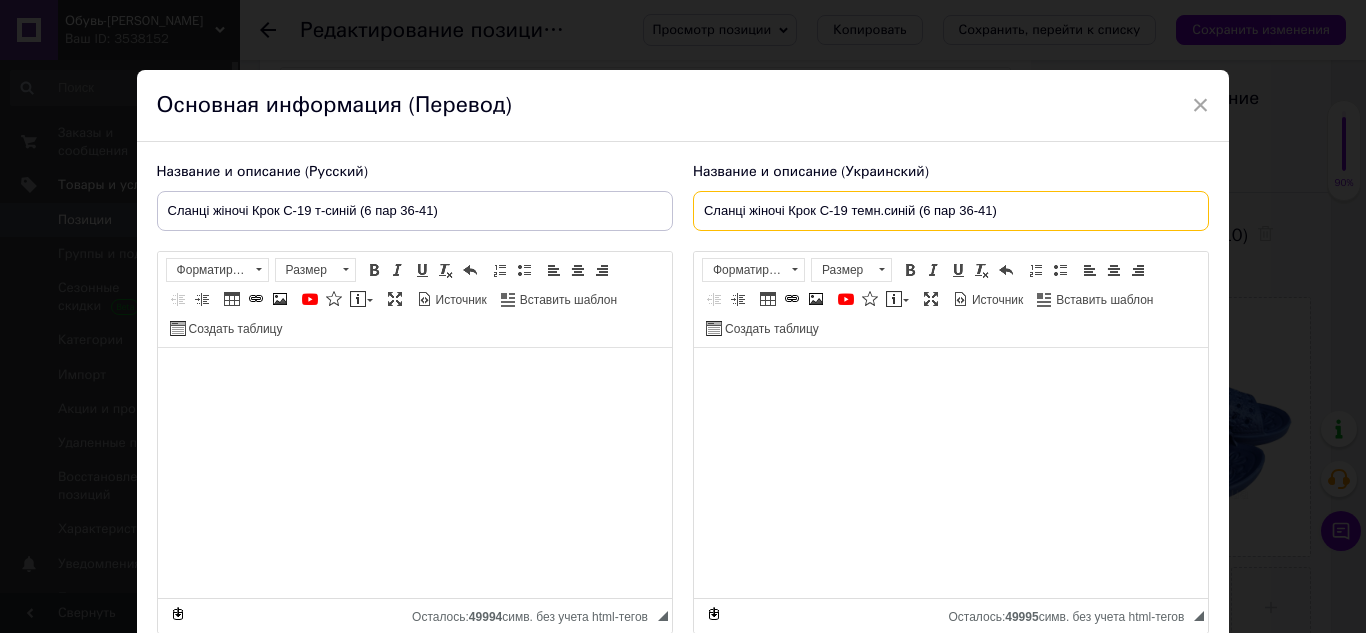 type on "Сланці жіночі Крок С-19 темн.синій (6 пар 36-41)" 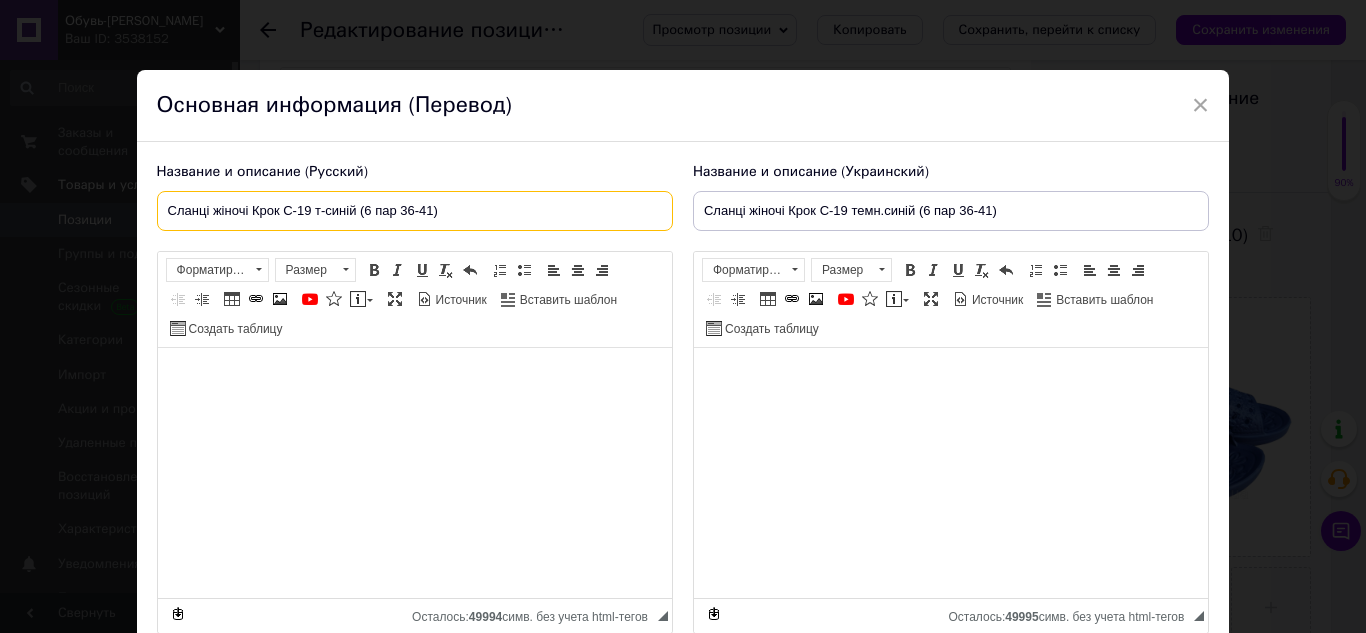 click on "Сланці жіночі Крок С-19 т-синій (6 пар 36-41)" at bounding box center (415, 211) 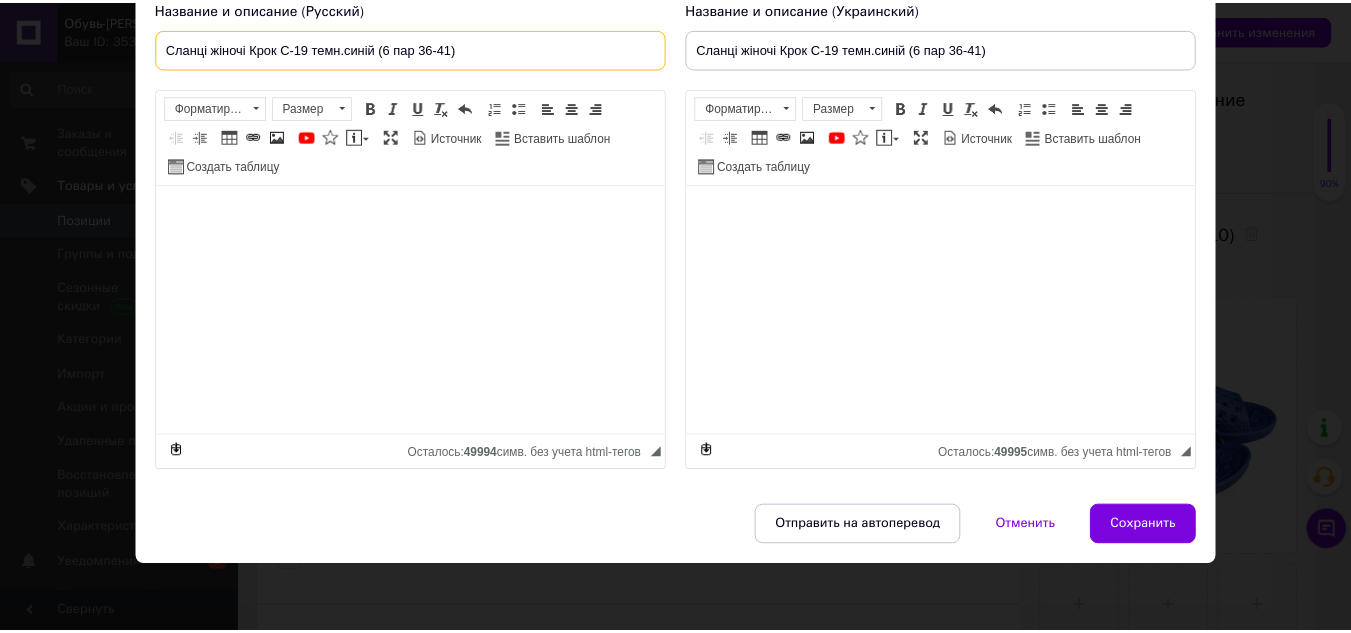 scroll, scrollTop: 166, scrollLeft: 0, axis: vertical 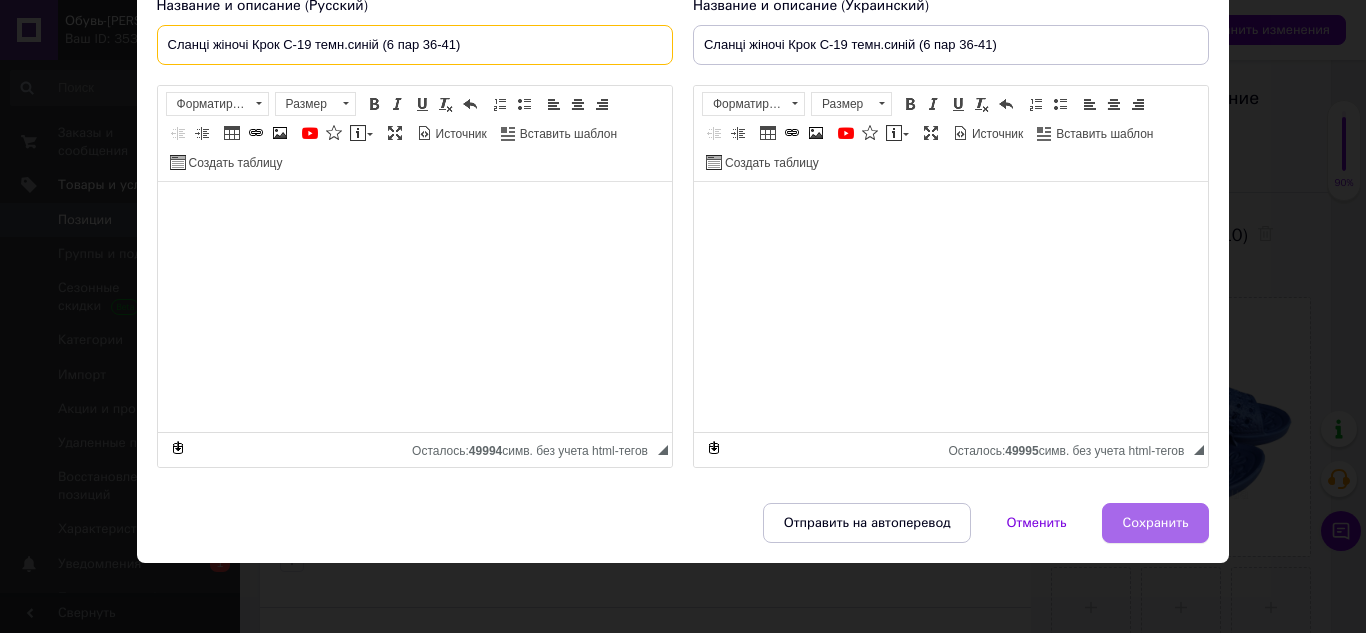 type on "Сланці жіночі Крок С-19 темн.синій (6 пар 36-41)" 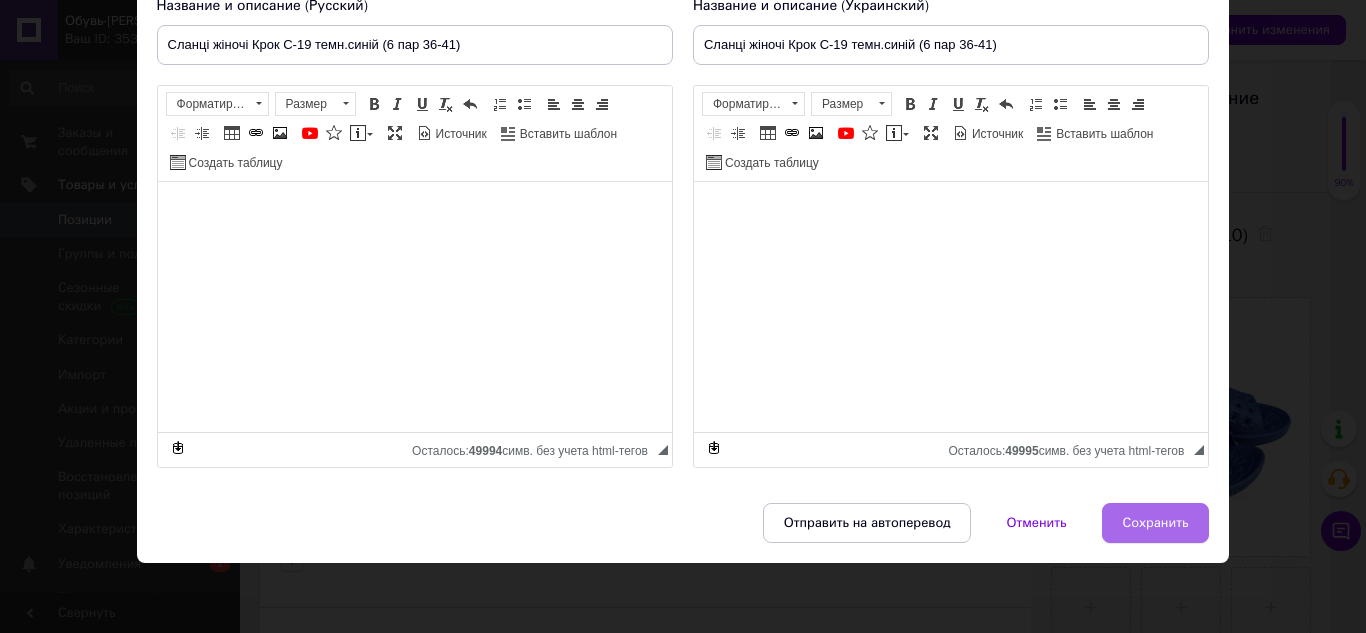 click on "Сохранить" at bounding box center (1156, 523) 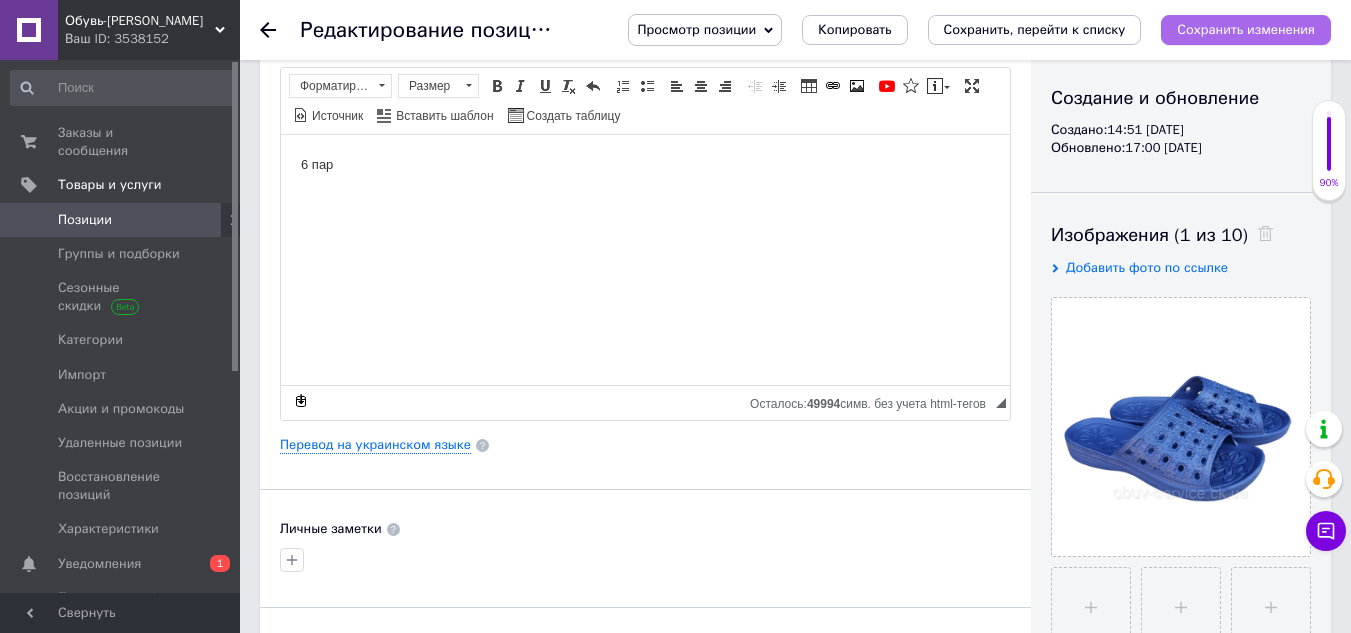 click on "Сохранить изменения" at bounding box center (1246, 29) 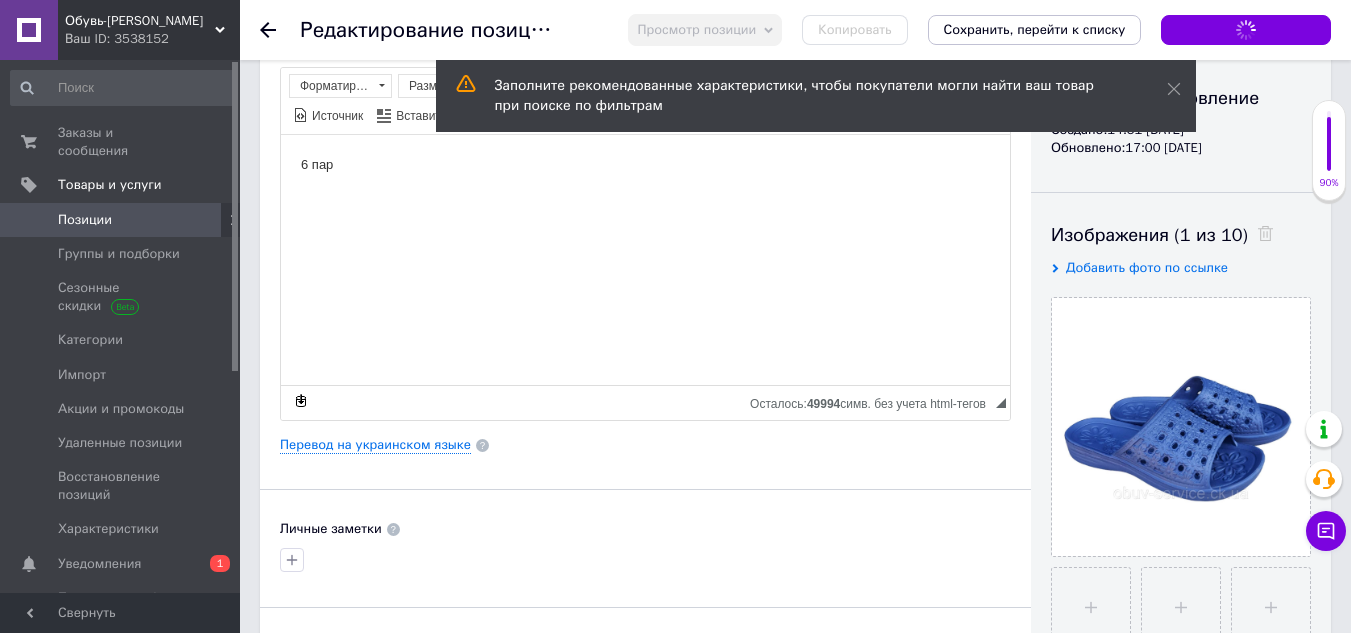 click on "Позиции" at bounding box center (121, 220) 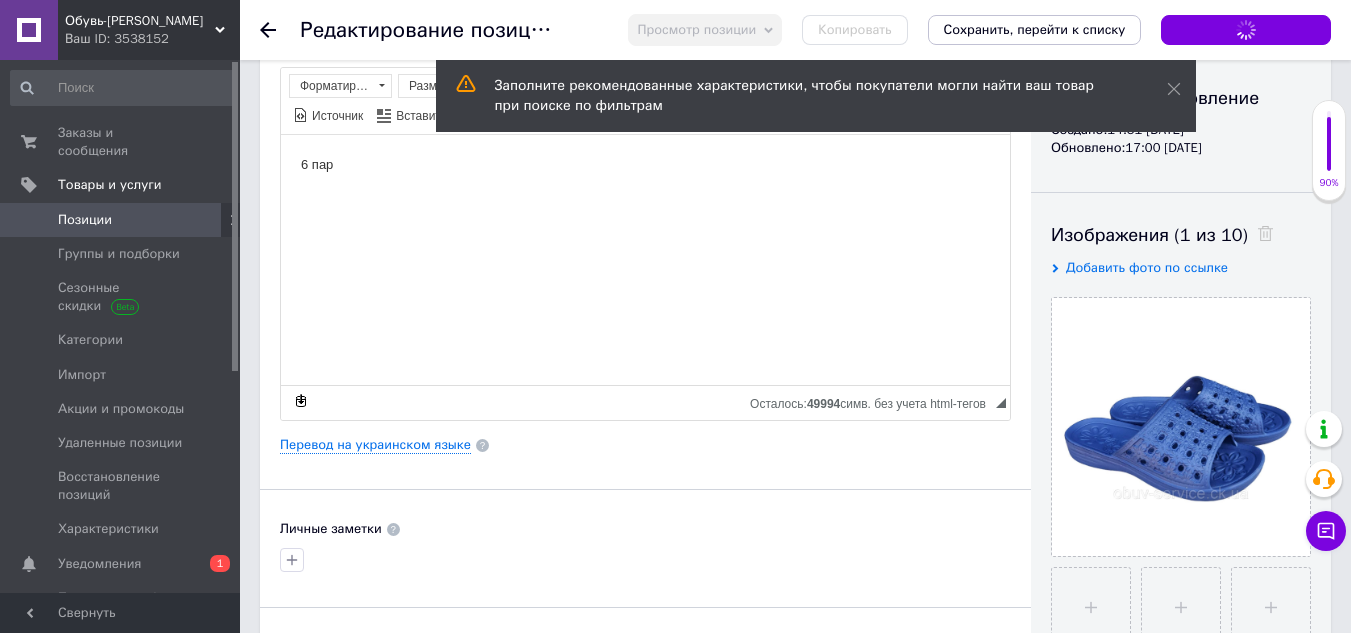 scroll, scrollTop: 0, scrollLeft: 0, axis: both 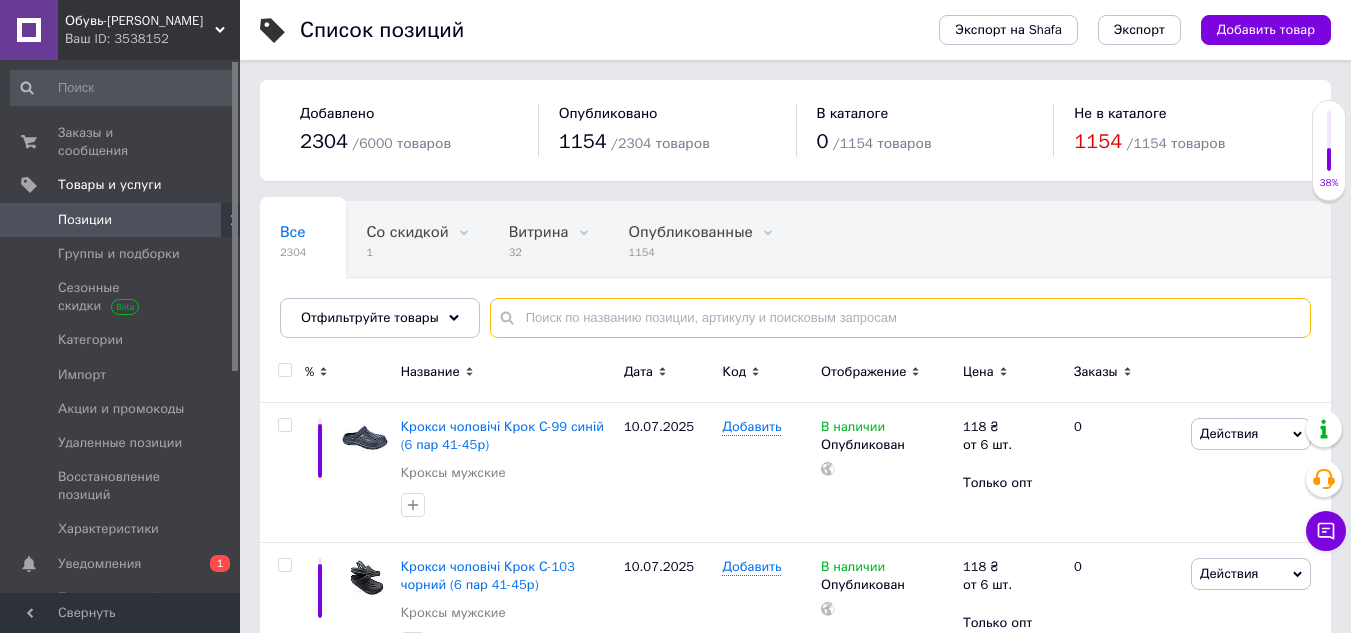 click at bounding box center (900, 318) 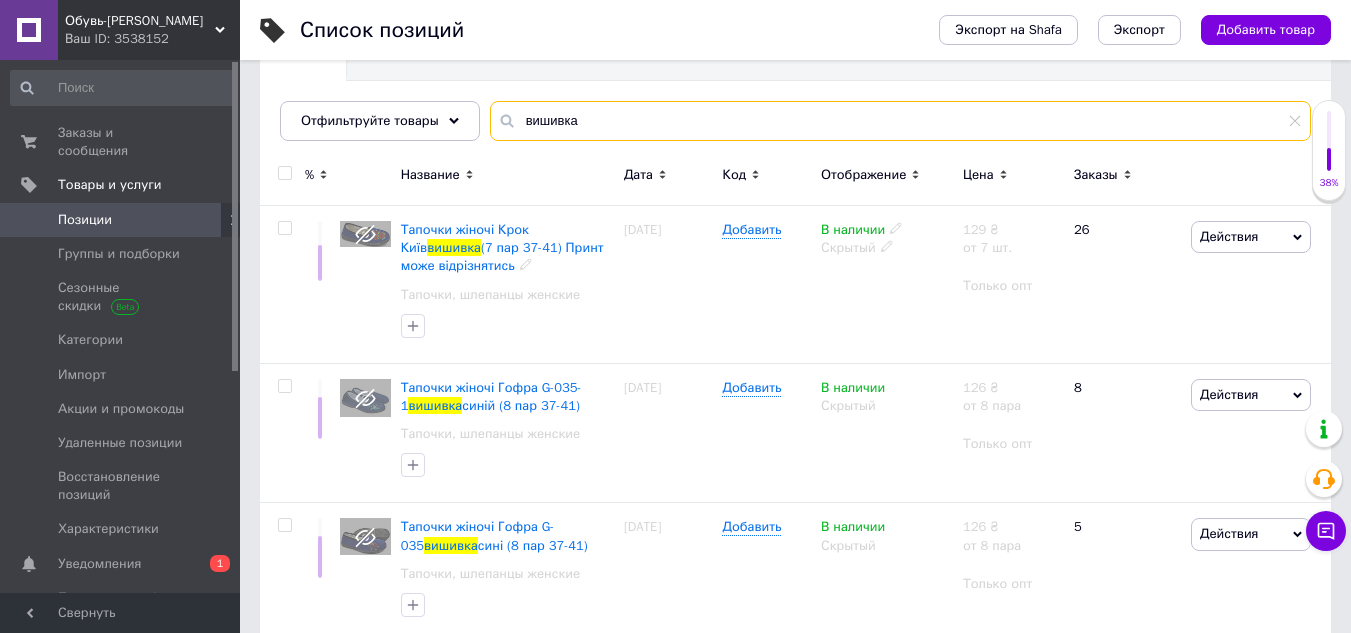 scroll, scrollTop: 200, scrollLeft: 0, axis: vertical 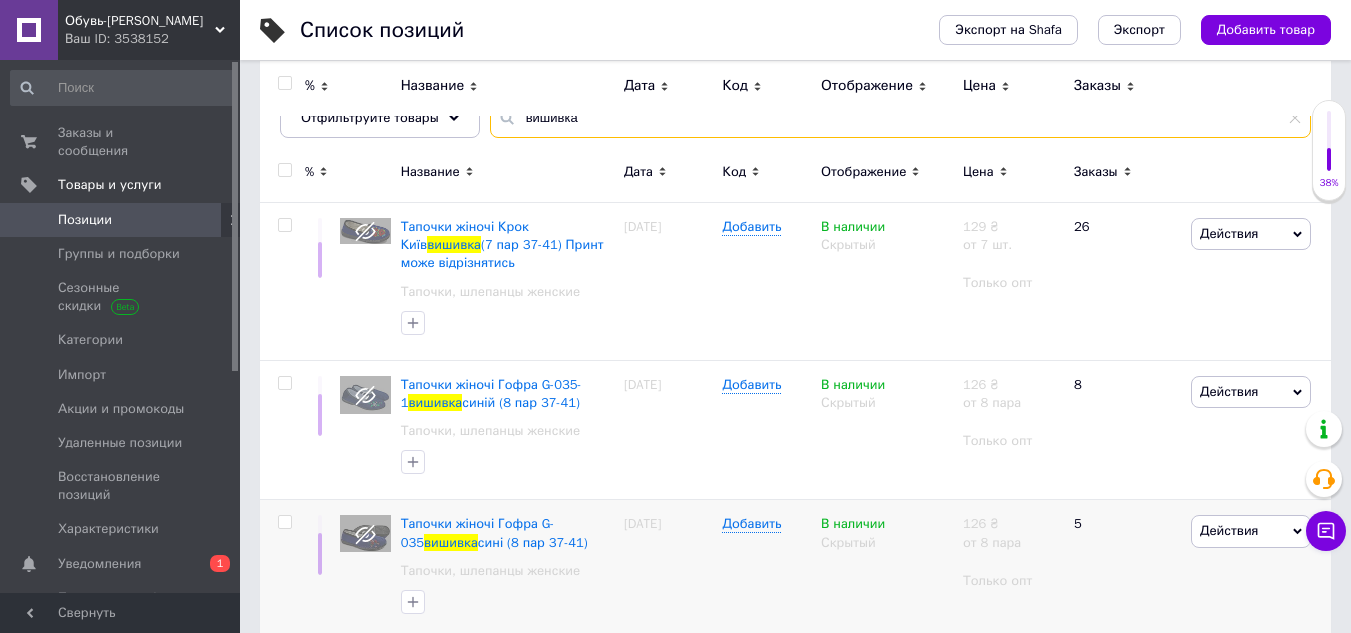 type on "вишивка" 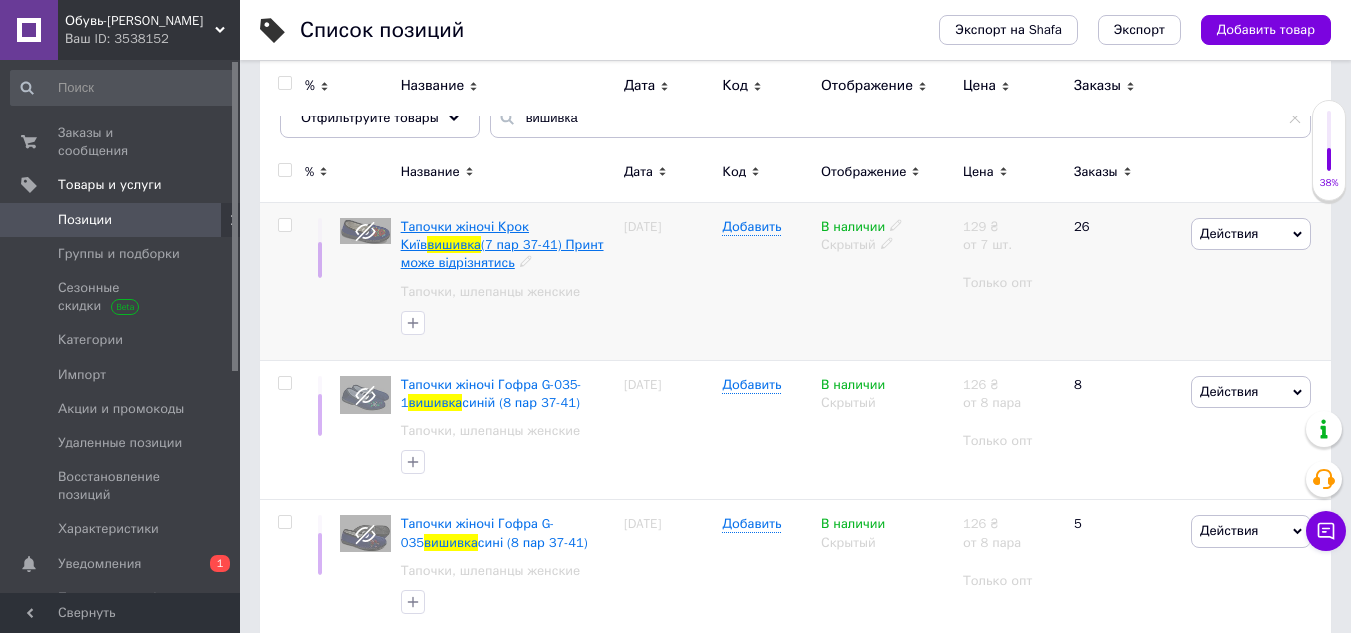 click on "(7 пар 37-41) Принт може відрізнятись" at bounding box center [502, 253] 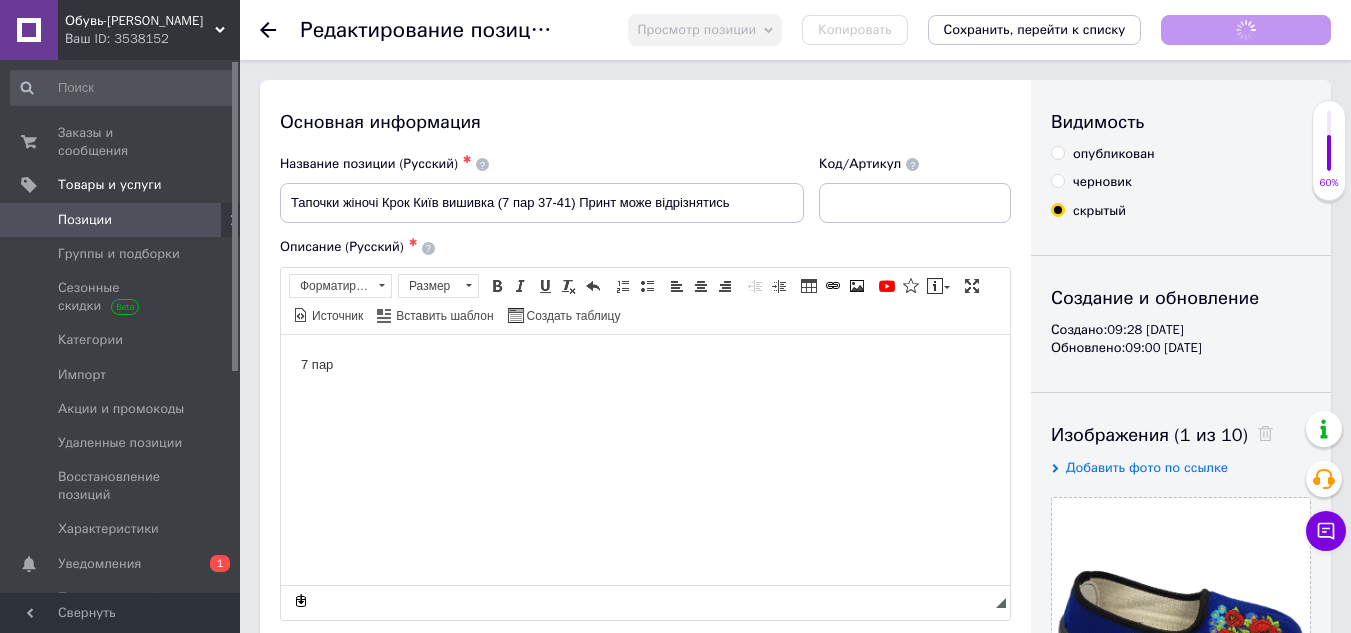 scroll, scrollTop: 0, scrollLeft: 0, axis: both 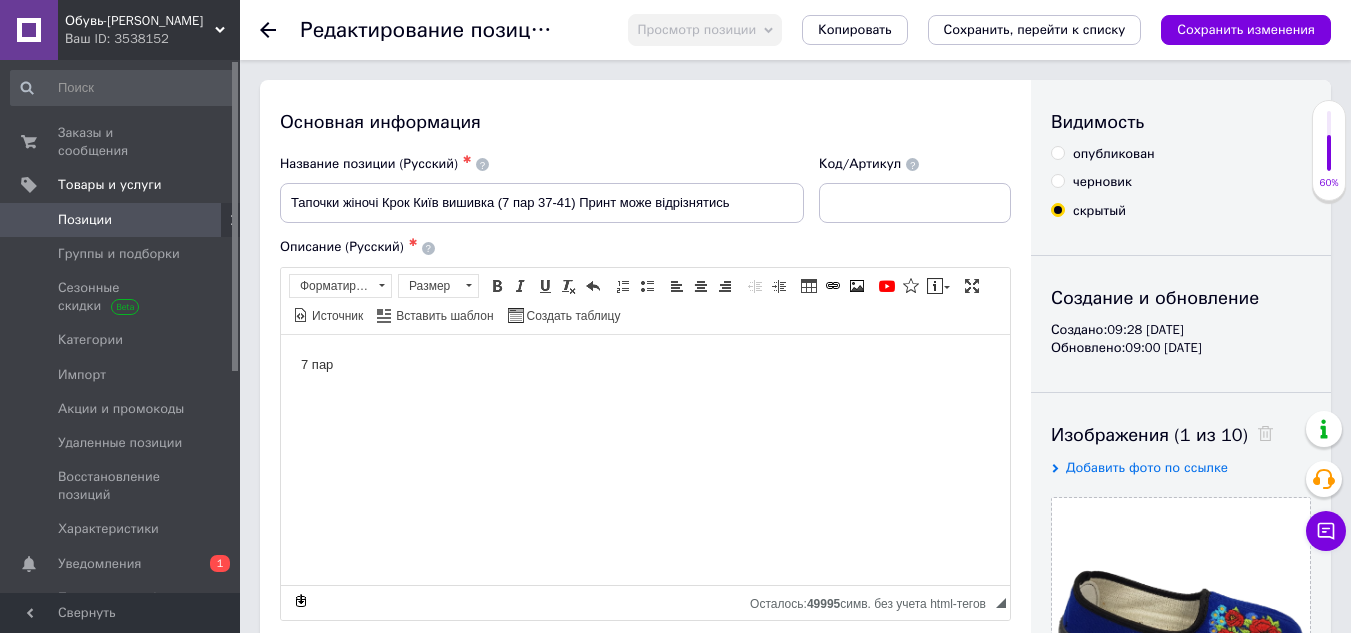 click on "опубликован" at bounding box center (1057, 152) 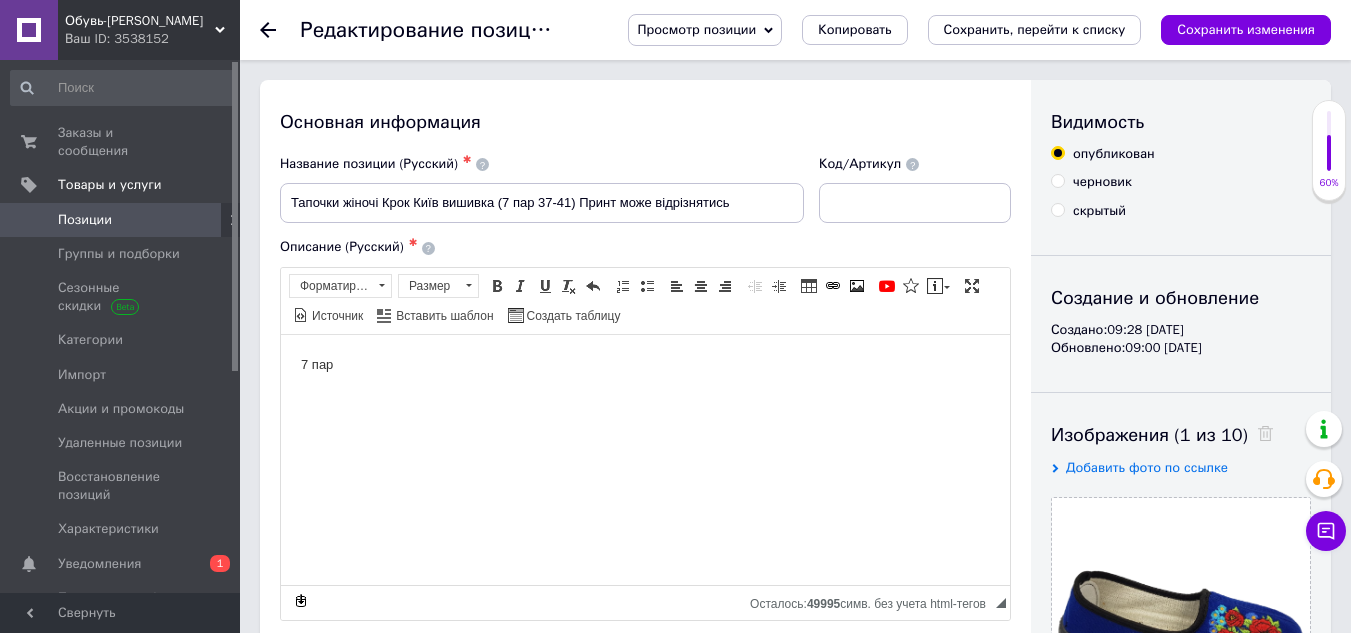 click on "Сохранить изменения" at bounding box center (1246, 29) 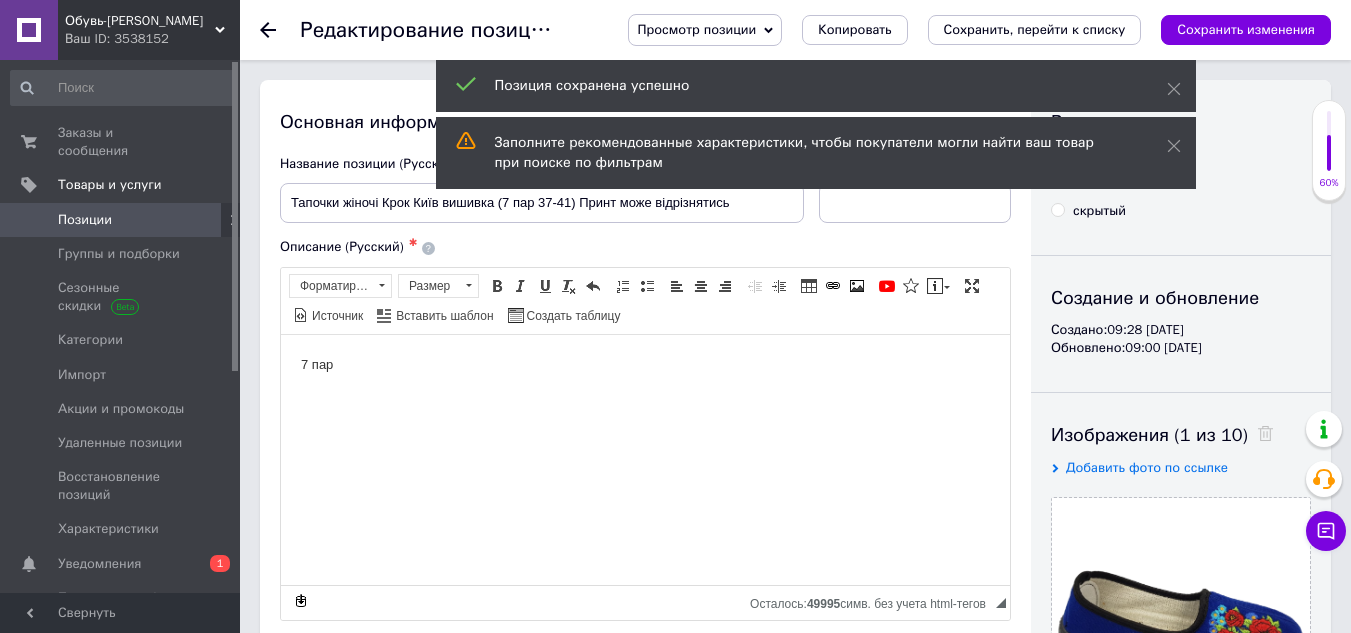 click on "Сохранить изменения" at bounding box center [1246, 29] 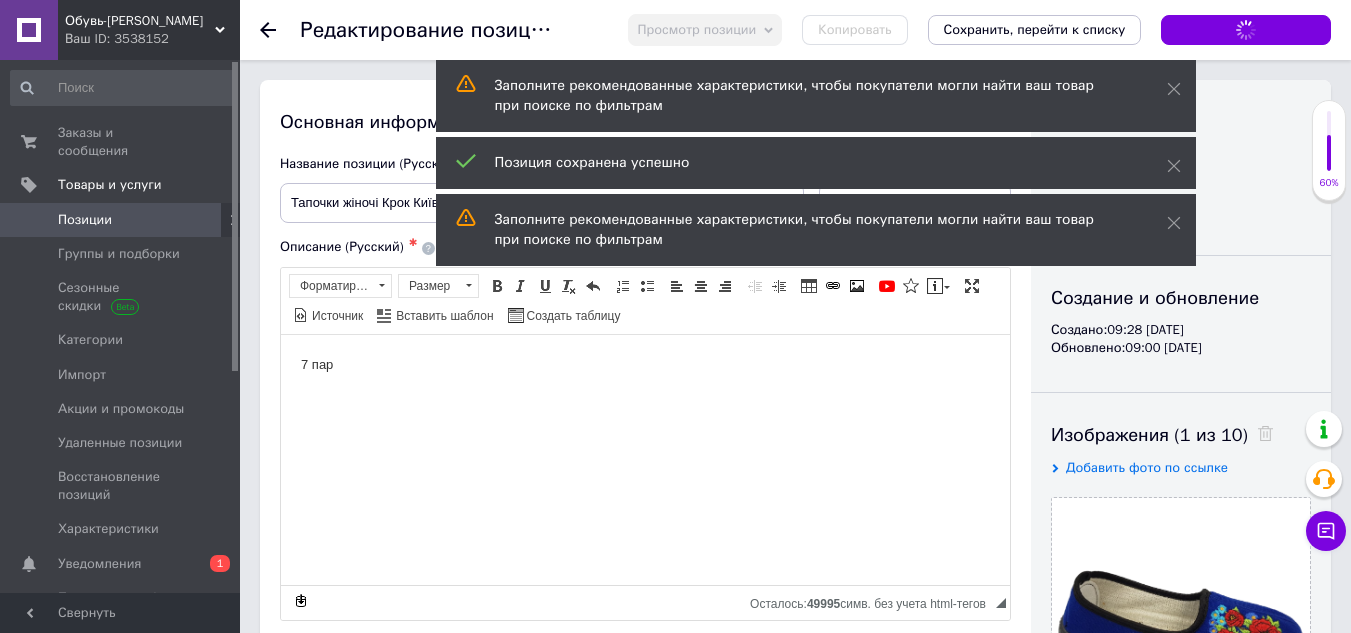 click on "Позиции" at bounding box center [121, 220] 